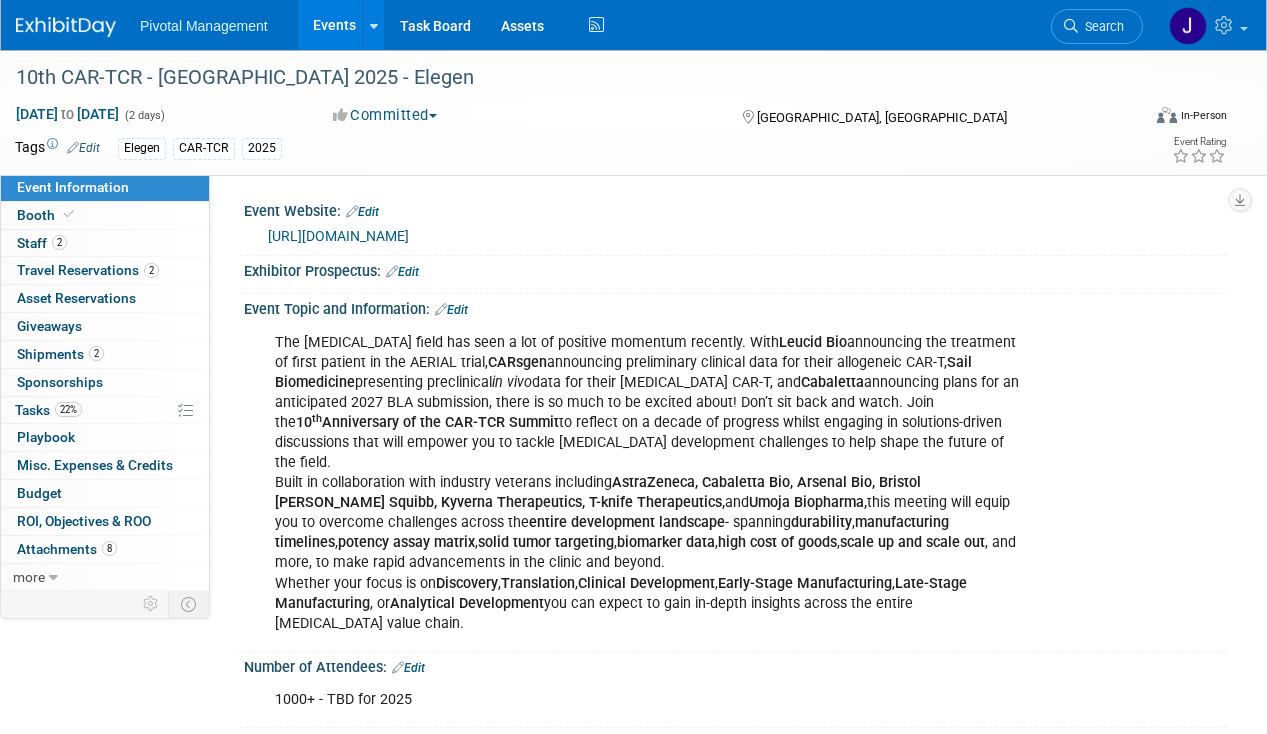 scroll, scrollTop: 0, scrollLeft: 0, axis: both 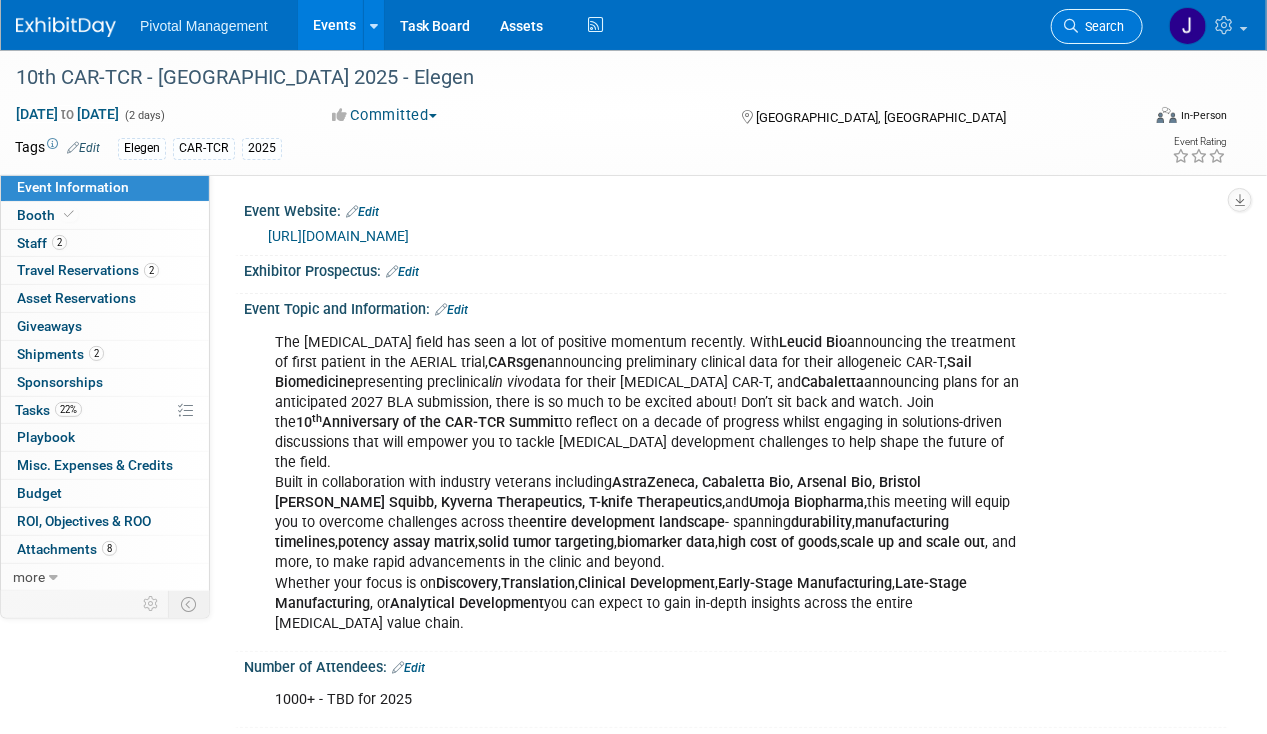 click on "Search" at bounding box center (1101, 26) 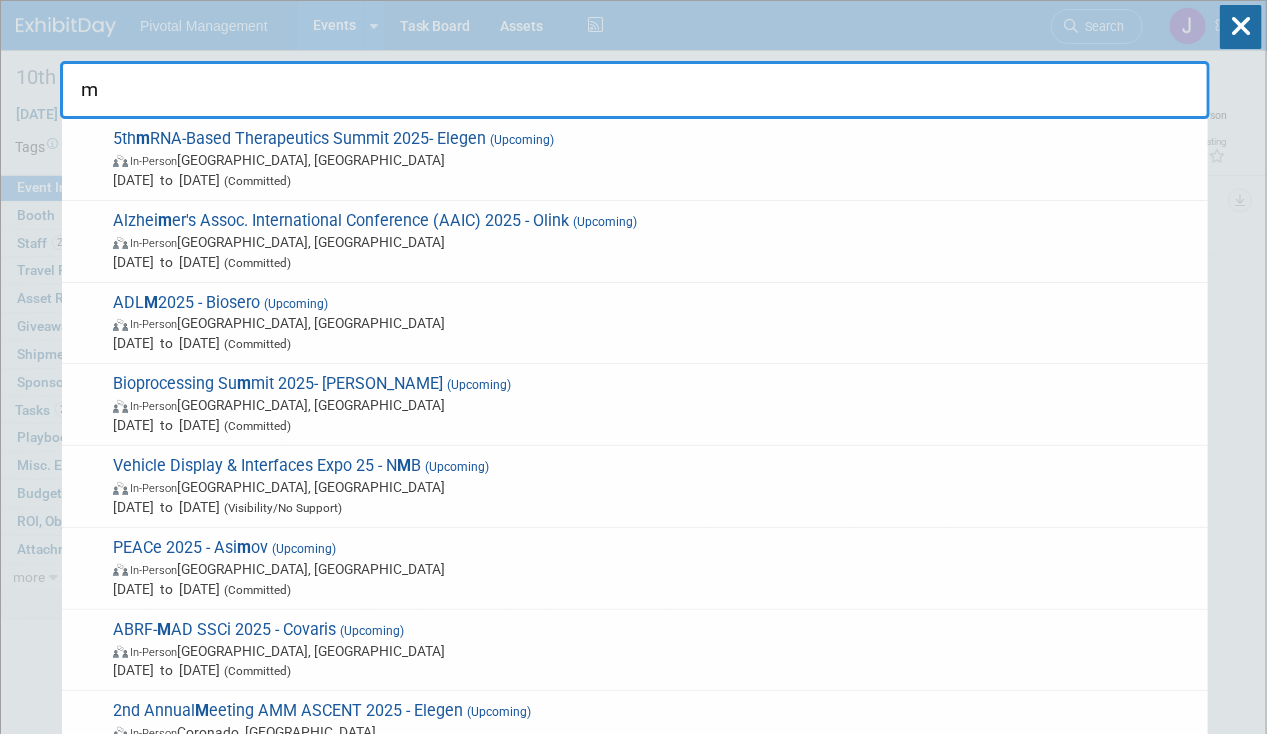 type on "m" 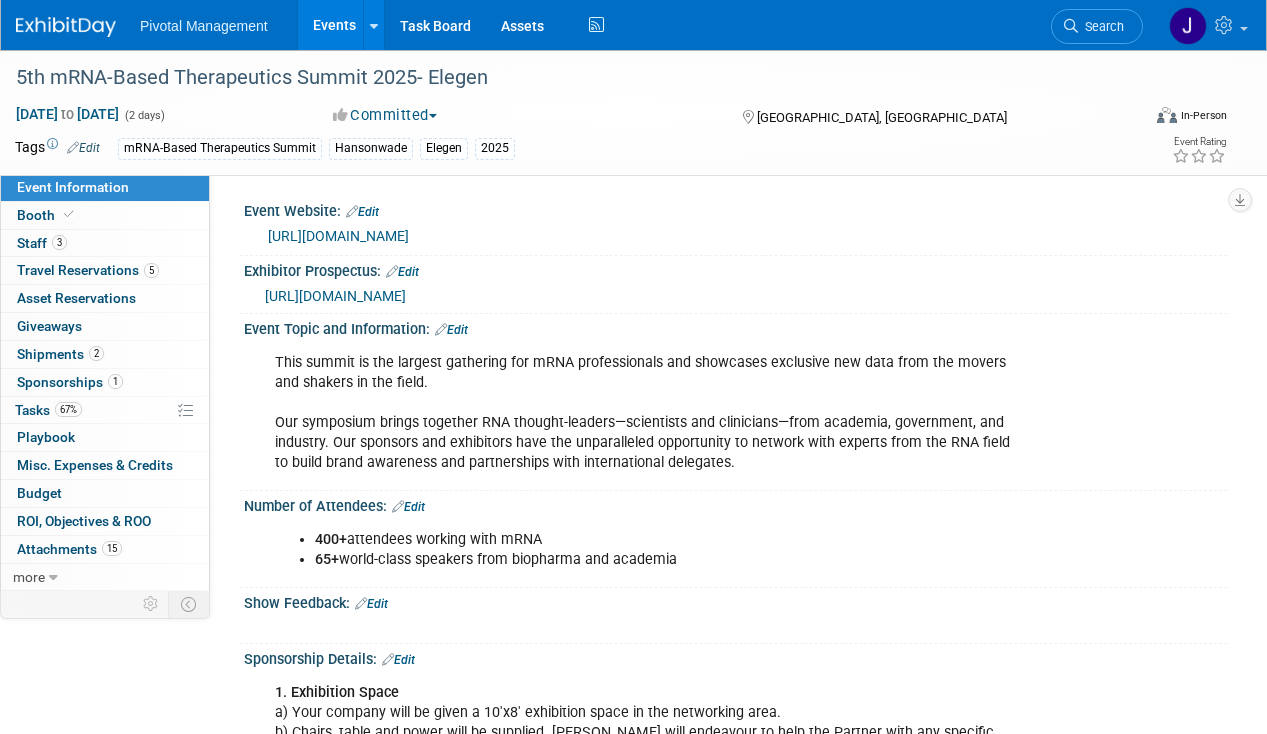 scroll, scrollTop: 411, scrollLeft: 0, axis: vertical 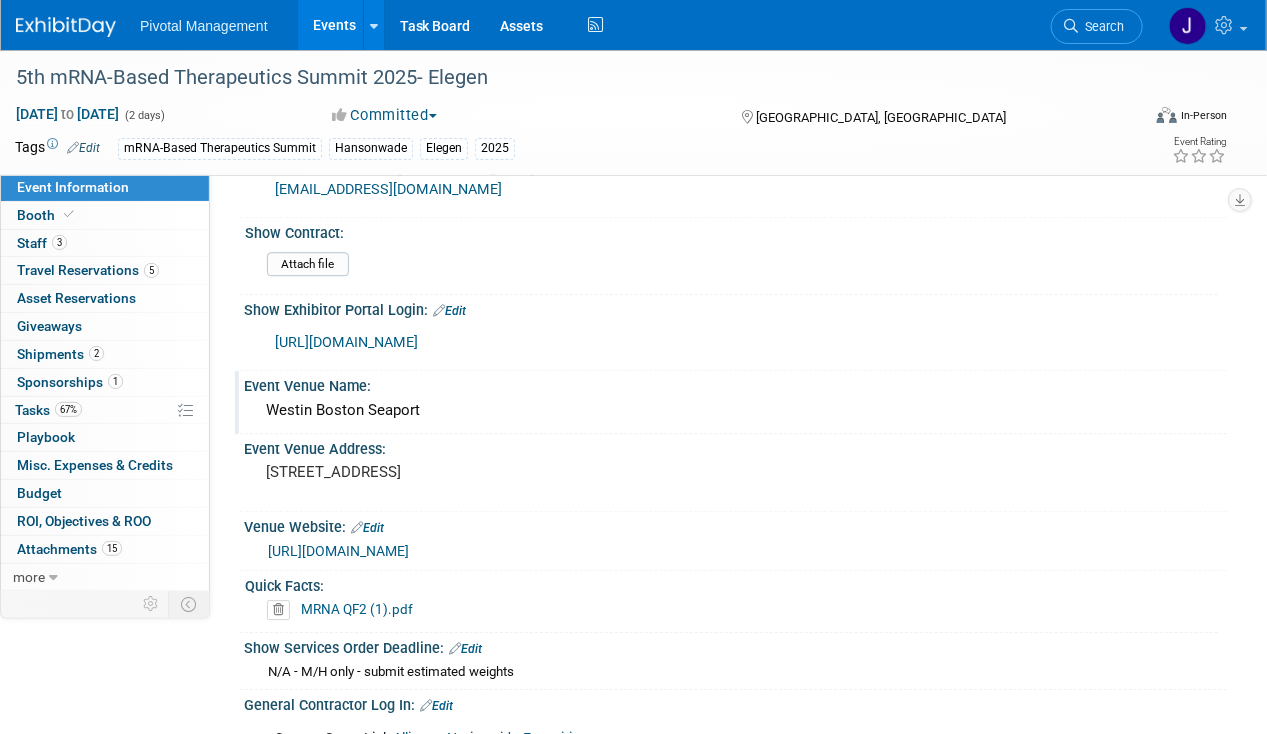 drag, startPoint x: 269, startPoint y: 340, endPoint x: 436, endPoint y: 339, distance: 167.00299 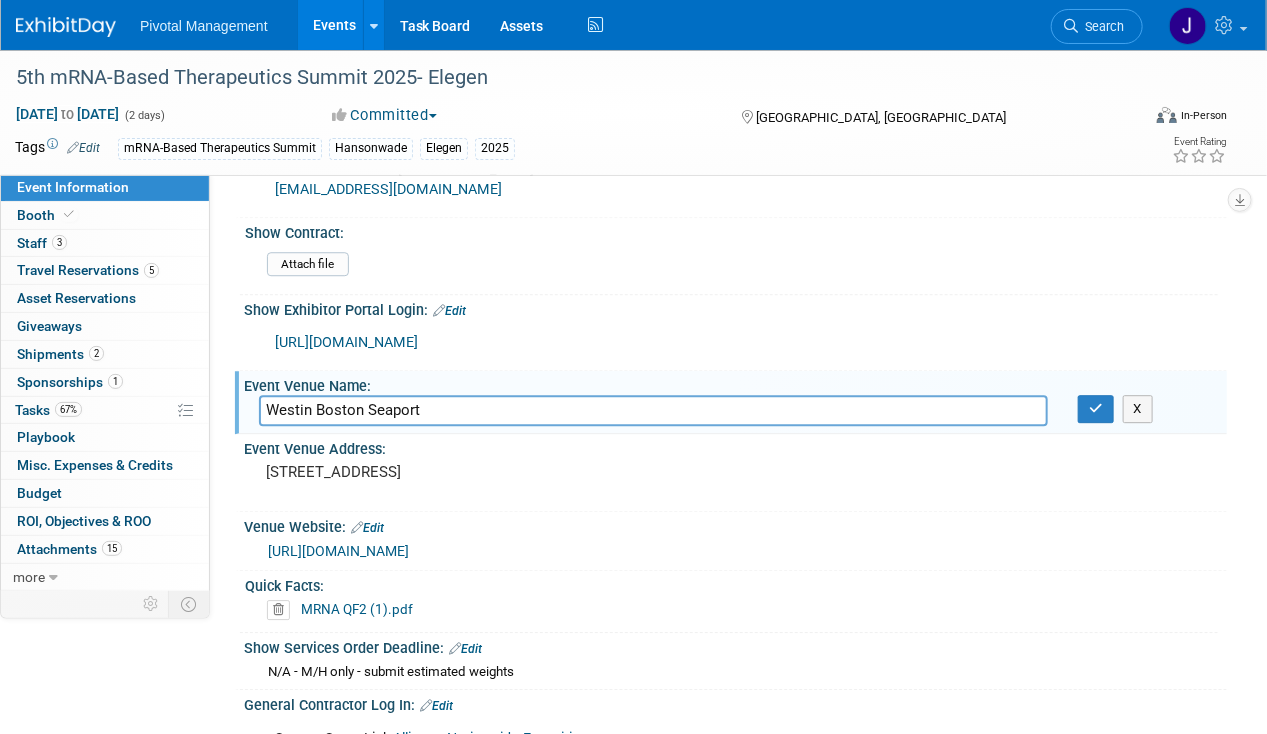 click on "Westin Boston Seaport" at bounding box center [653, 410] 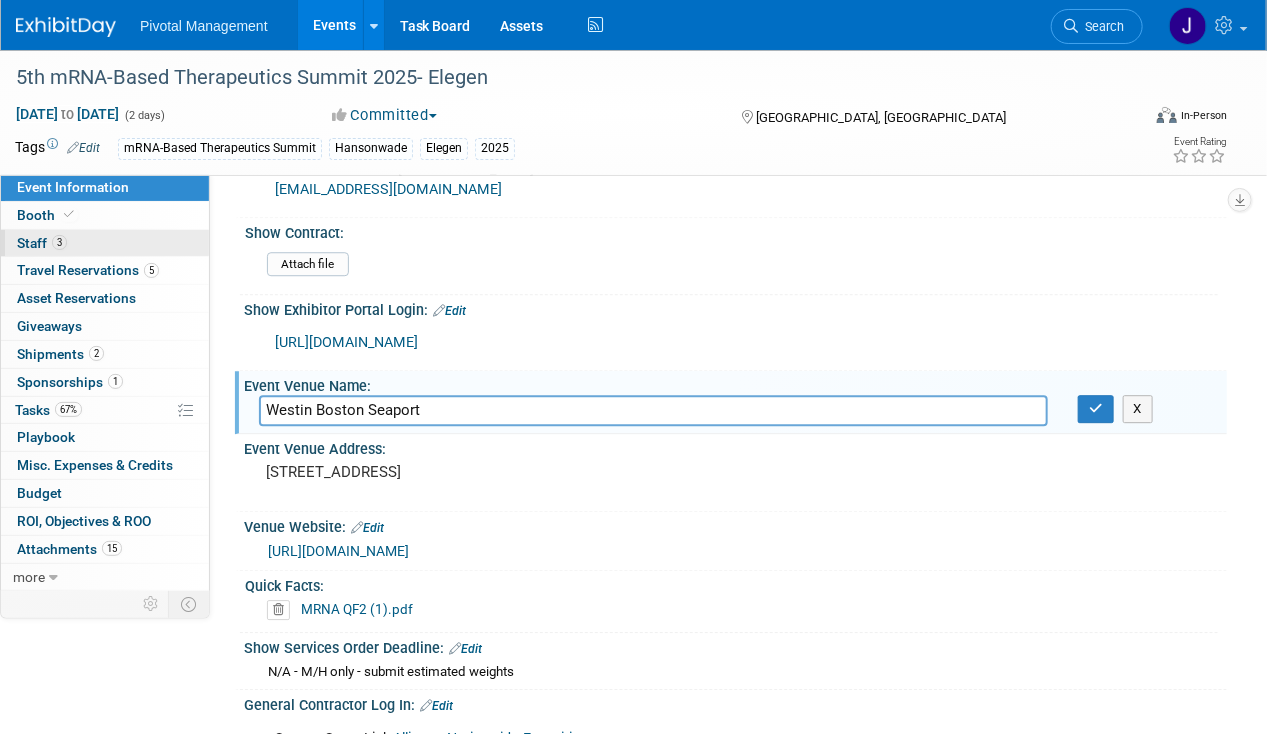 click on "3
Staff 3" at bounding box center [105, 243] 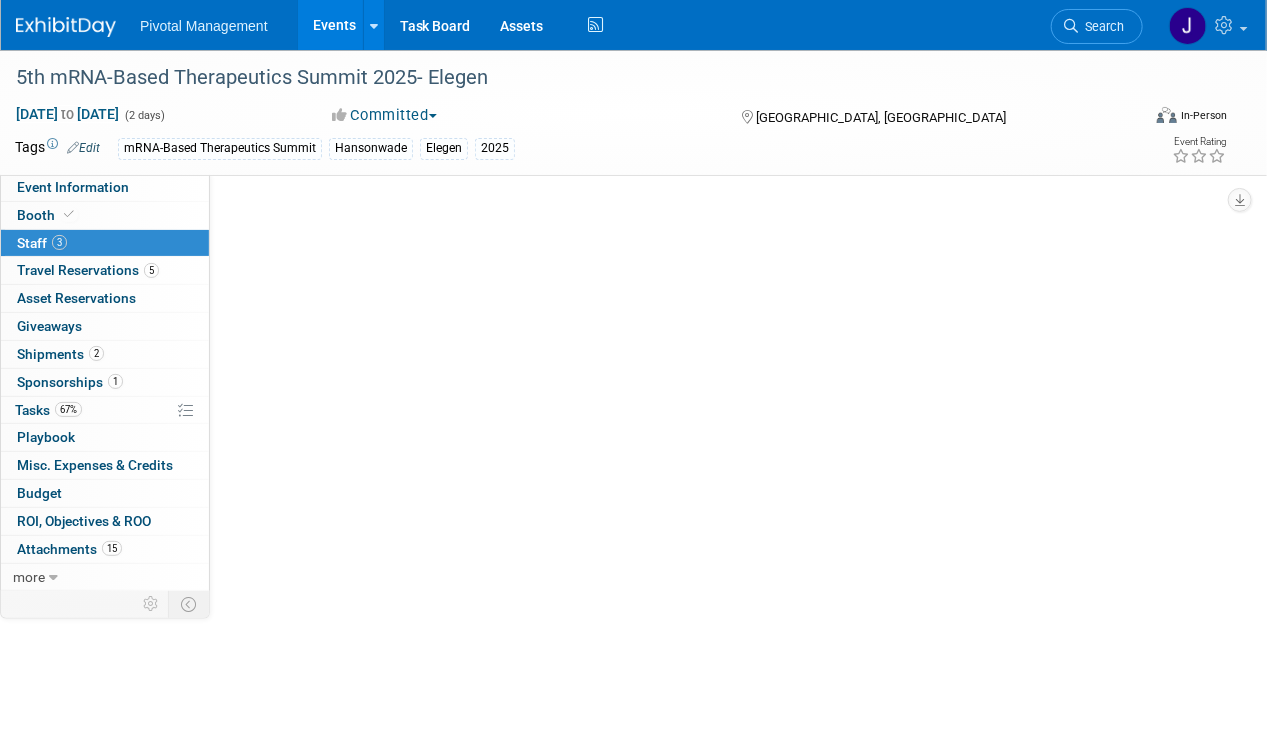 scroll, scrollTop: 0, scrollLeft: 0, axis: both 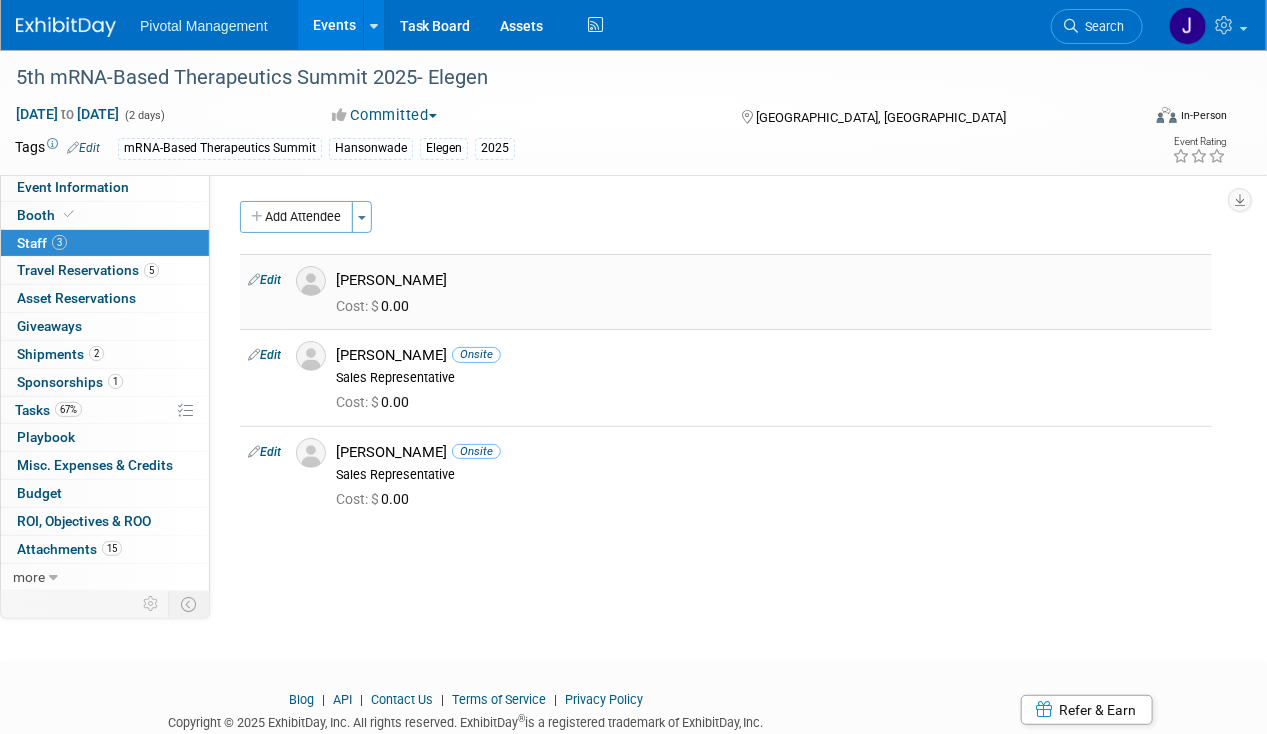 click on "[PERSON_NAME]" at bounding box center (770, 280) 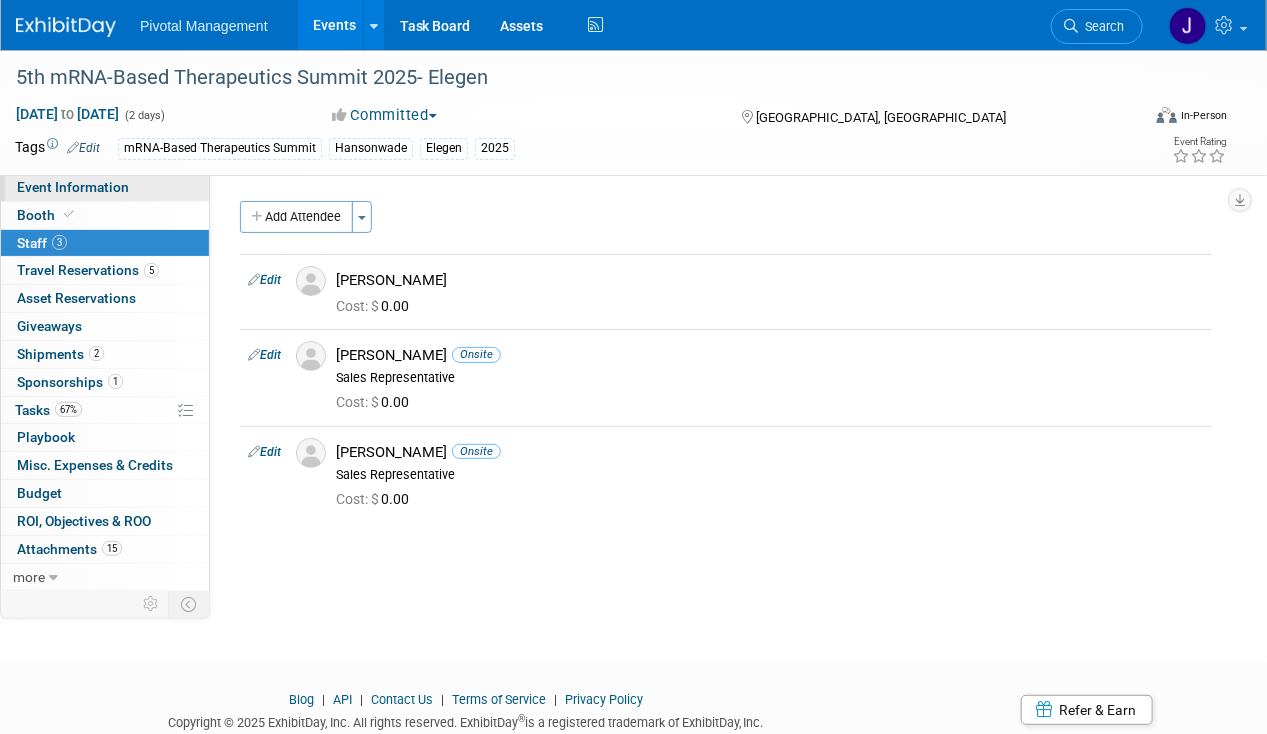 click on "Event Information" at bounding box center [73, 187] 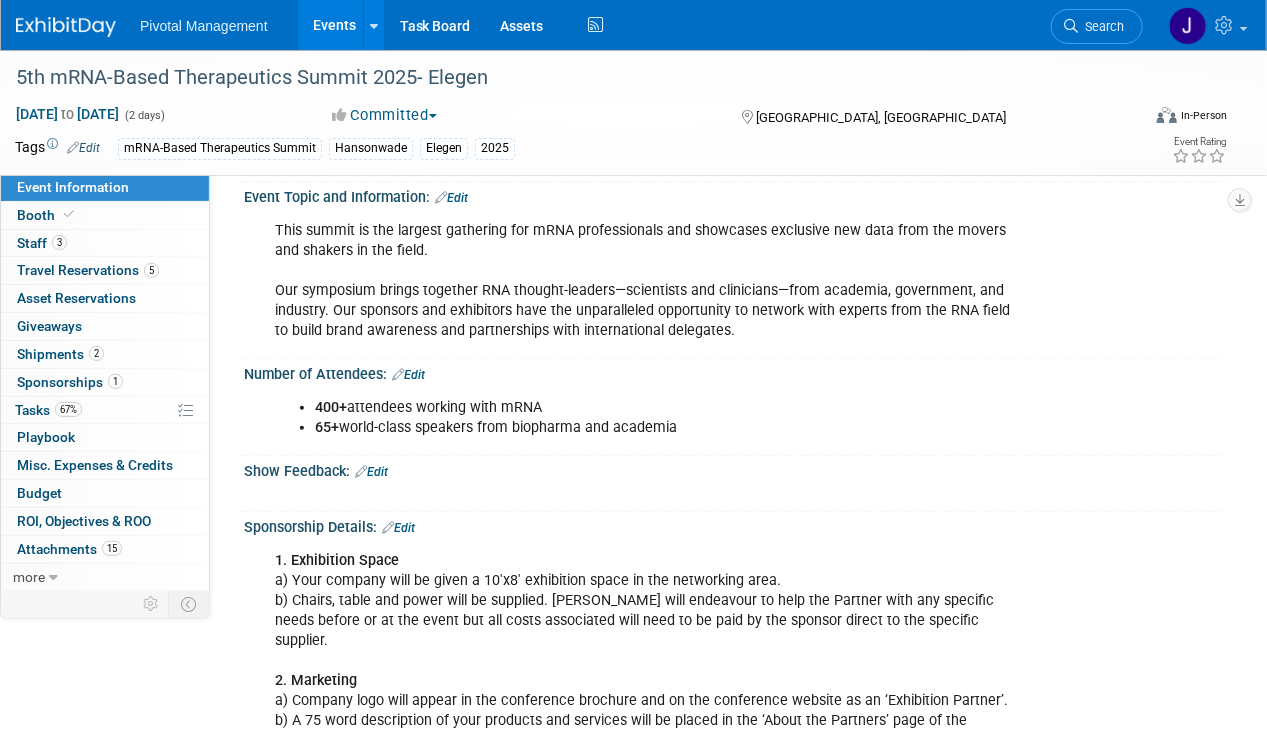 scroll, scrollTop: 308, scrollLeft: 0, axis: vertical 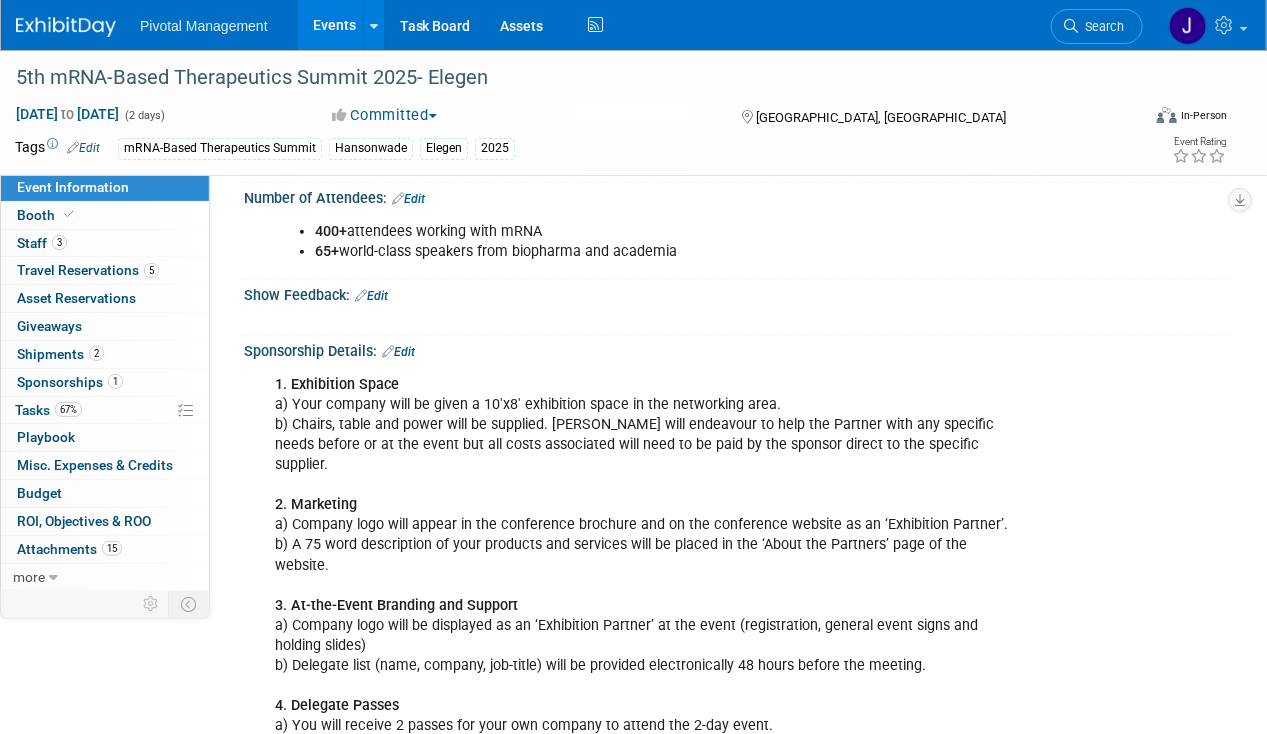 click on "Event Information" at bounding box center [105, 187] 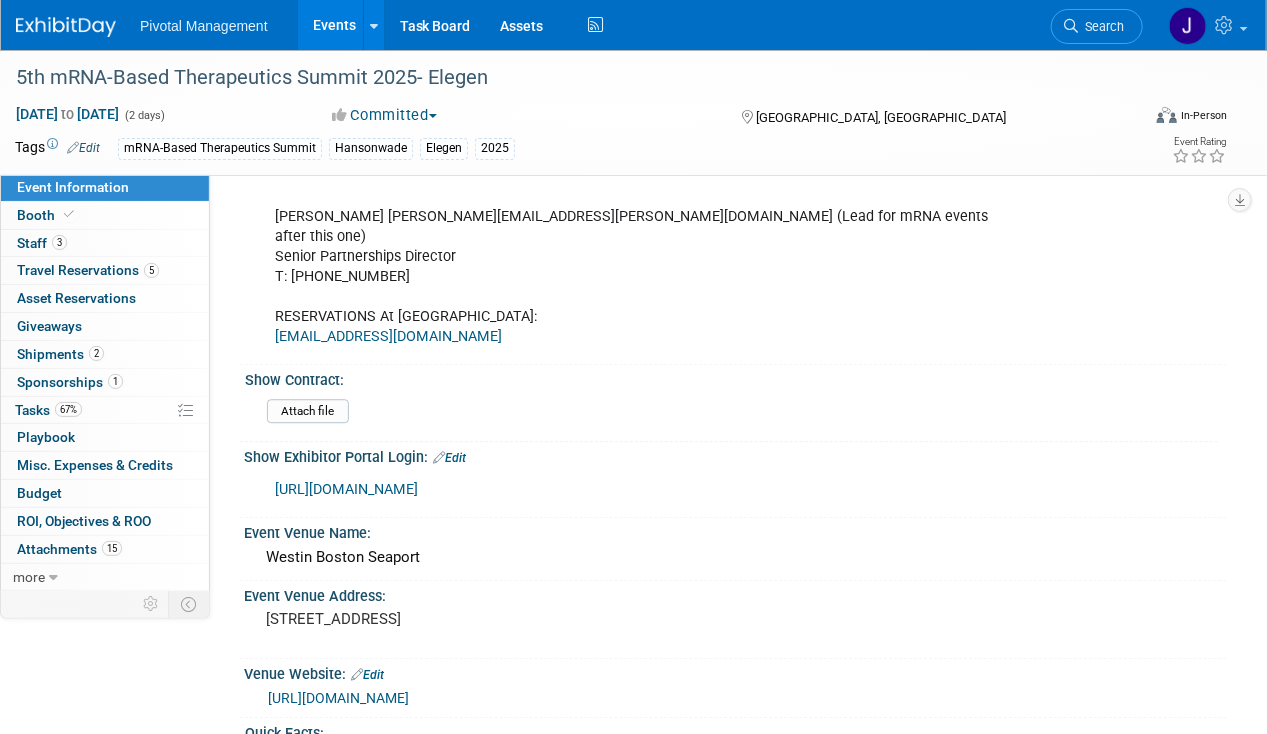 scroll, scrollTop: 2140, scrollLeft: 0, axis: vertical 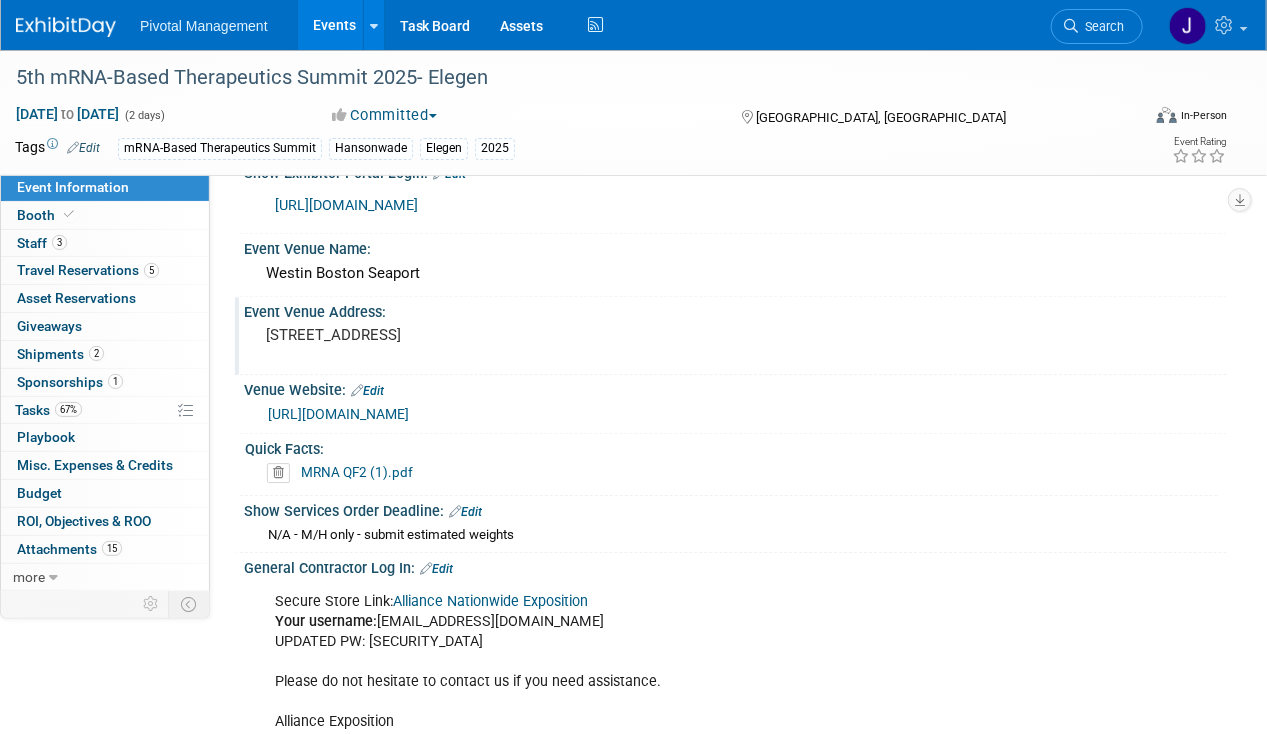 click on "425 Summer St
Boston, MA 02210" at bounding box center [449, 335] 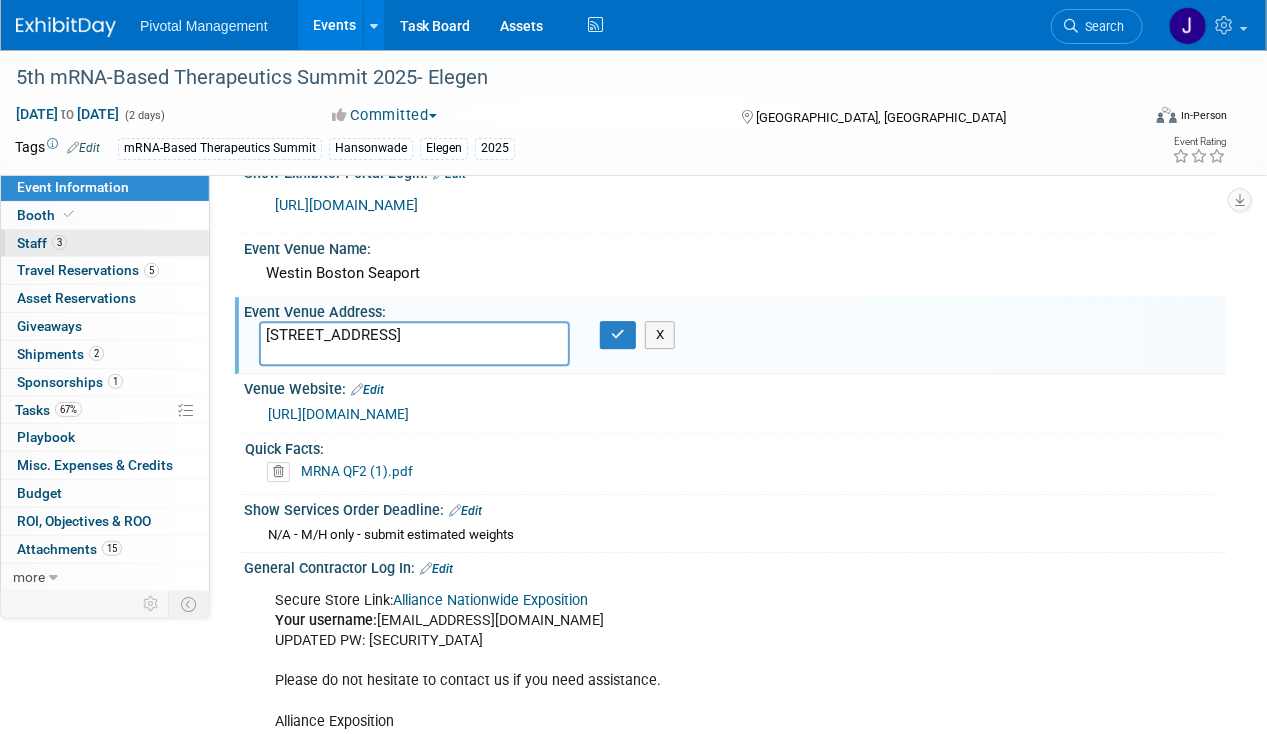 drag, startPoint x: 405, startPoint y: 287, endPoint x: 177, endPoint y: 239, distance: 232.99785 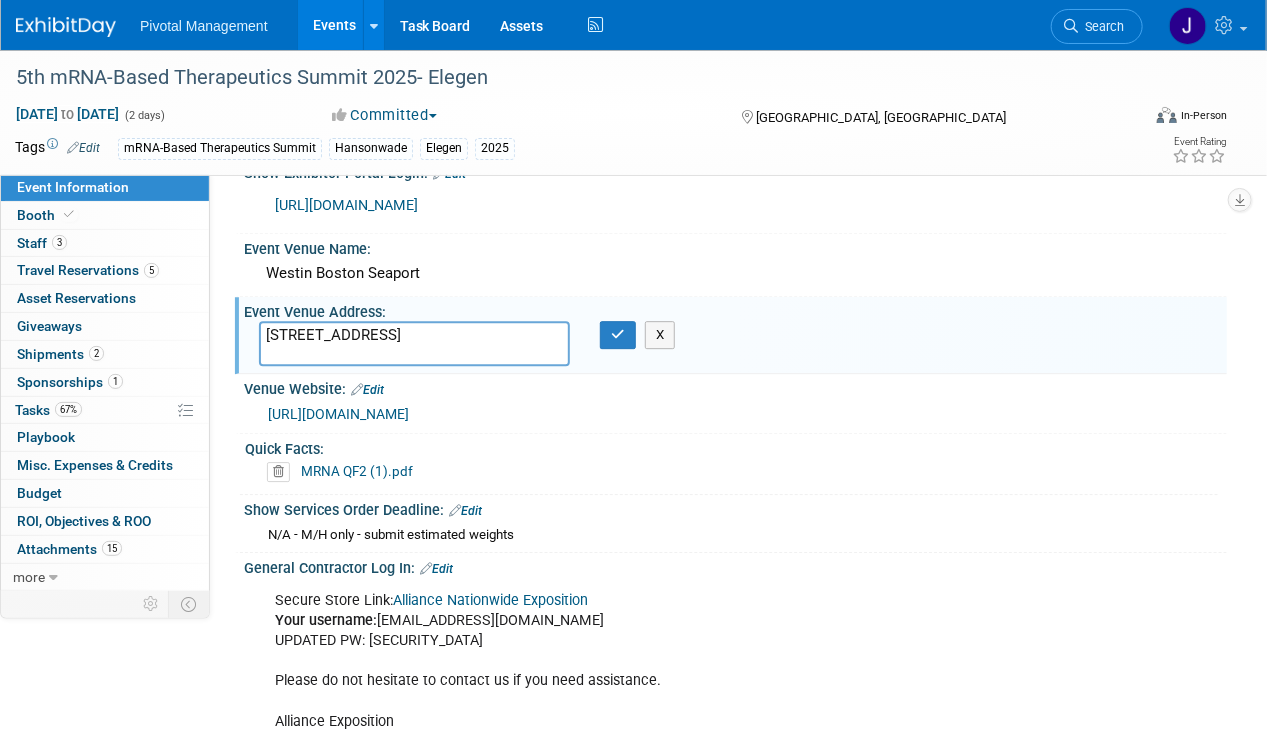 click on "Show Services Order Deadline:
Edit" at bounding box center (735, 508) 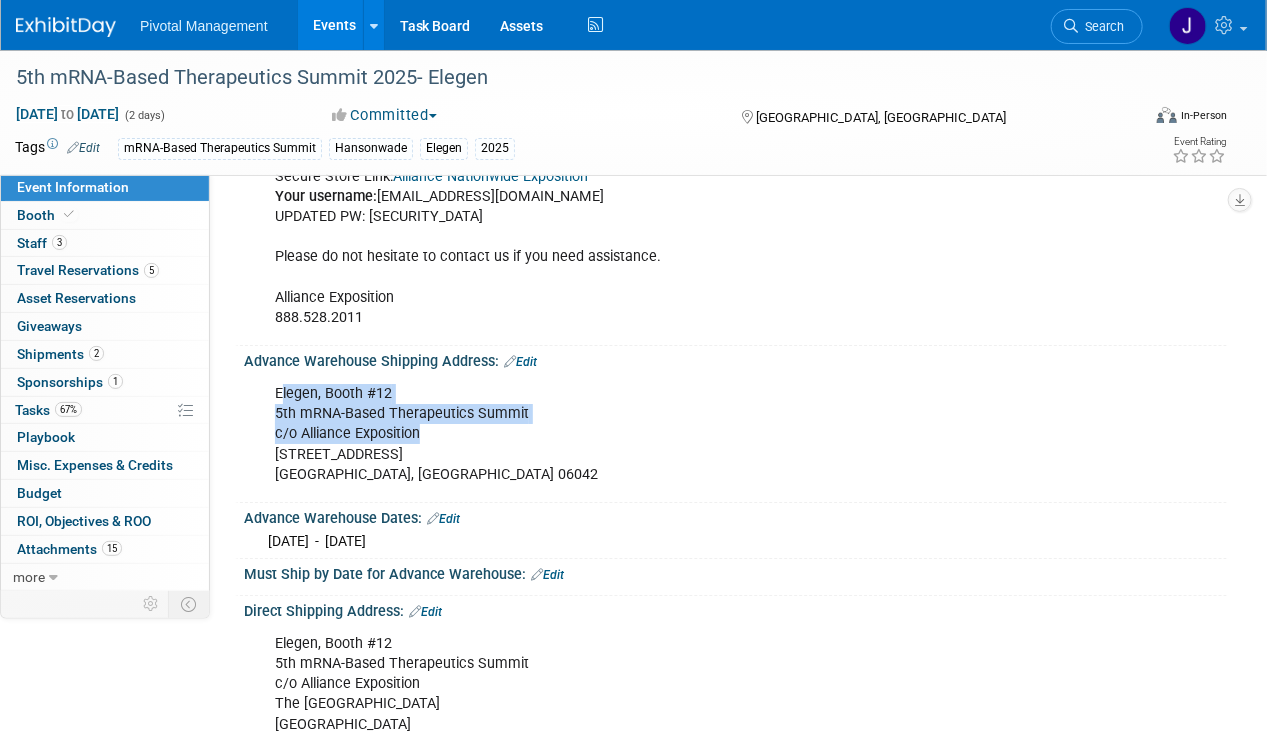 drag, startPoint x: 279, startPoint y: 318, endPoint x: 500, endPoint y: 346, distance: 222.7667 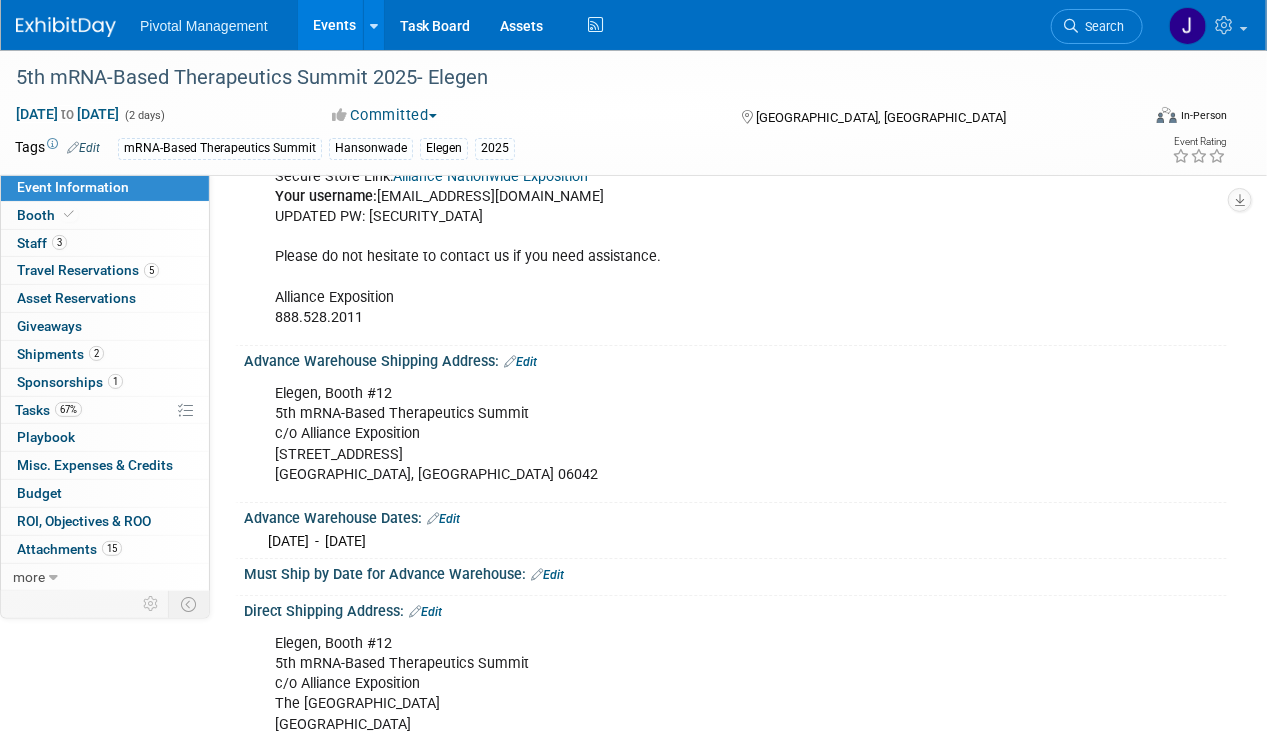 drag, startPoint x: 500, startPoint y: 346, endPoint x: 523, endPoint y: 336, distance: 25.079872 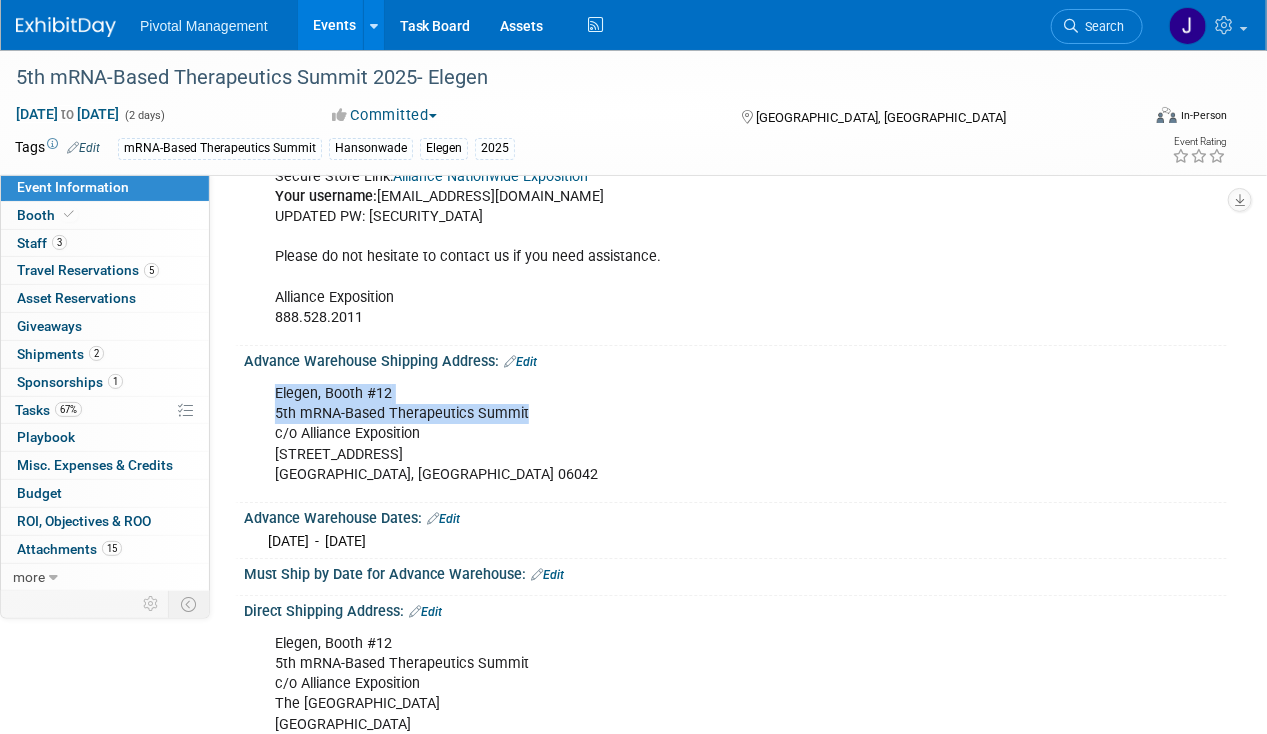 drag, startPoint x: 549, startPoint y: 335, endPoint x: 259, endPoint y: 315, distance: 290.68884 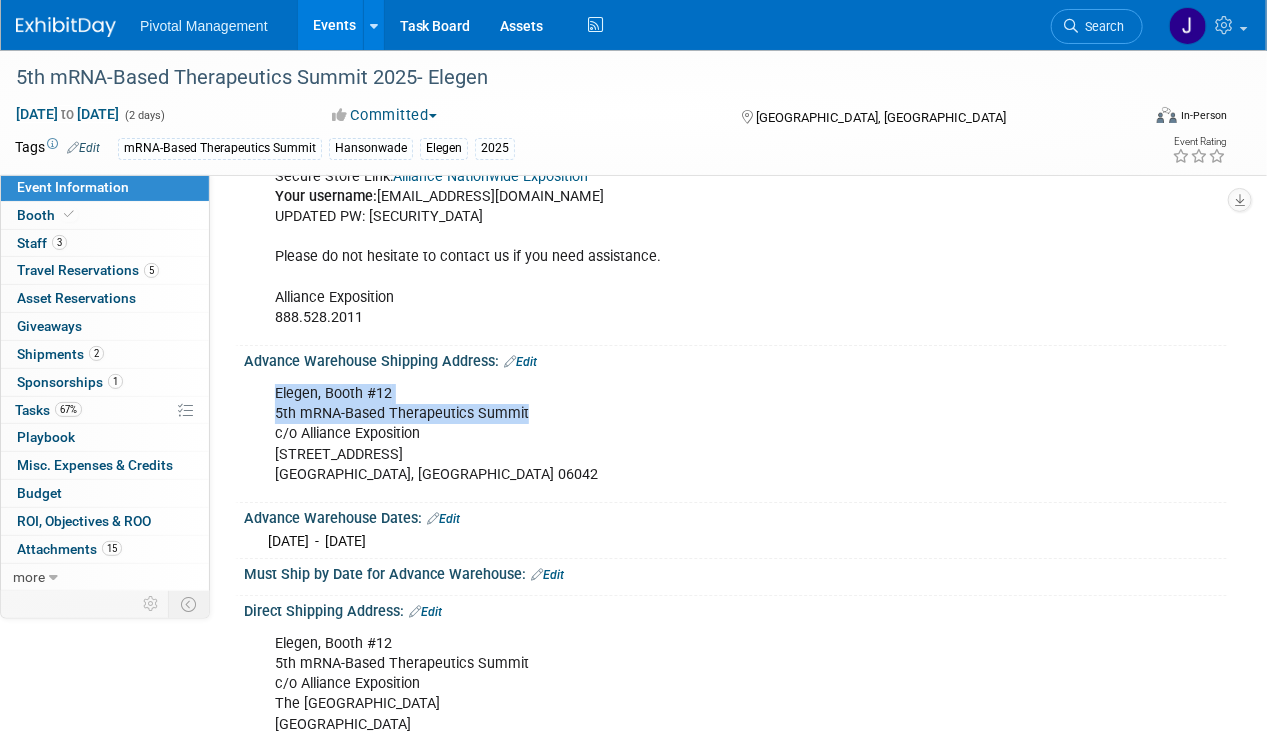 click on "Events" at bounding box center [334, 25] 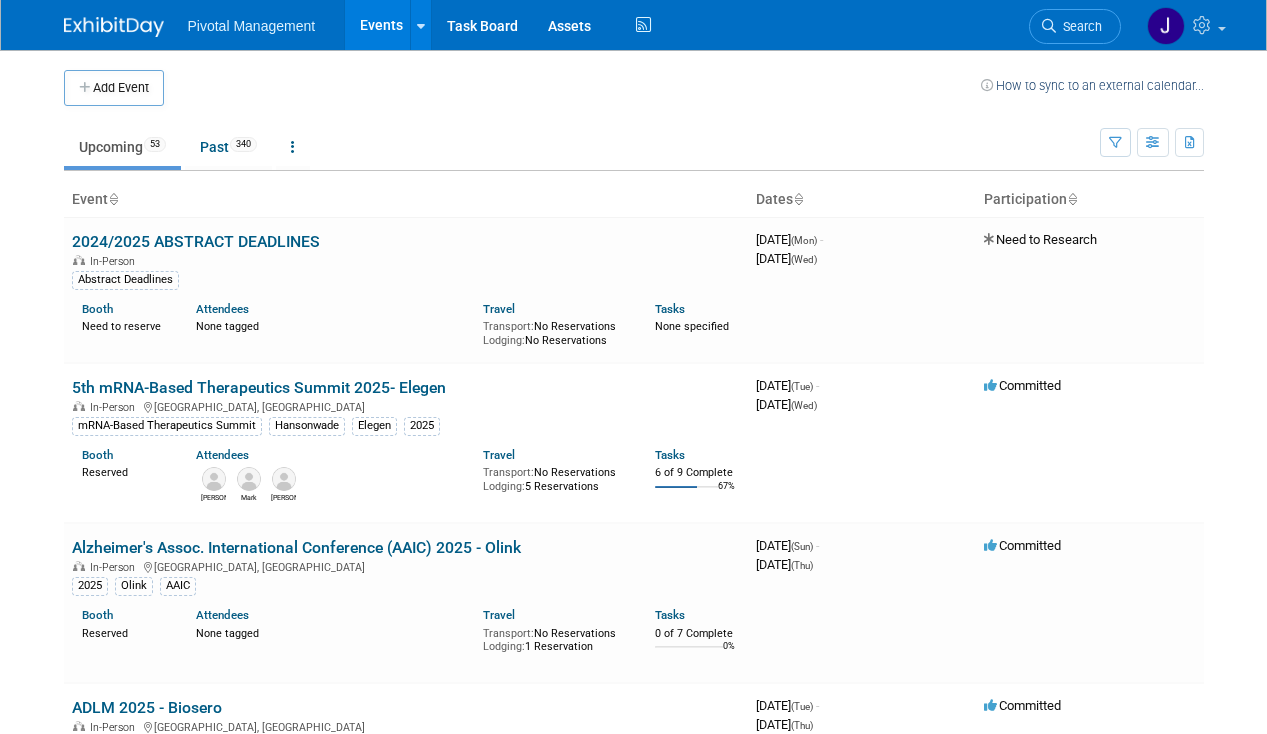click on "Search" at bounding box center [1075, 26] 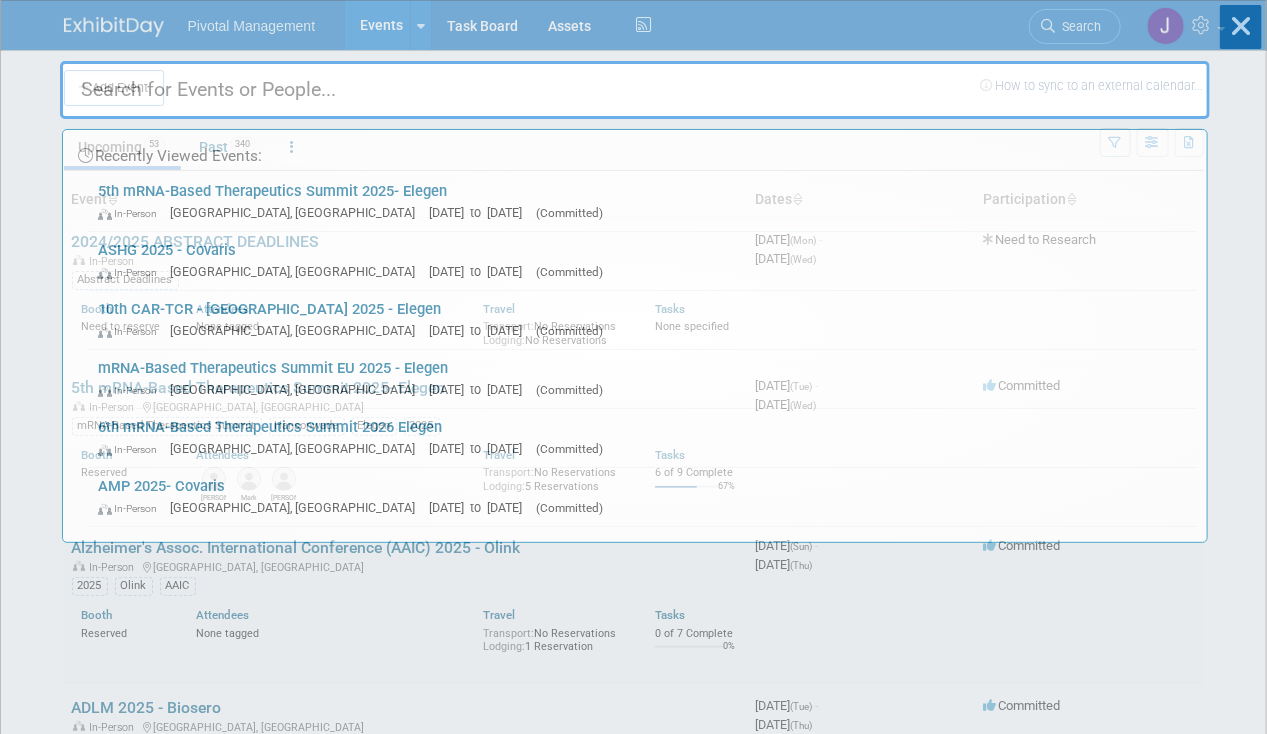 scroll, scrollTop: 0, scrollLeft: 0, axis: both 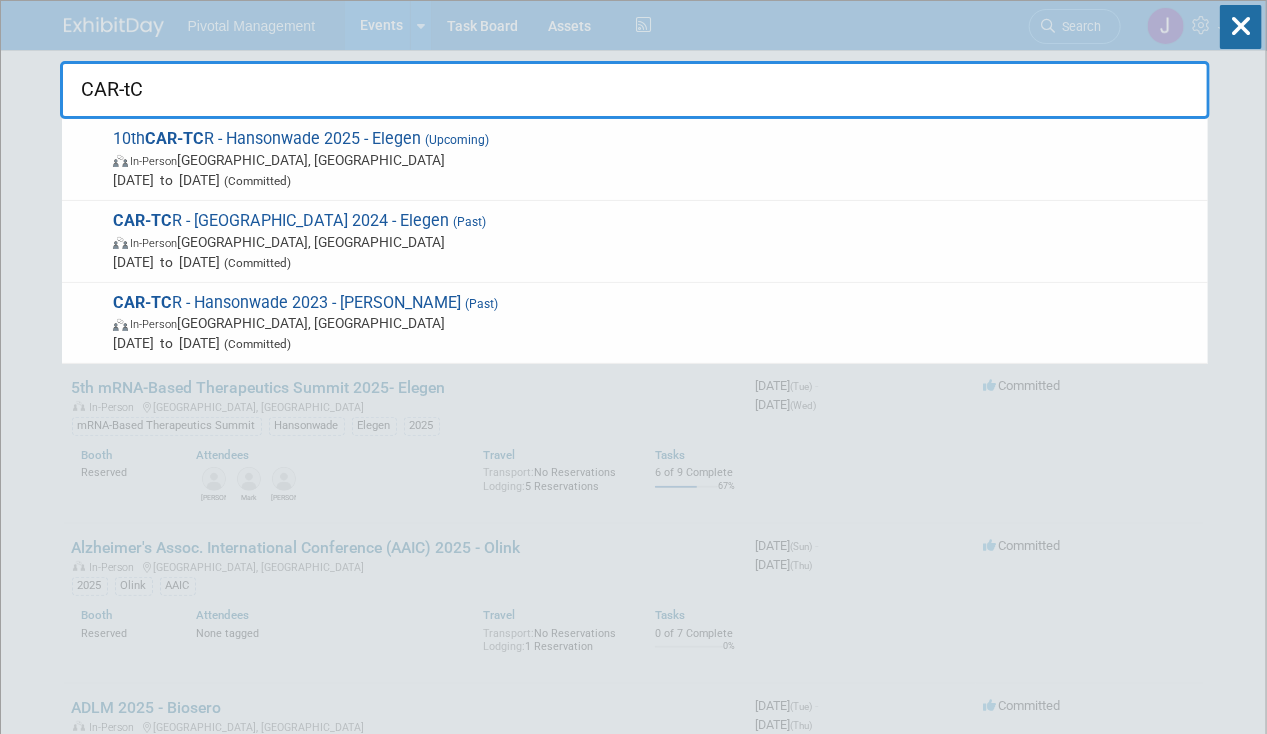 type on "CAR-tCR" 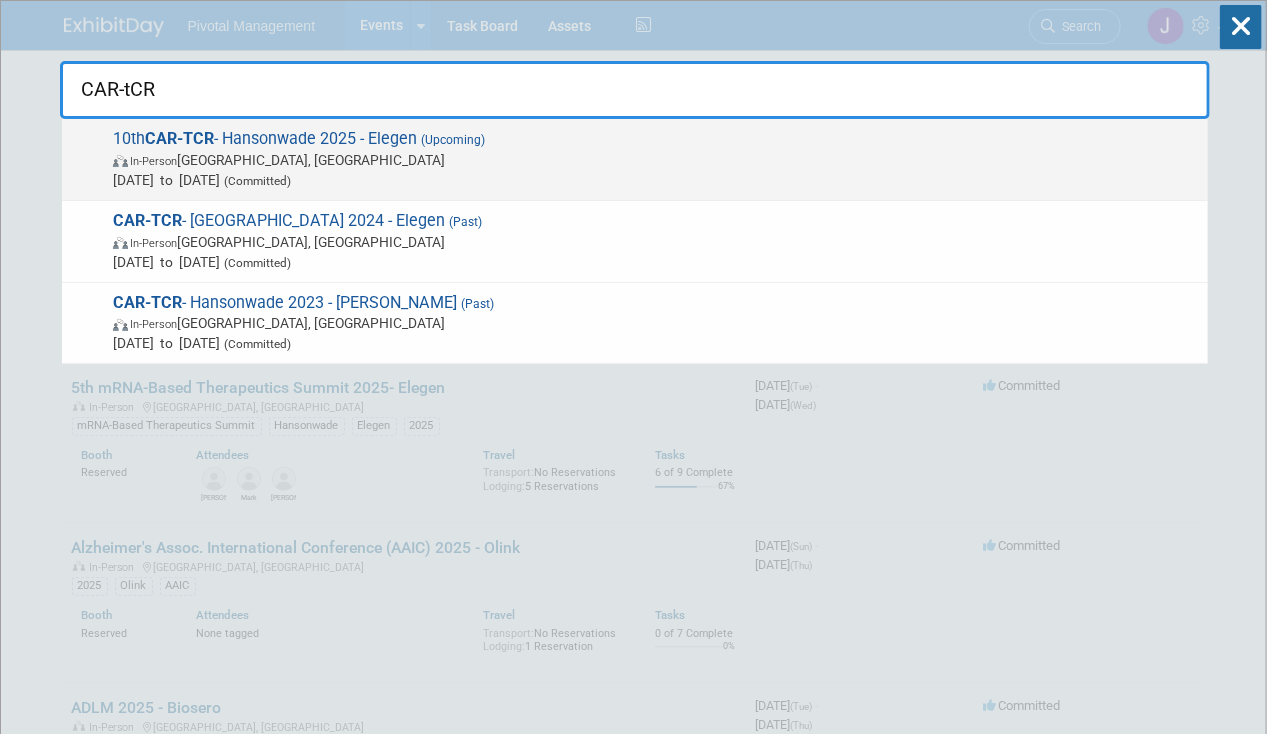 click on "CAR-TCR" at bounding box center (179, 138) 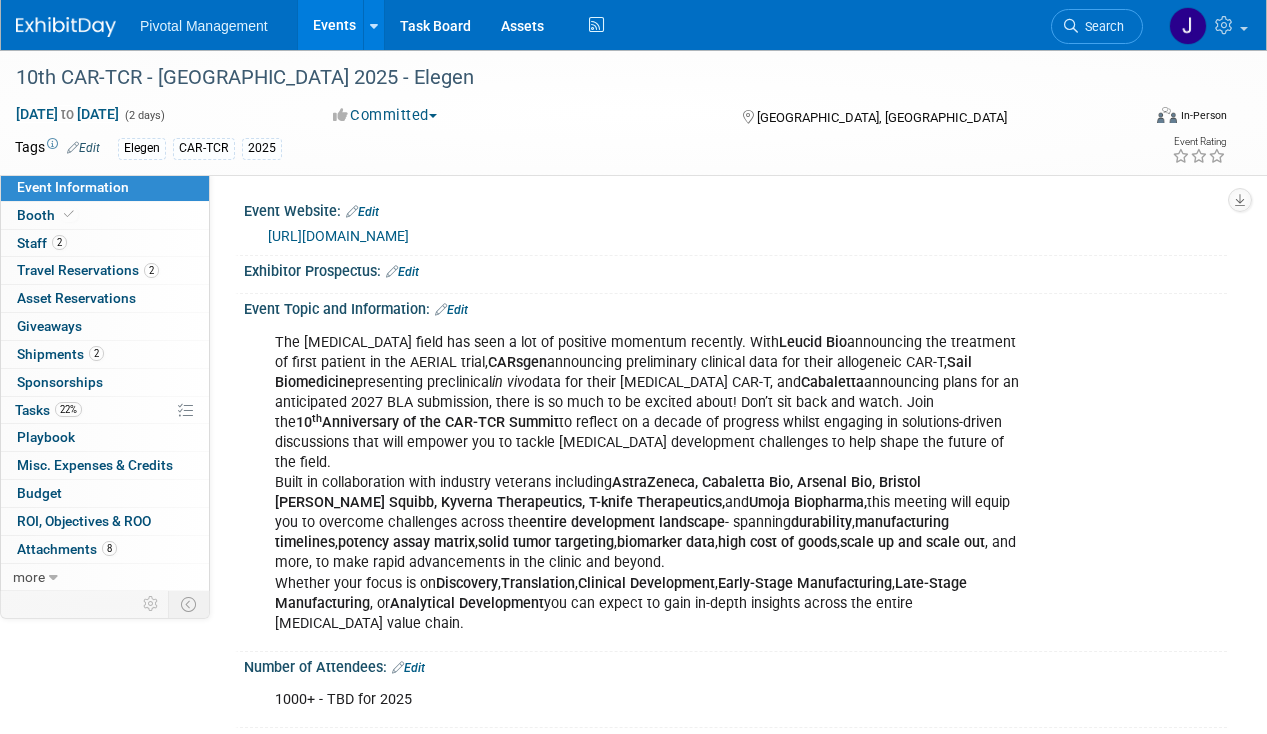 scroll, scrollTop: 0, scrollLeft: 0, axis: both 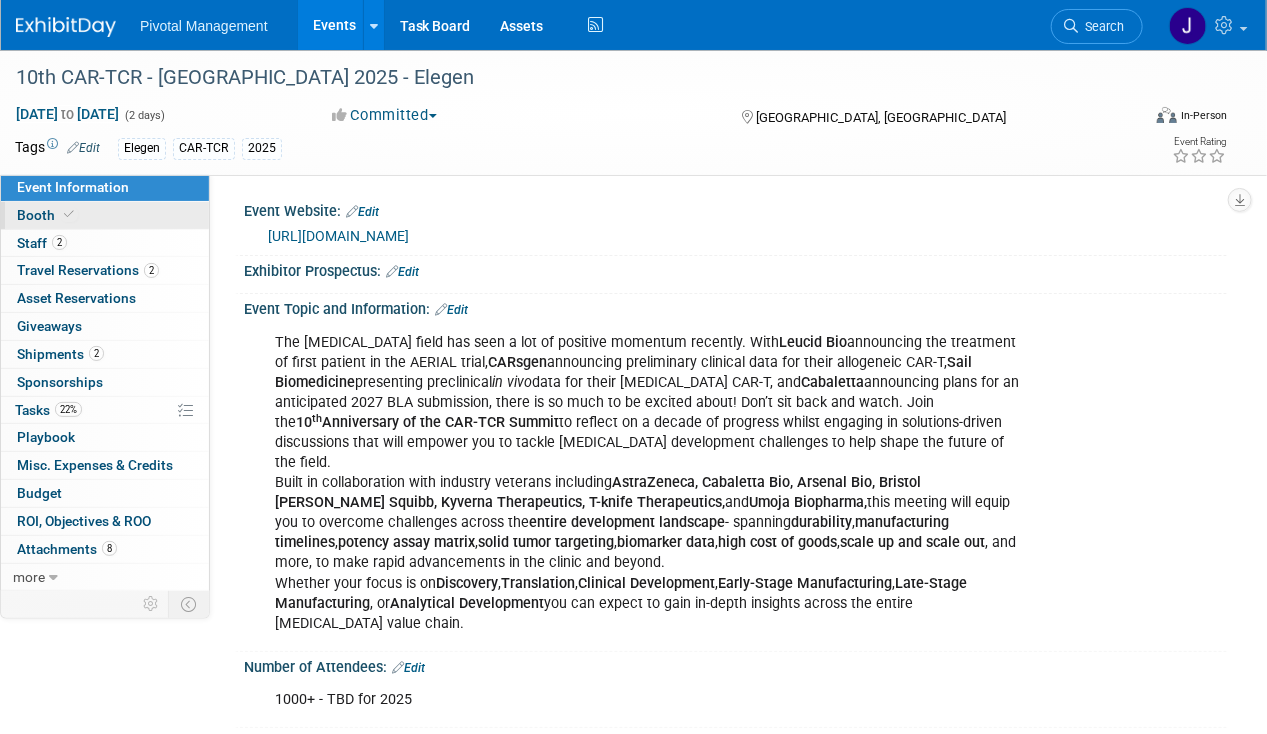 click on "Booth" at bounding box center (105, 215) 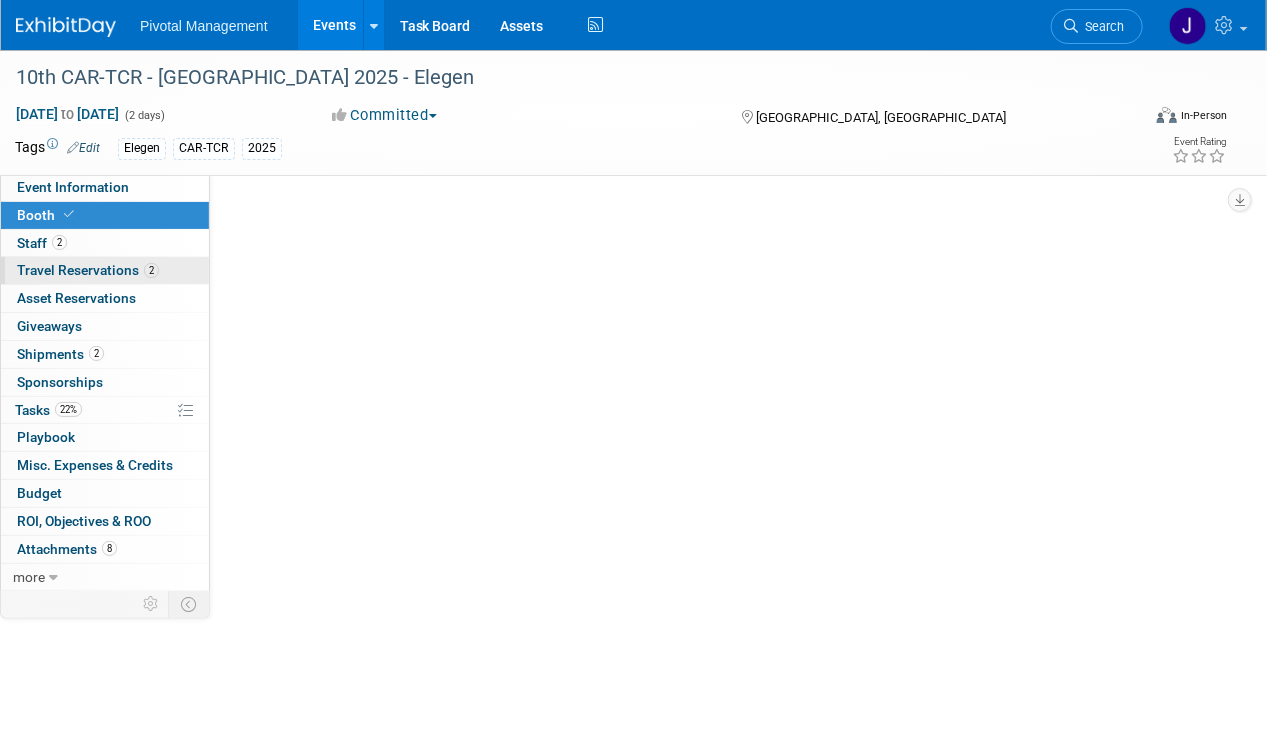 select on "Yes" 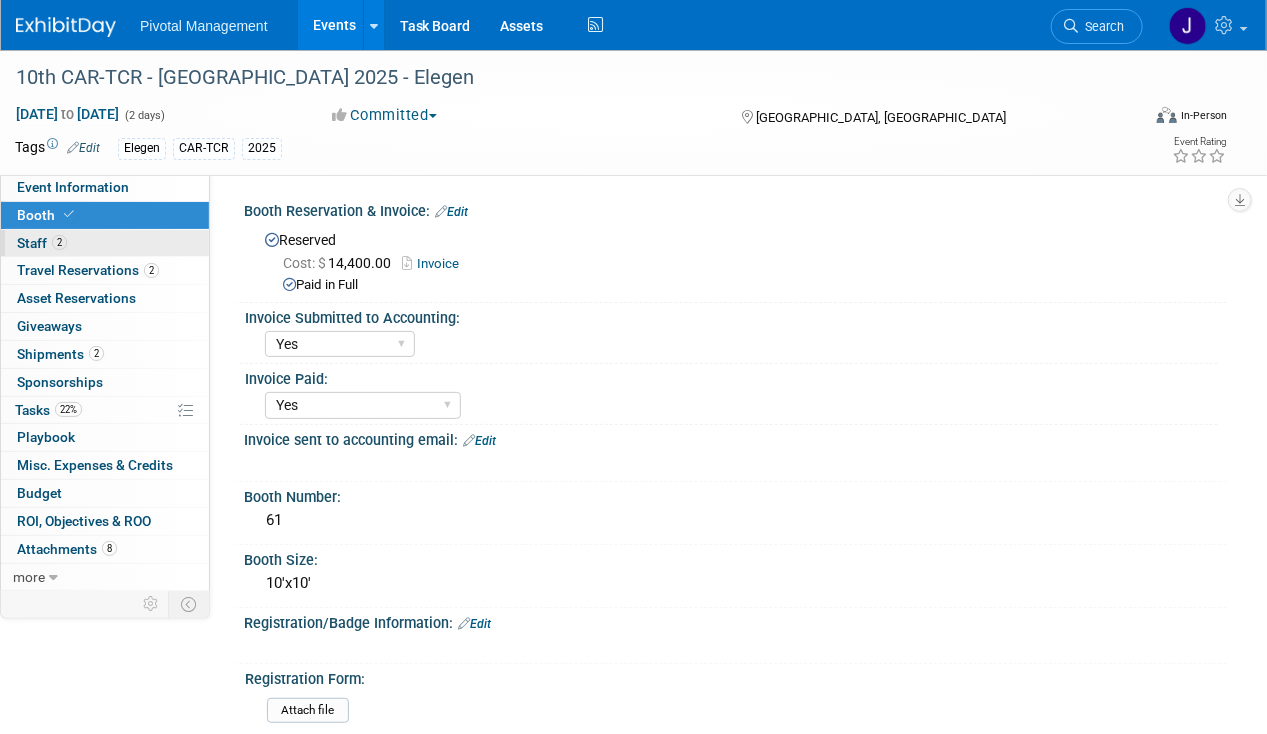 click on "2
Staff 2" at bounding box center [105, 243] 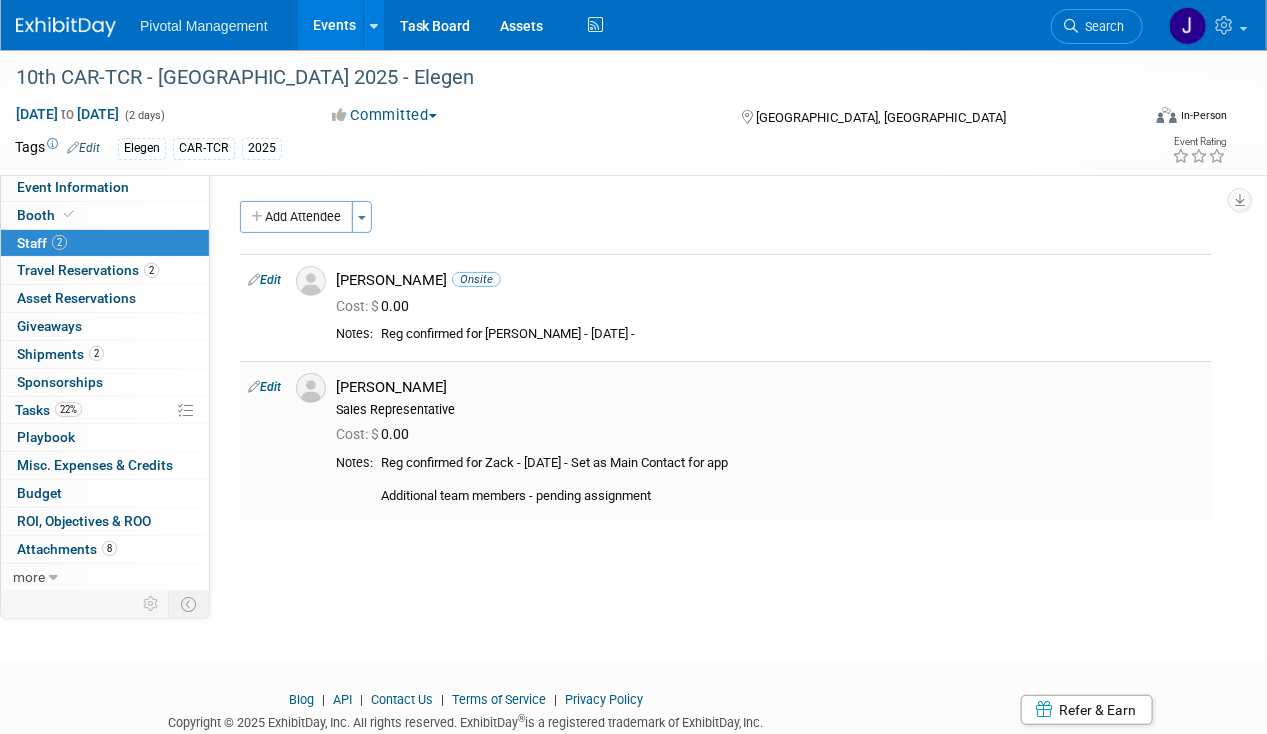 click on "Edit" at bounding box center [264, 387] 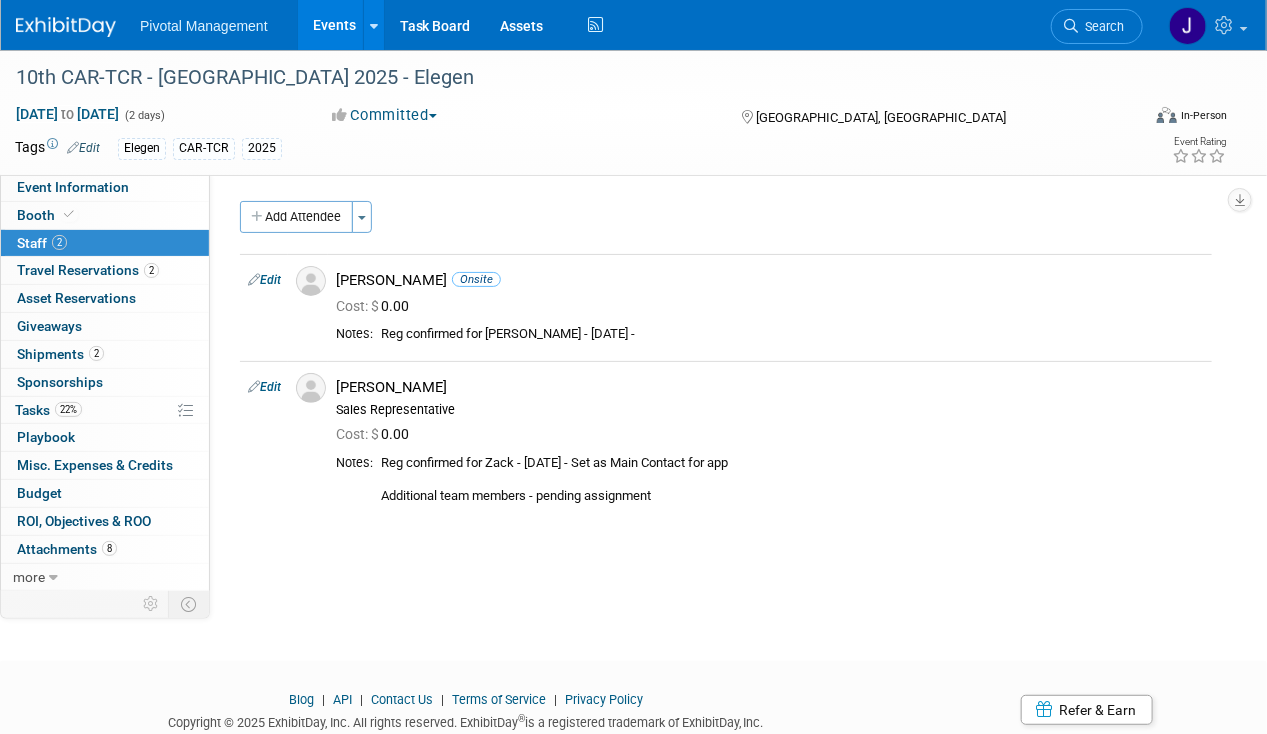 select on "f77ea919-9661-4a1f-8f95-39a8a757f7f4" 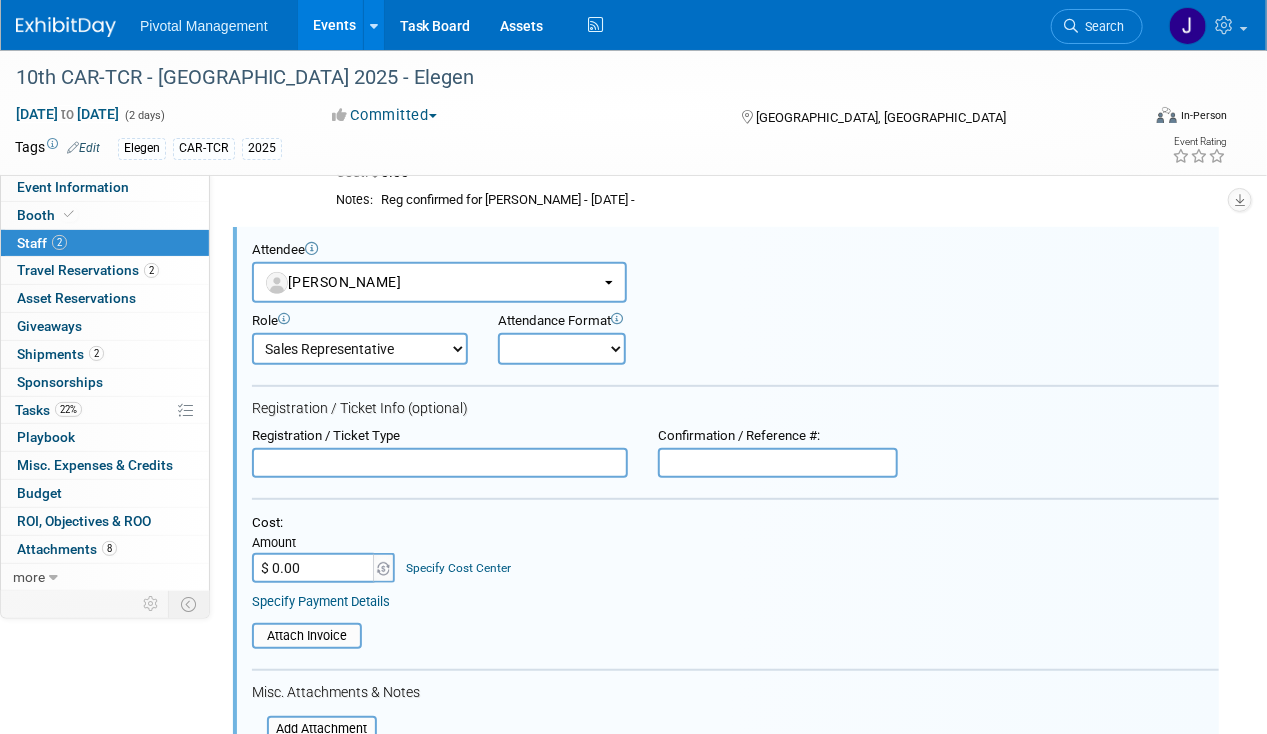 scroll, scrollTop: 0, scrollLeft: 0, axis: both 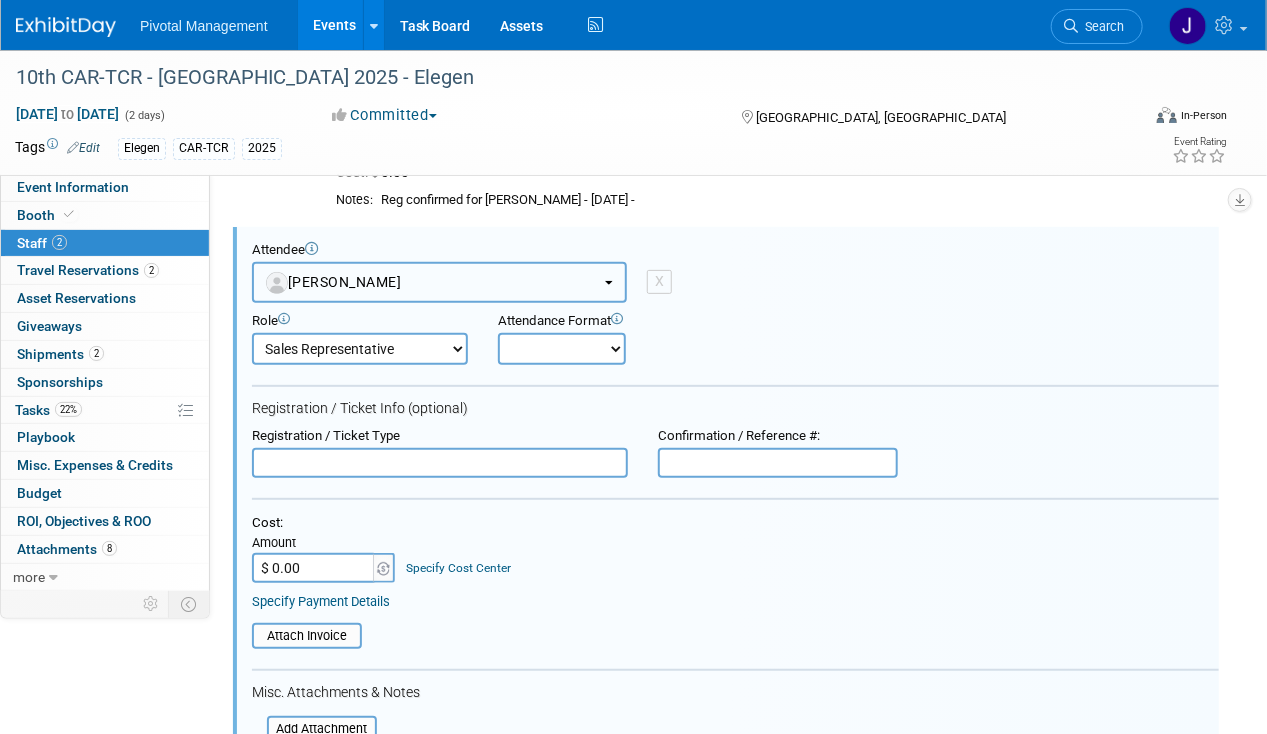 click on "[PERSON_NAME]" at bounding box center [334, 282] 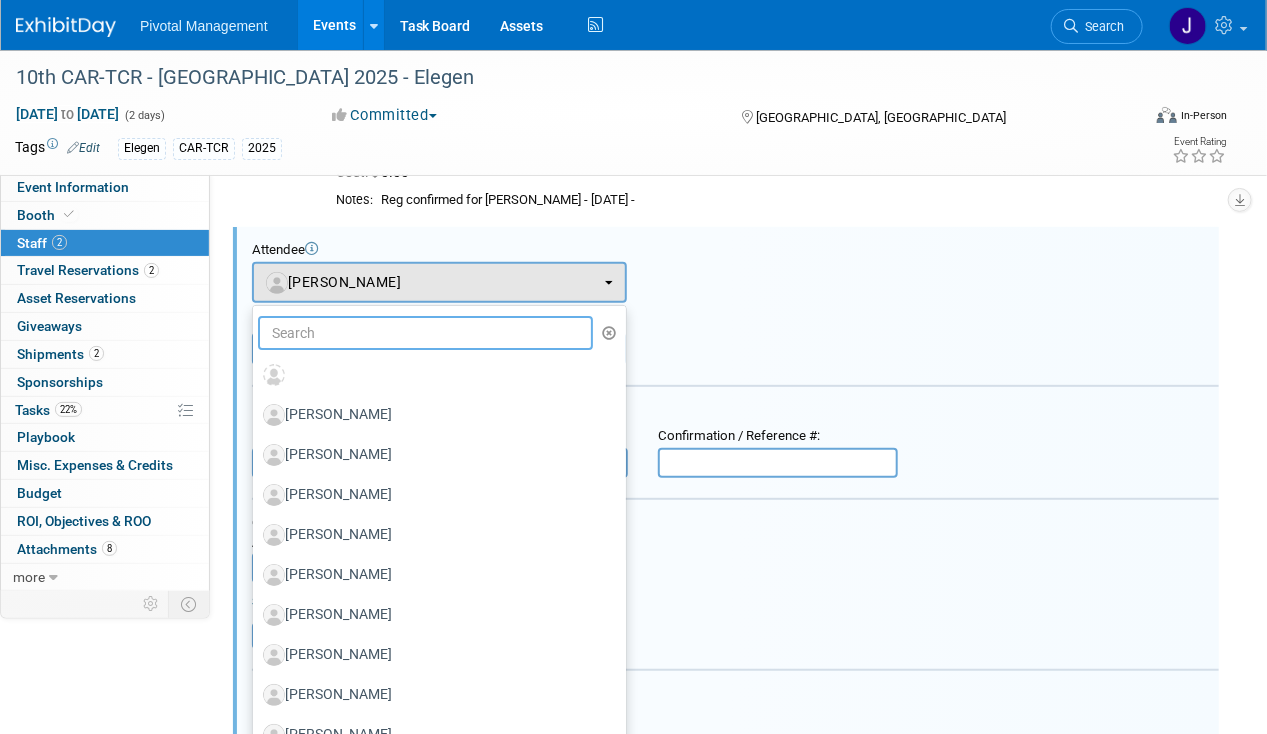 click at bounding box center [425, 333] 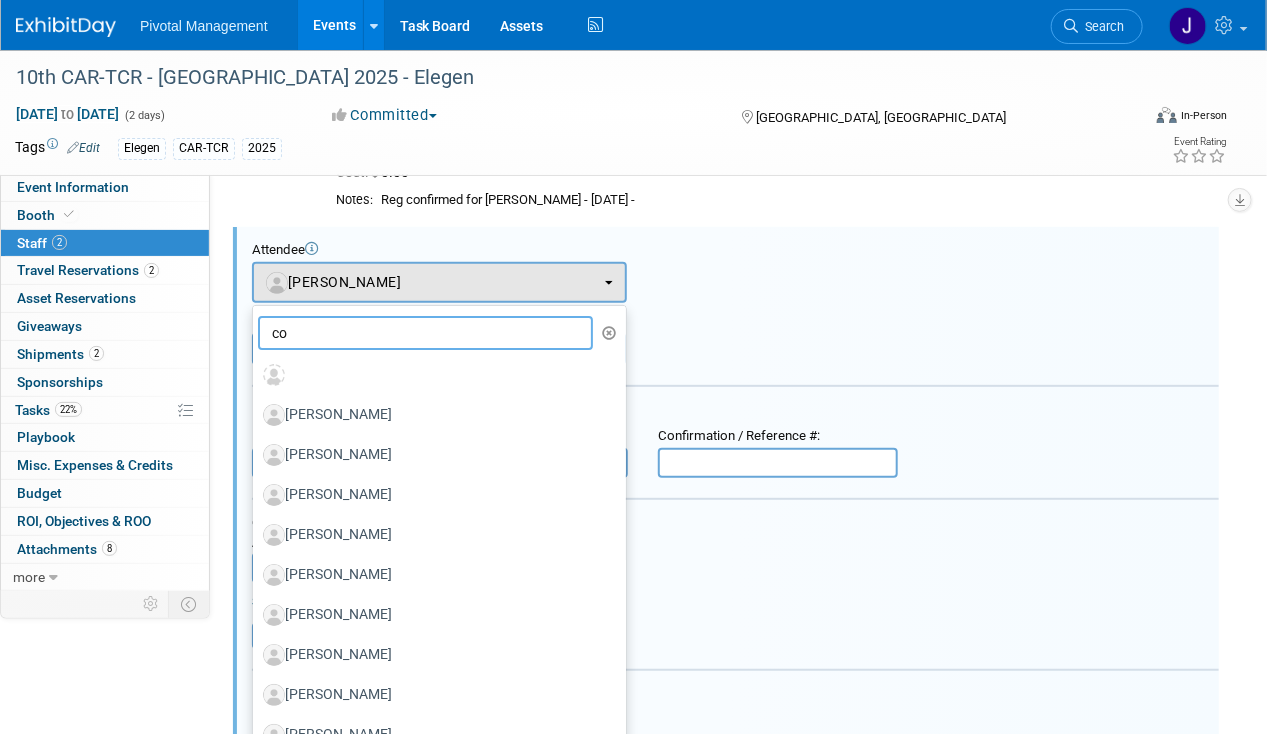 type on "con" 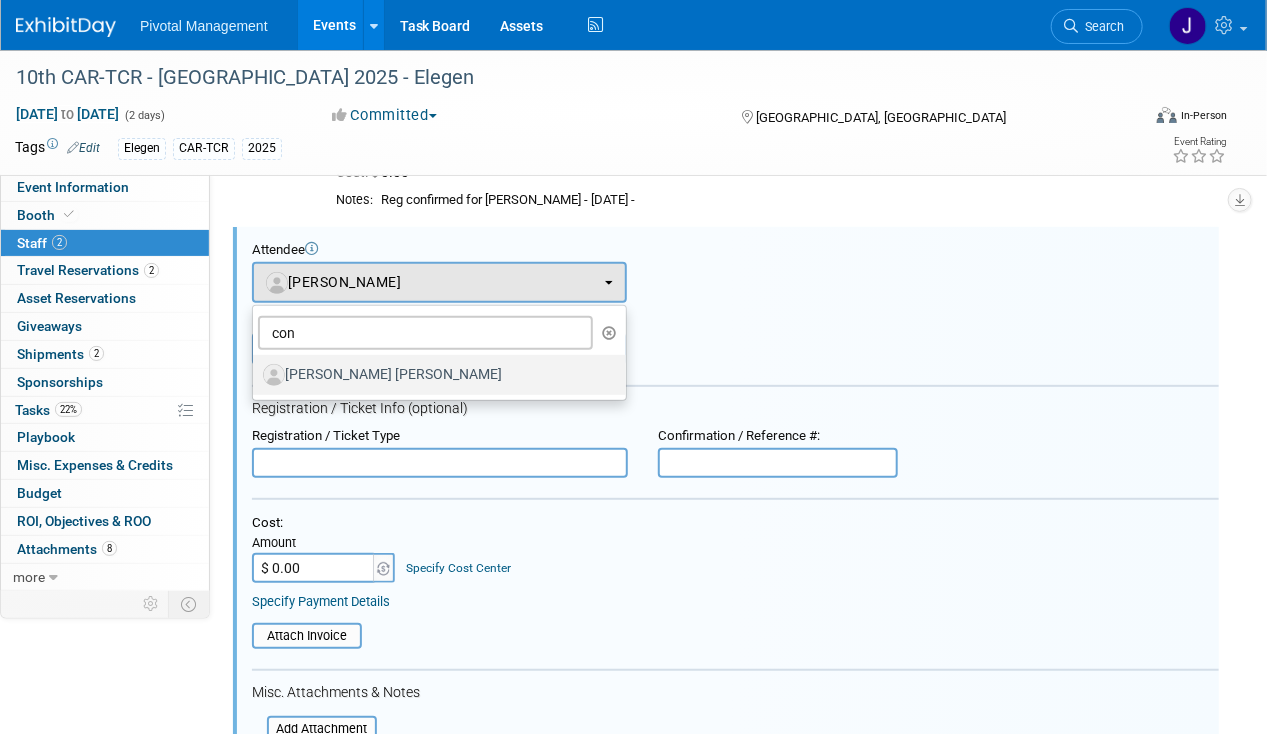 click on "[PERSON_NAME] [PERSON_NAME]" at bounding box center (434, 375) 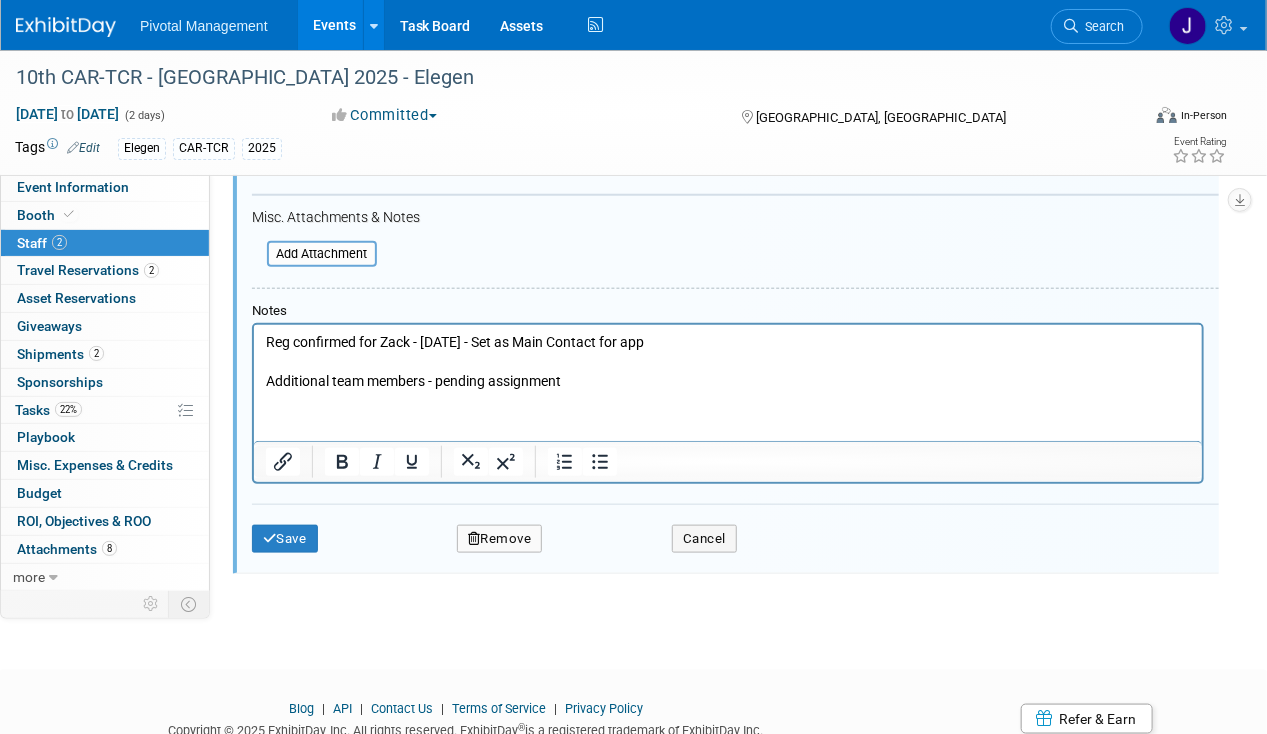 scroll, scrollTop: 644, scrollLeft: 0, axis: vertical 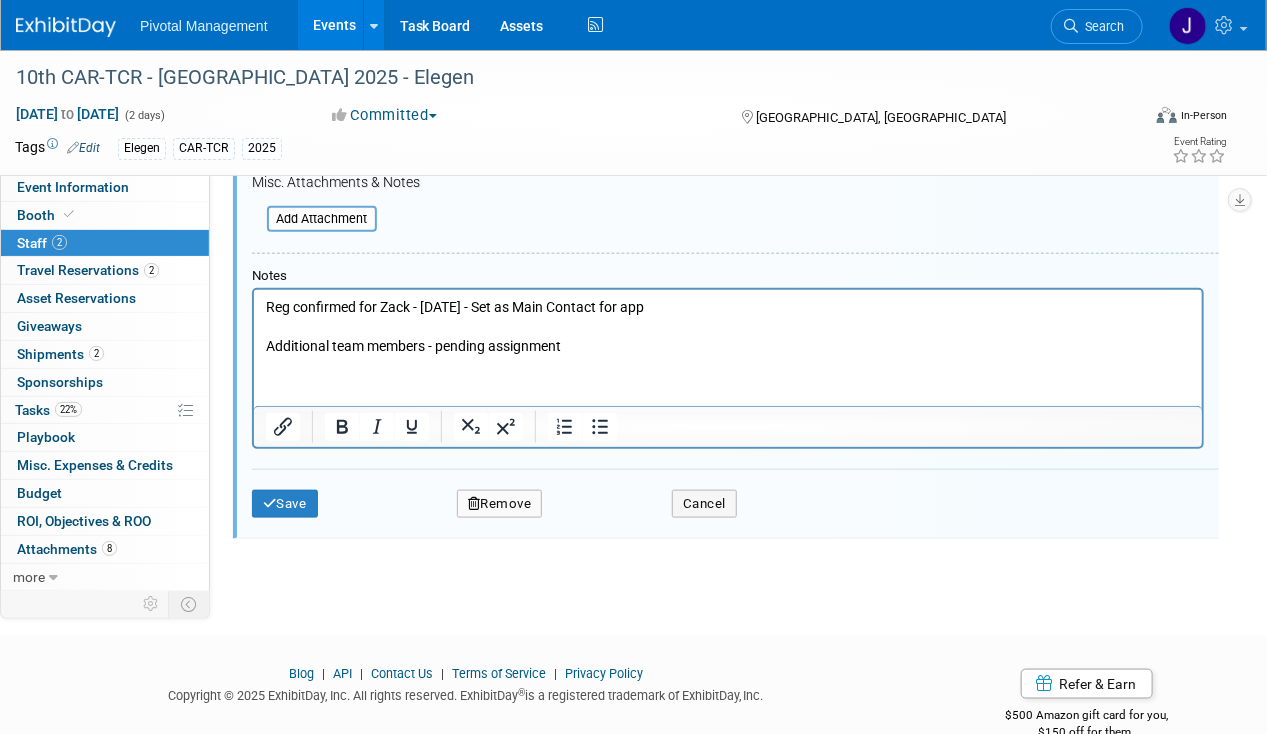 click on "Reg confirmed for Zack - 05.22.25 - Set as Main Contact for app Additional team members - pending assignment" at bounding box center [727, 326] 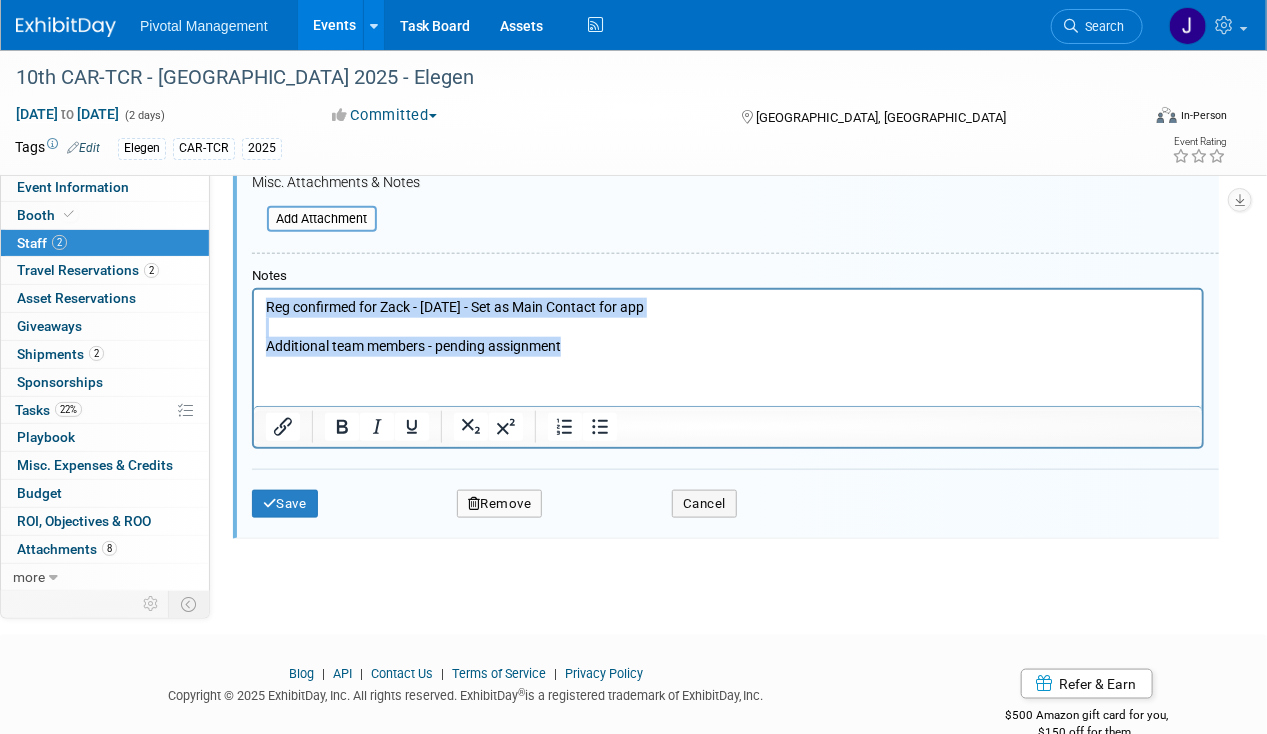 drag, startPoint x: 676, startPoint y: 354, endPoint x: 48, endPoint y: 297, distance: 630.5815 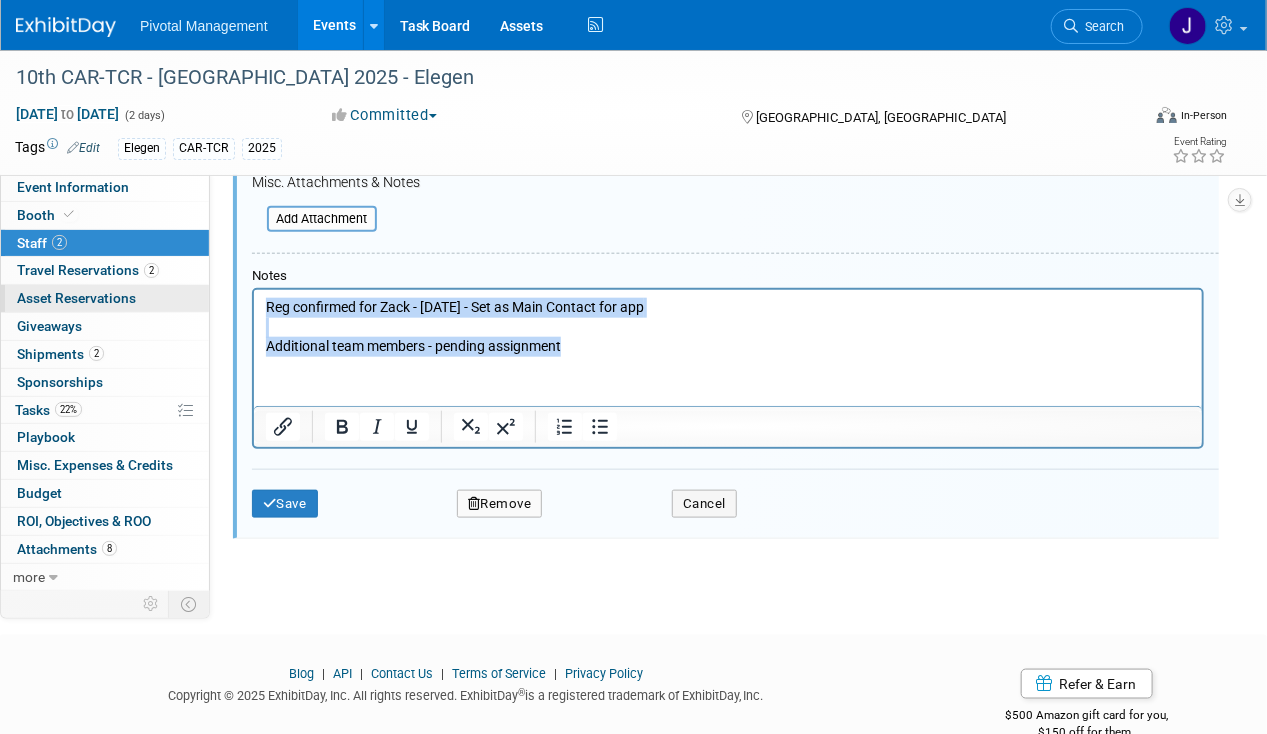 scroll, scrollTop: 637, scrollLeft: 0, axis: vertical 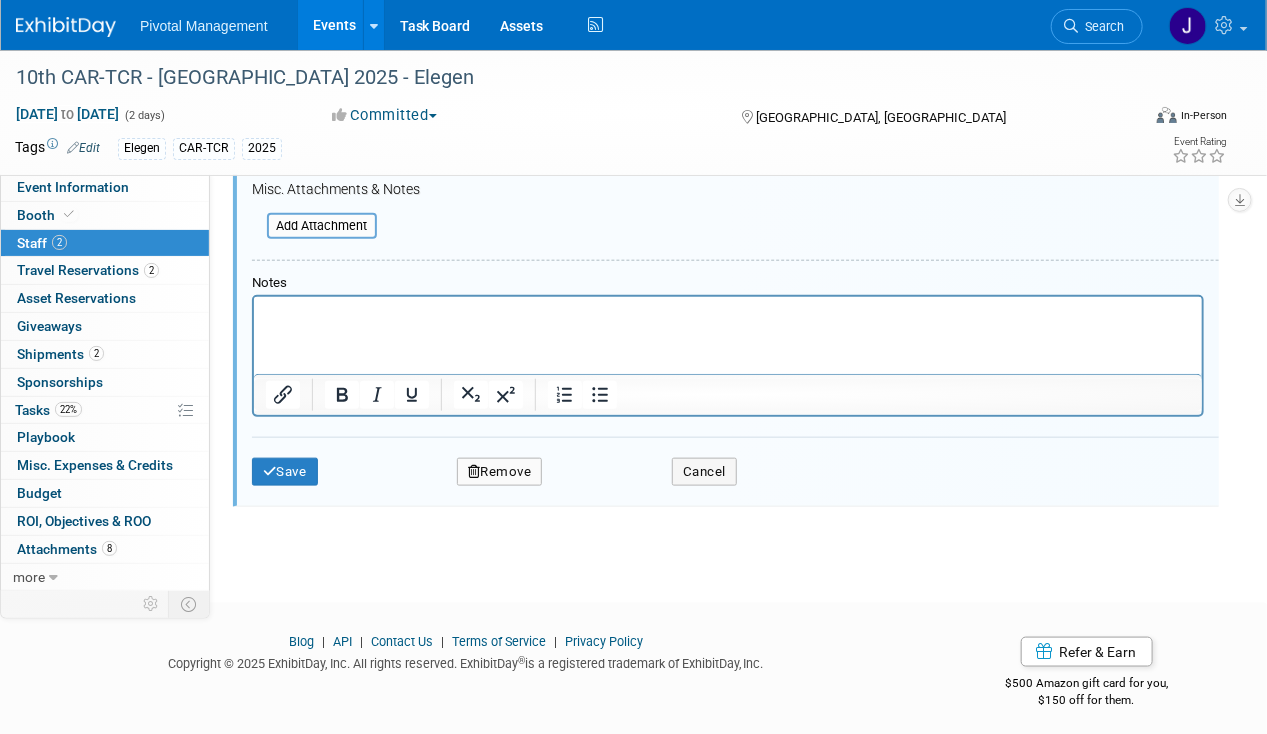 click on "Save
Remove
Cancel" at bounding box center (735, 469) 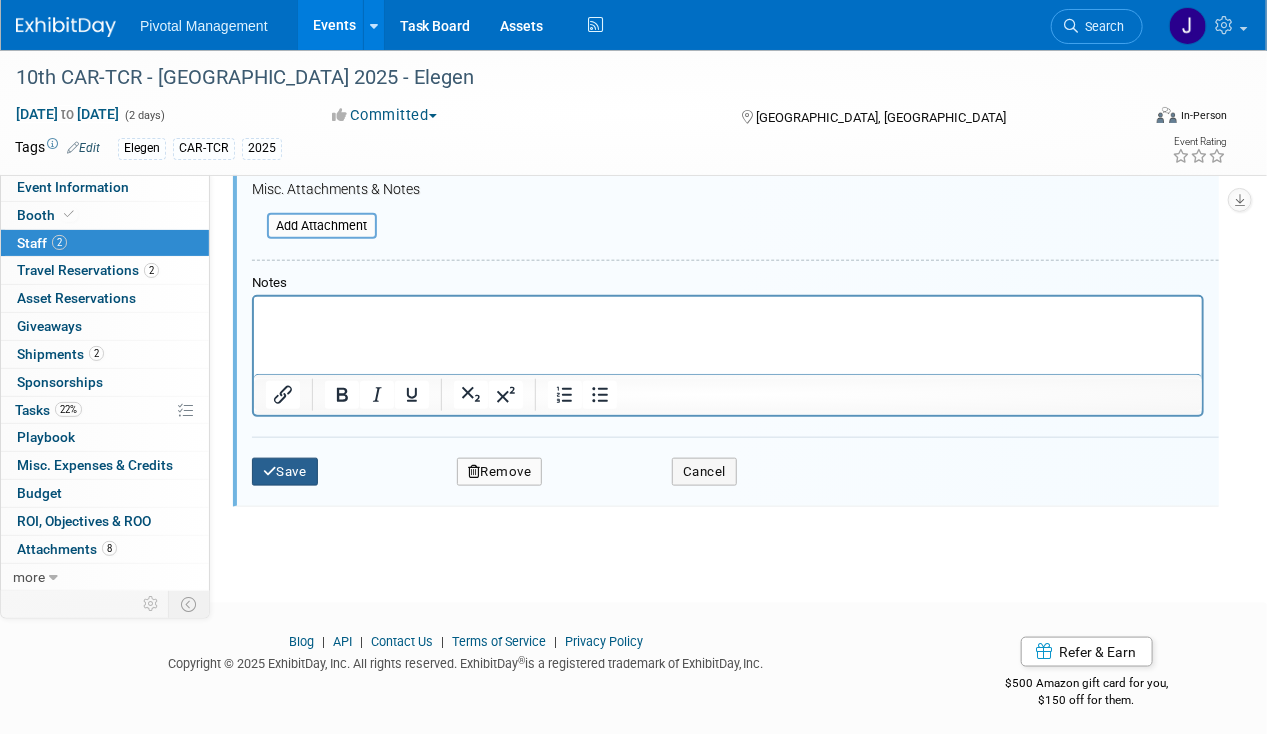click on "Save" at bounding box center (285, 472) 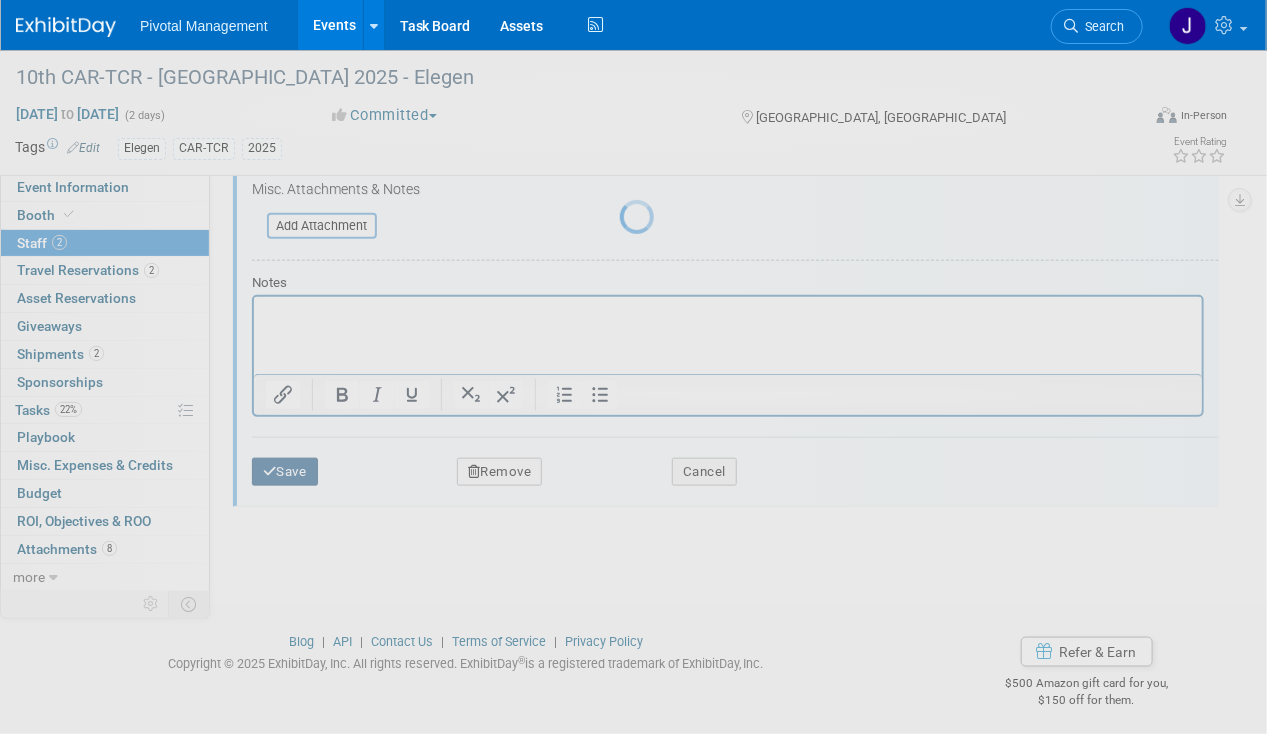 scroll, scrollTop: 66, scrollLeft: 0, axis: vertical 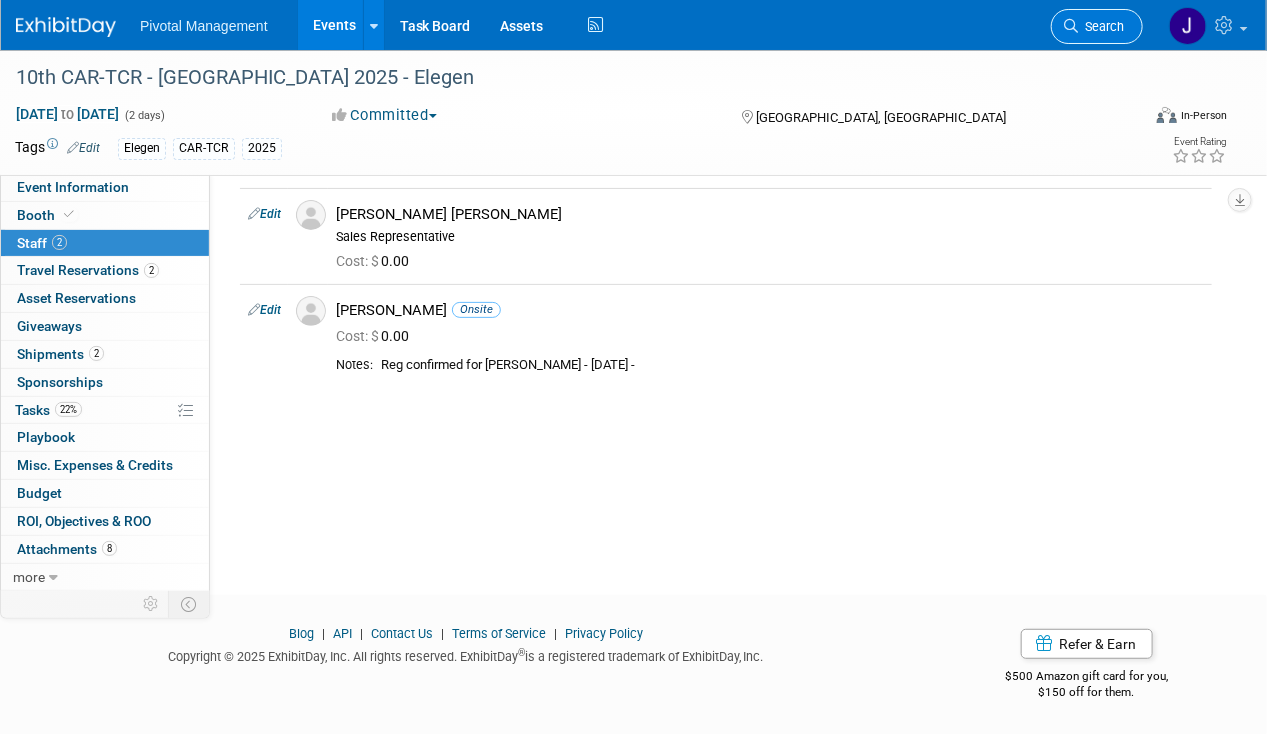 click on "Search" at bounding box center [1101, 26] 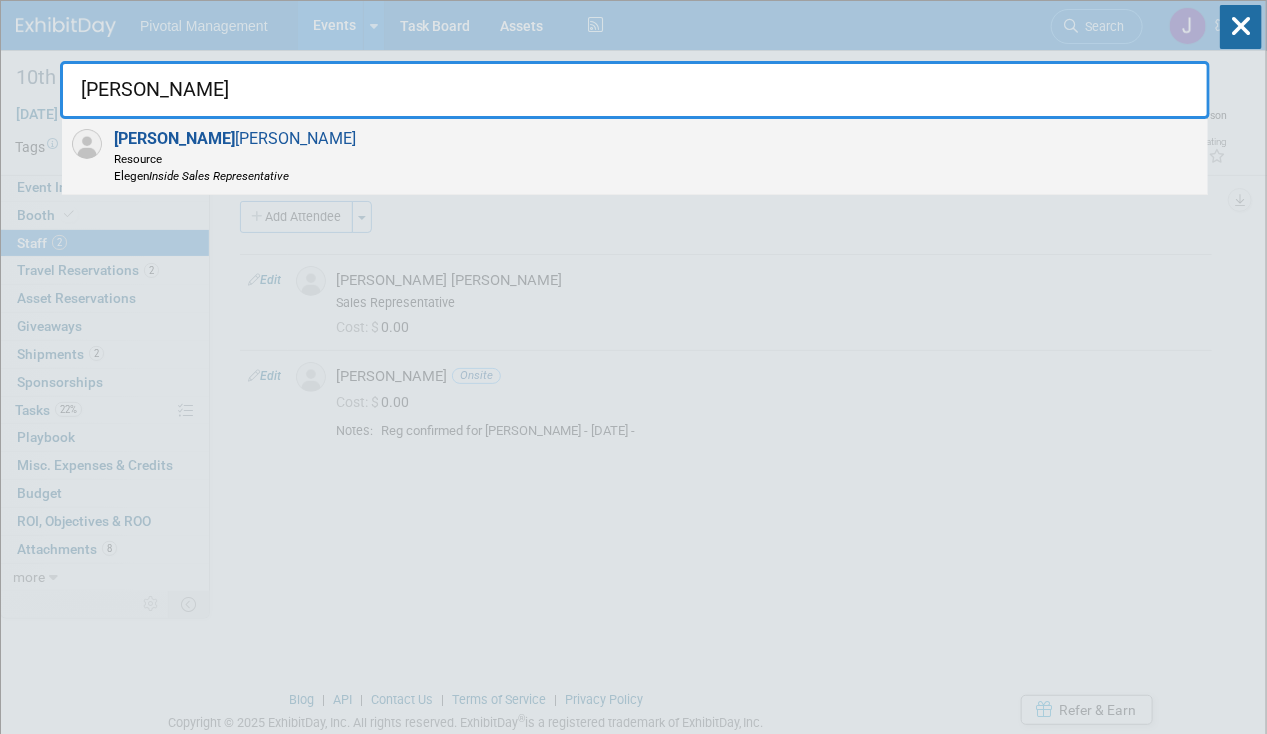 type on "connor" 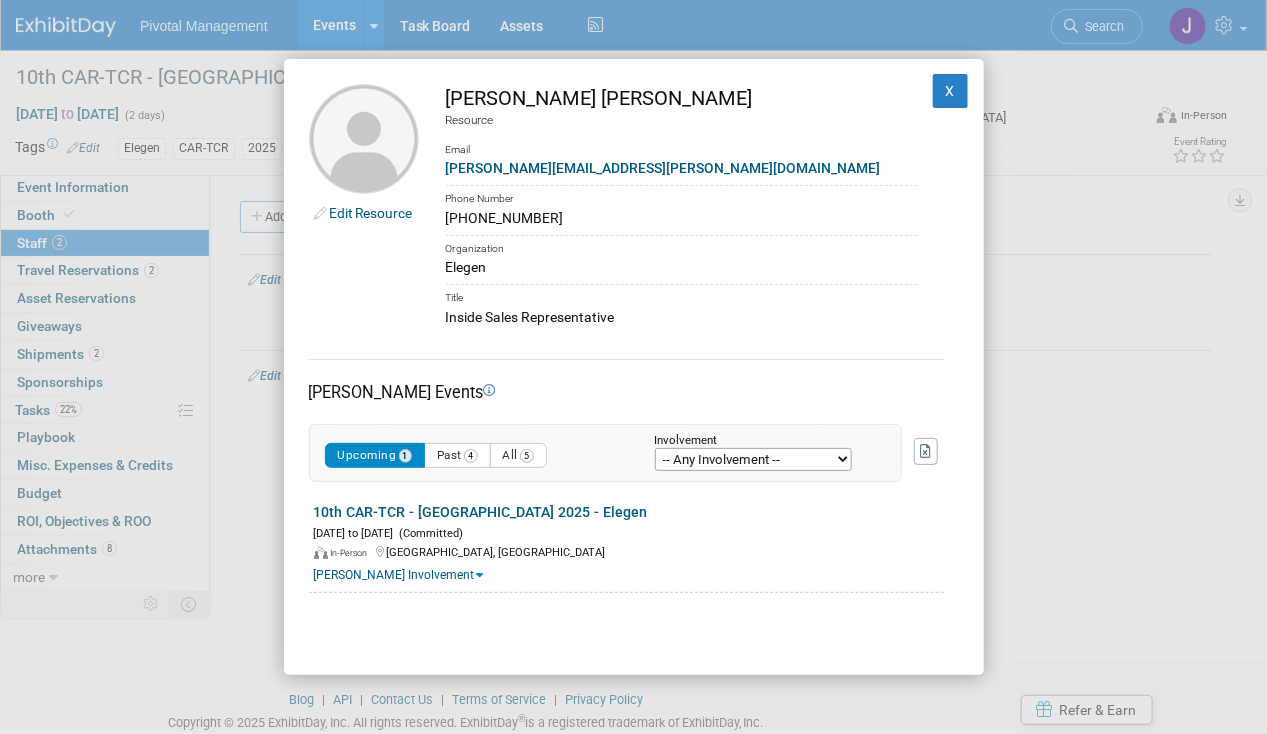 drag, startPoint x: 472, startPoint y: 97, endPoint x: 573, endPoint y: 96, distance: 101.00495 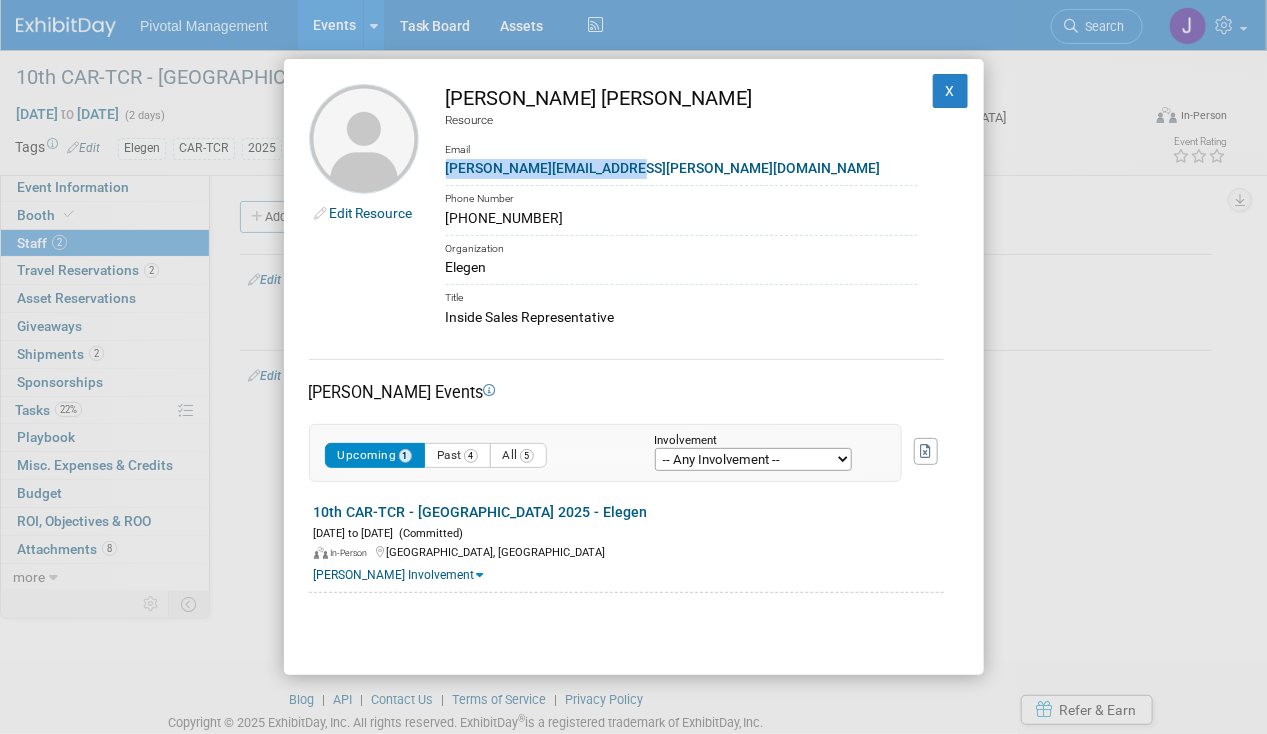 drag, startPoint x: 670, startPoint y: 178, endPoint x: 441, endPoint y: 174, distance: 229.03493 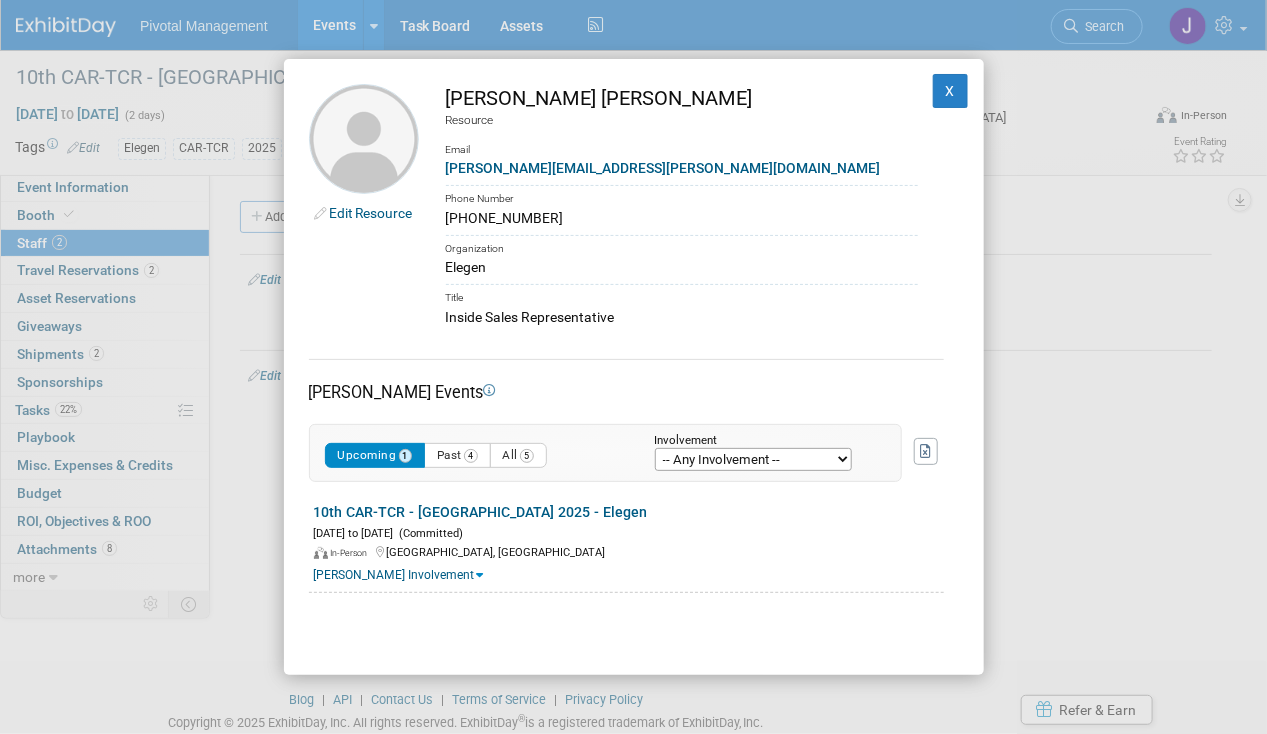 drag, startPoint x: 556, startPoint y: 225, endPoint x: 440, endPoint y: 223, distance: 116.01724 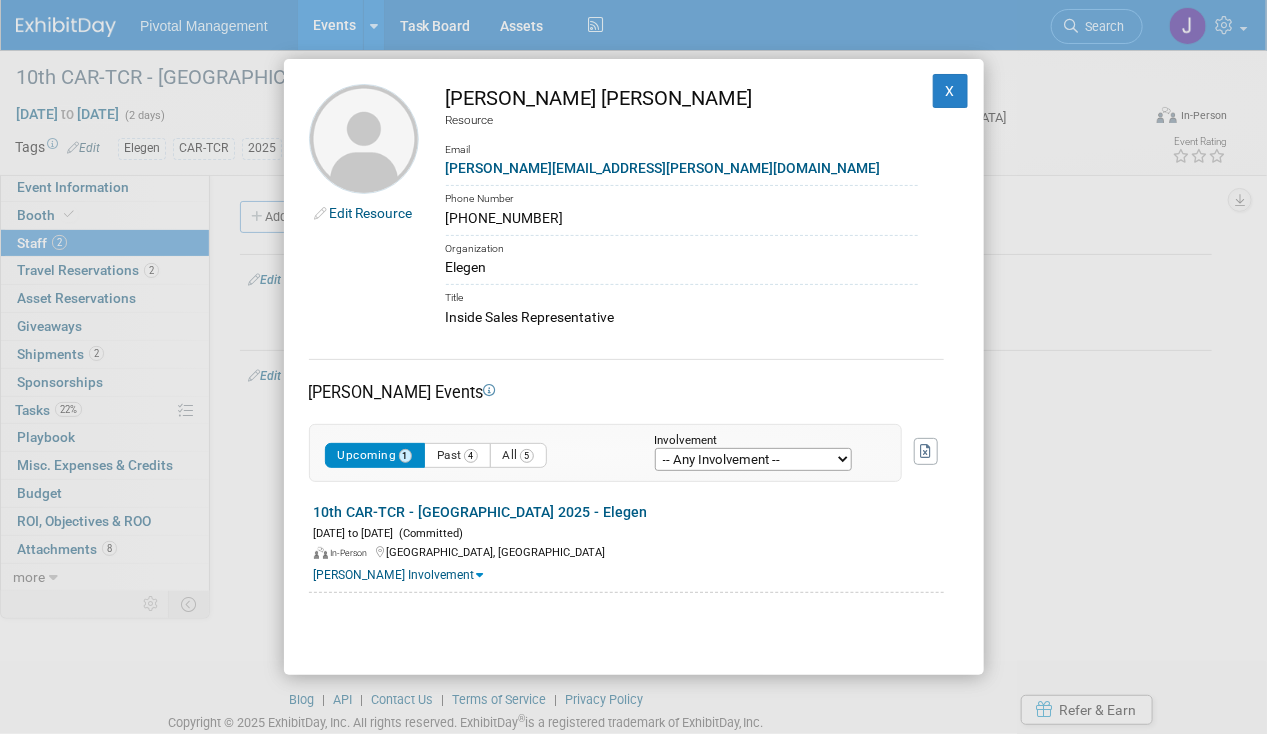 drag, startPoint x: 673, startPoint y: 319, endPoint x: 443, endPoint y: 319, distance: 230 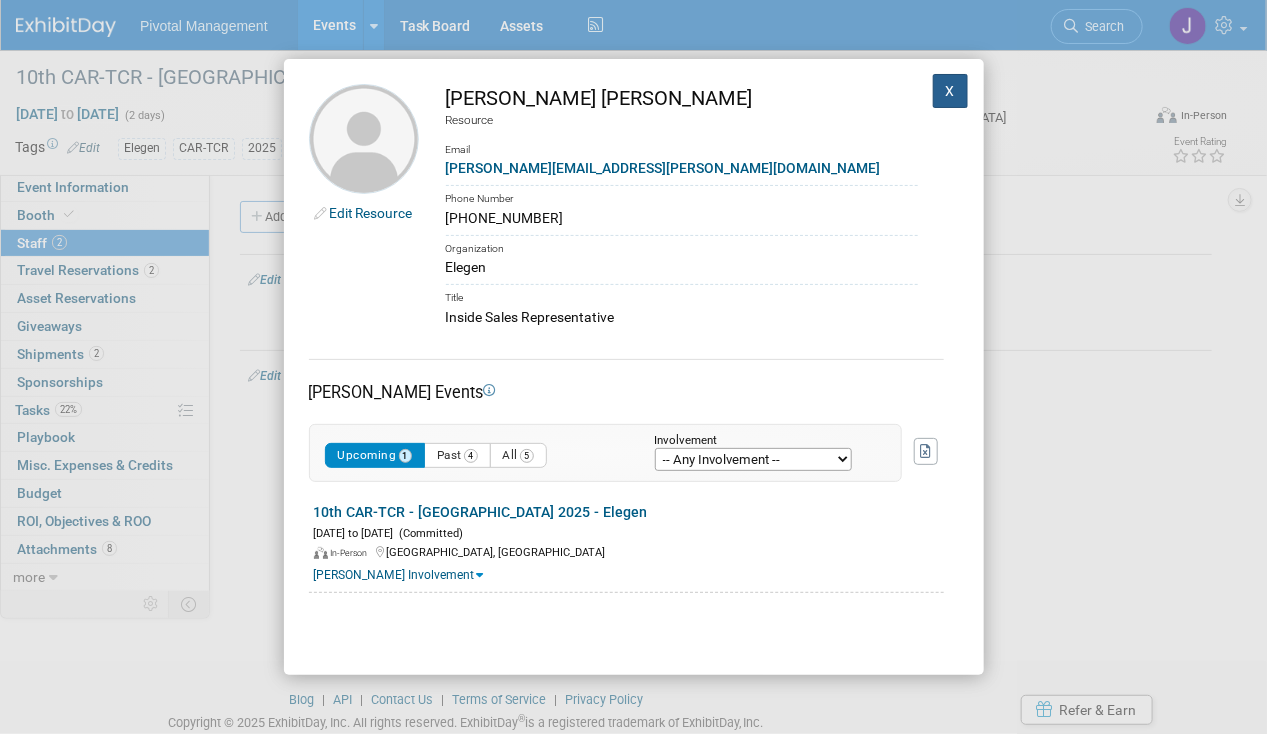click on "X" at bounding box center (951, 91) 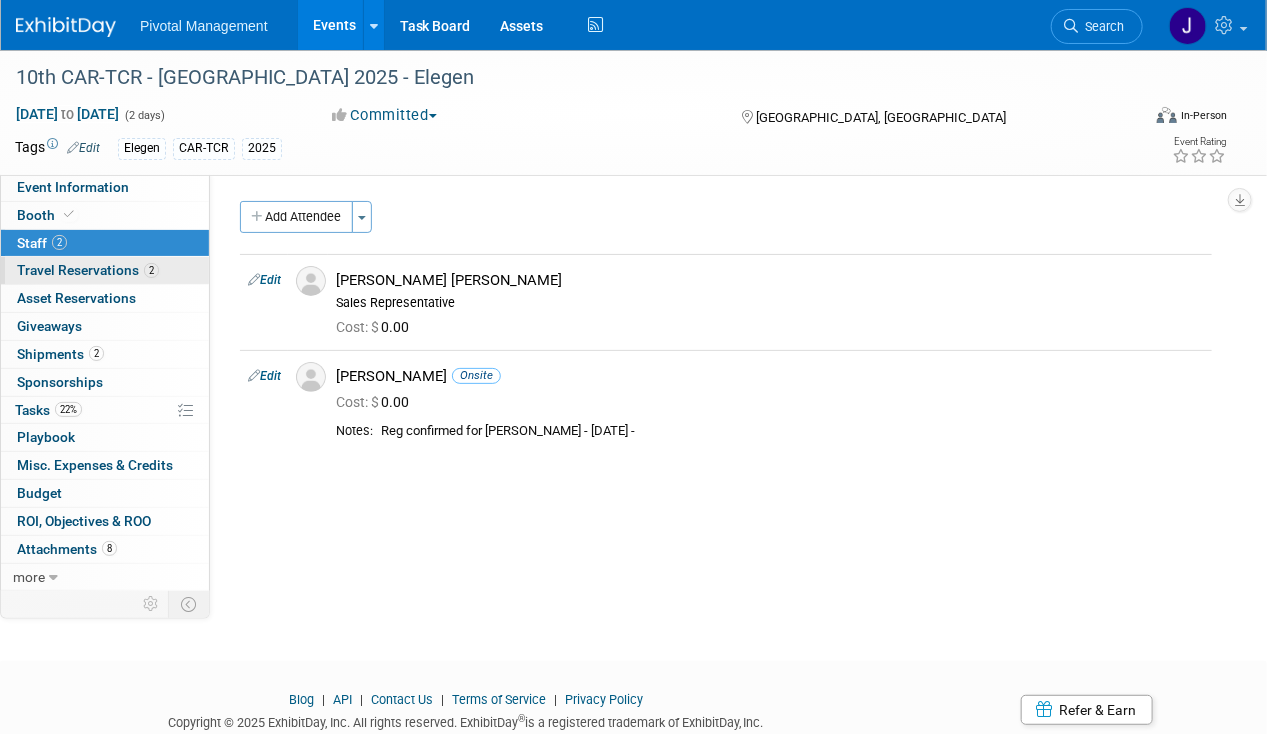 click on "Travel Reservations 2" at bounding box center [88, 270] 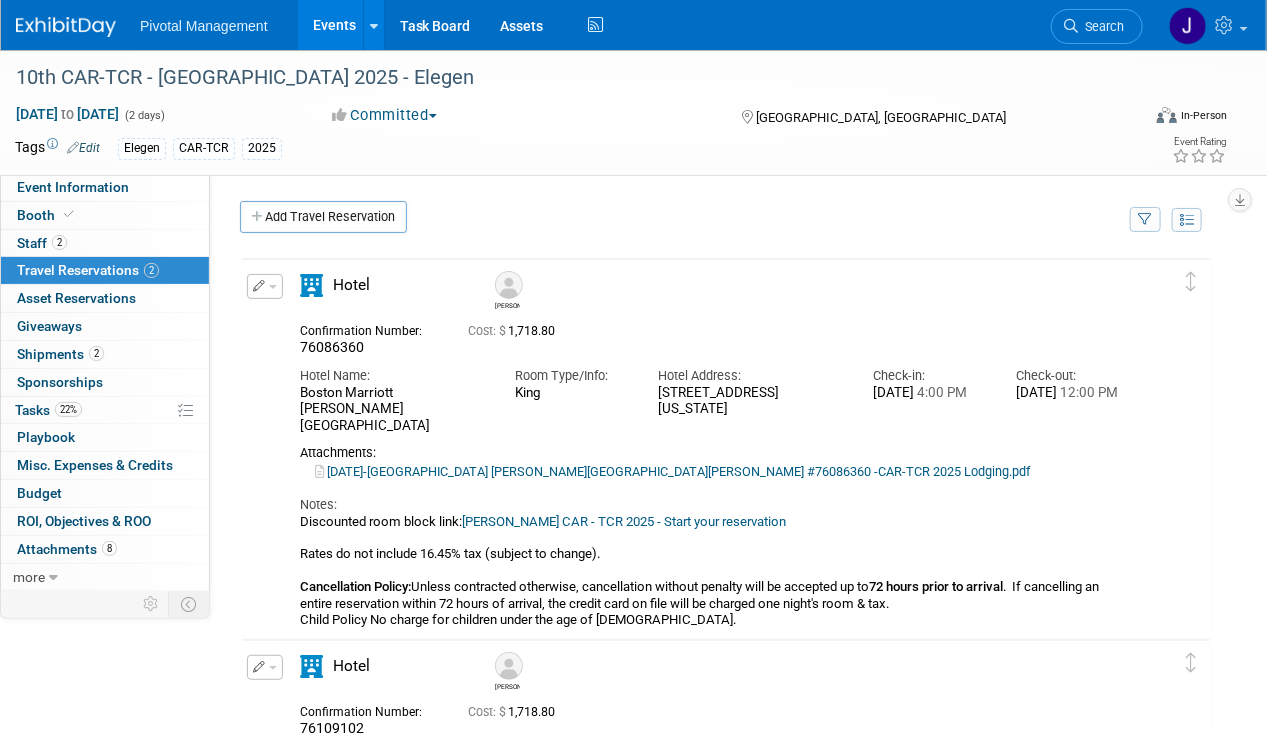drag, startPoint x: 869, startPoint y: 393, endPoint x: 991, endPoint y: 391, distance: 122.016396 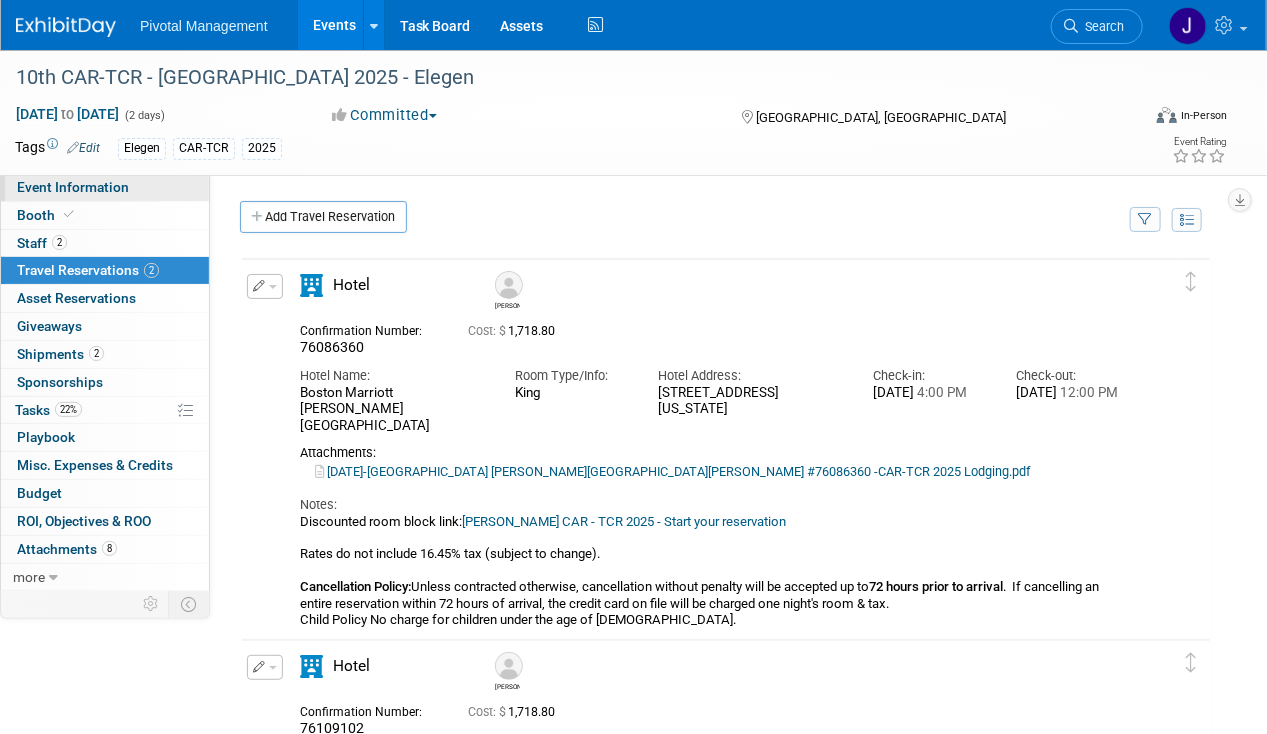 click on "Event Information" at bounding box center (105, 187) 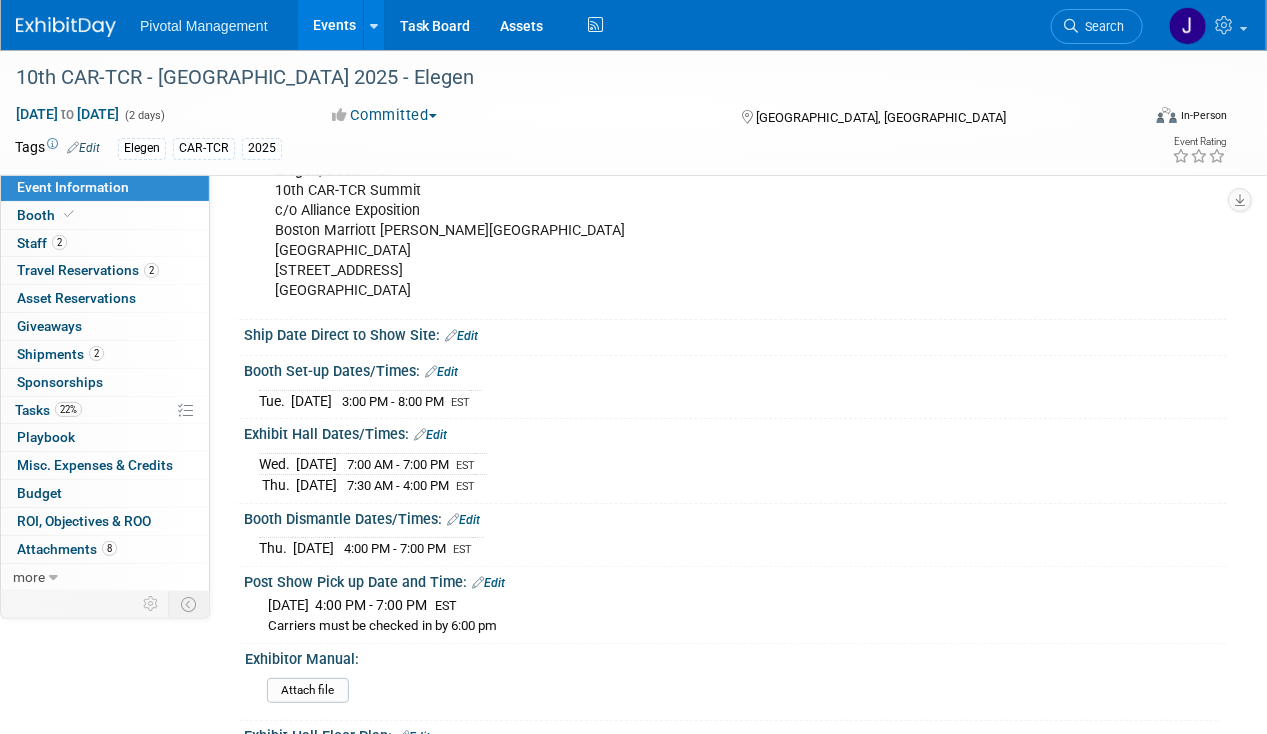 scroll, scrollTop: 2948, scrollLeft: 0, axis: vertical 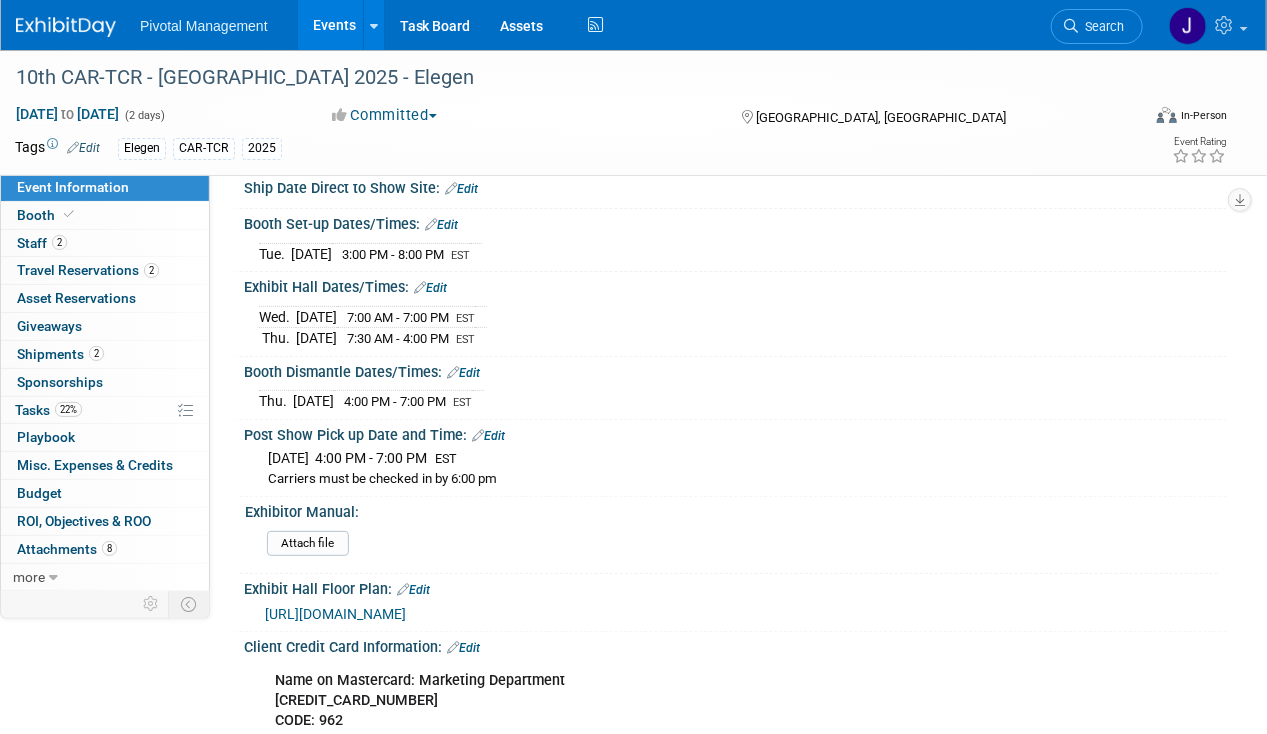 drag, startPoint x: 241, startPoint y: 222, endPoint x: 520, endPoint y: 470, distance: 373.28943 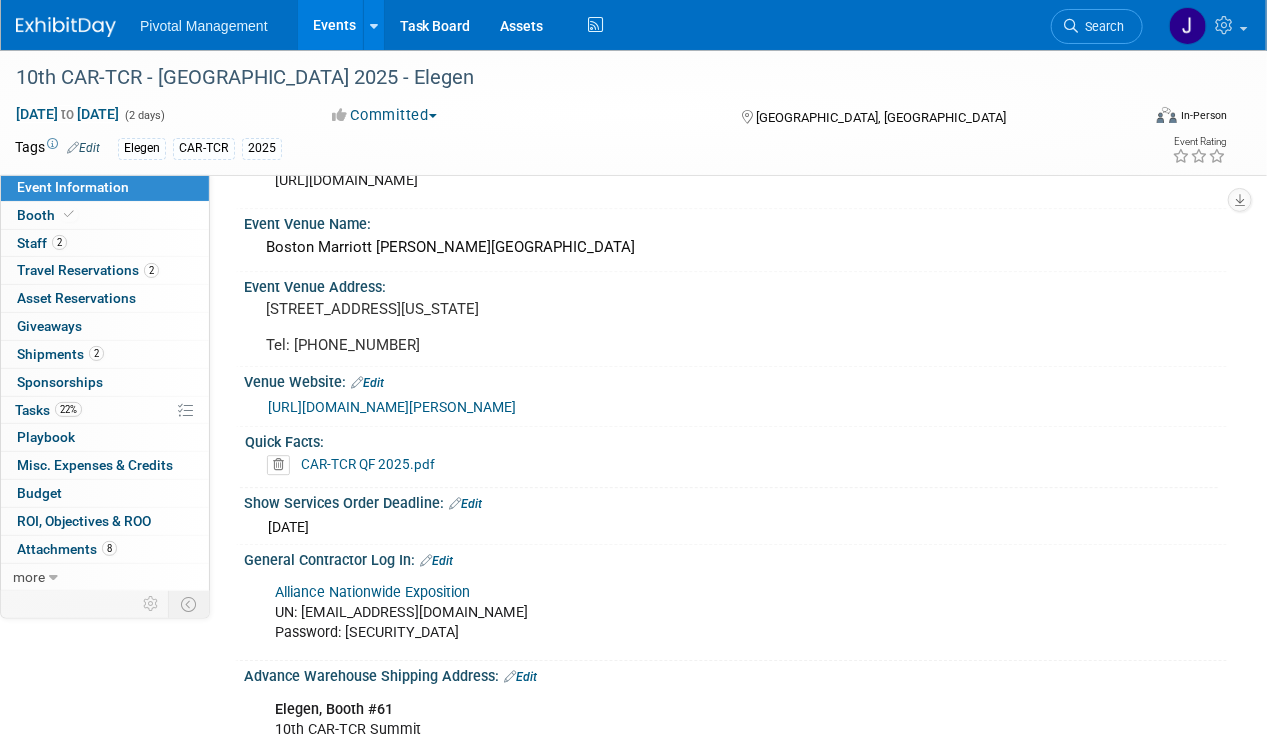 scroll, scrollTop: 1977, scrollLeft: 0, axis: vertical 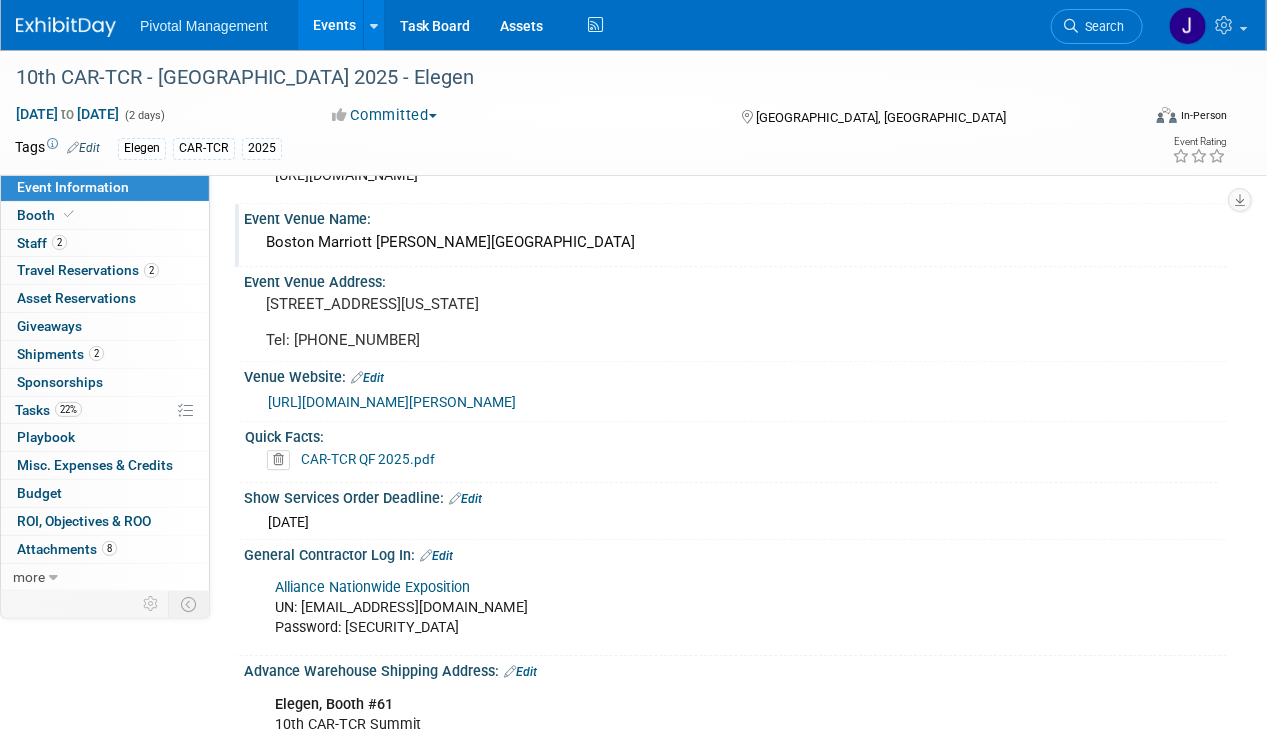 click on "Boston Marriott [PERSON_NAME][GEOGRAPHIC_DATA]" at bounding box center (735, 242) 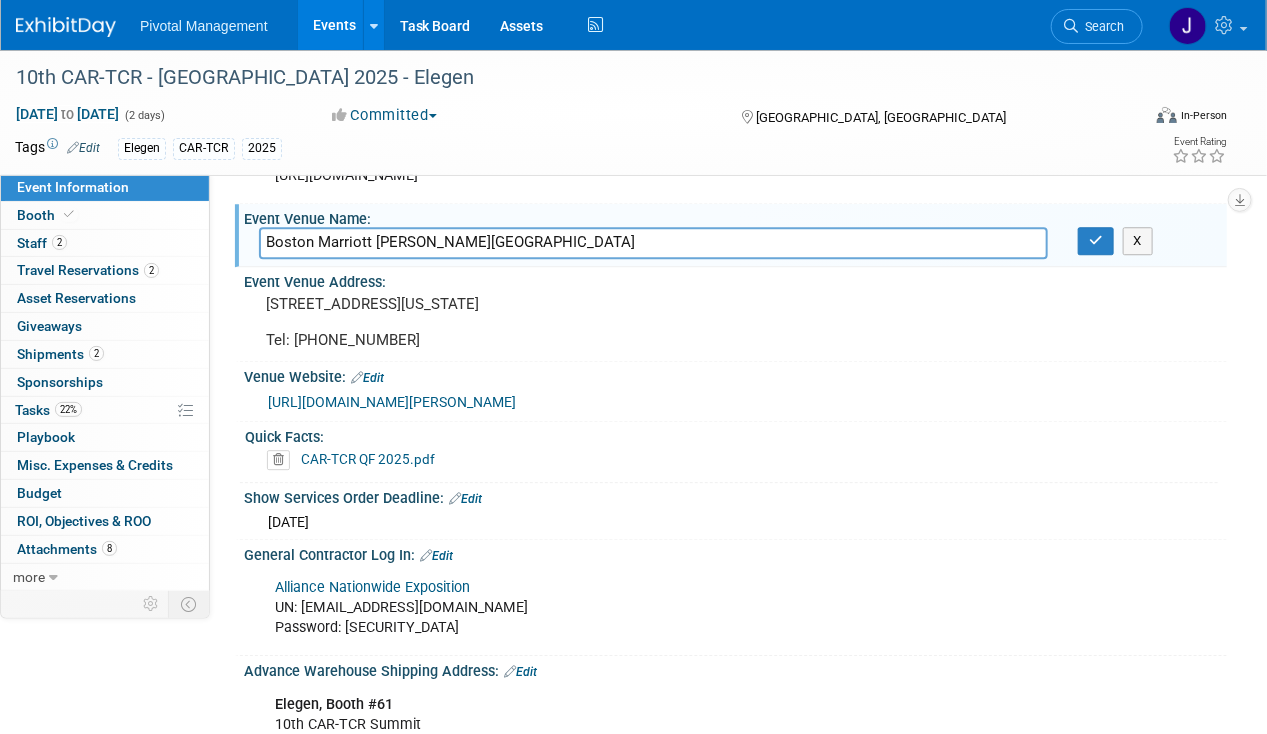 drag, startPoint x: 507, startPoint y: 232, endPoint x: 248, endPoint y: 232, distance: 259 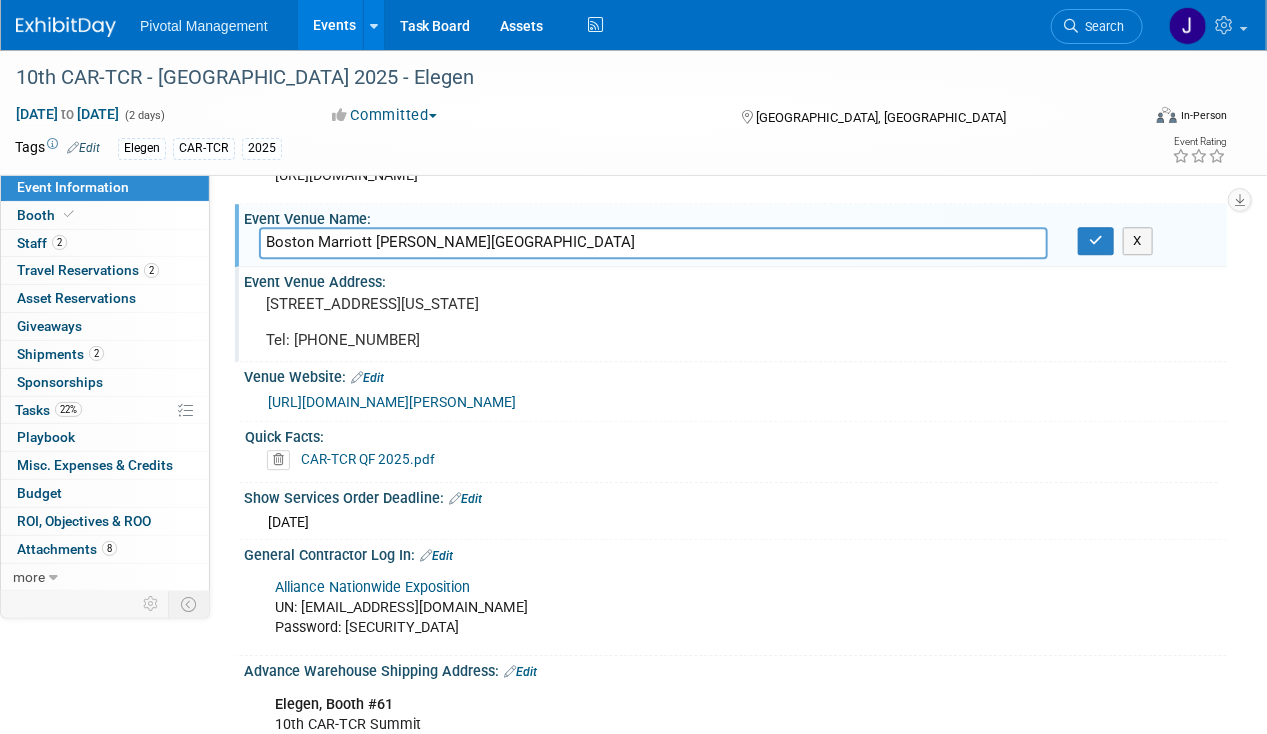 drag, startPoint x: 266, startPoint y: 286, endPoint x: 312, endPoint y: 307, distance: 50.566788 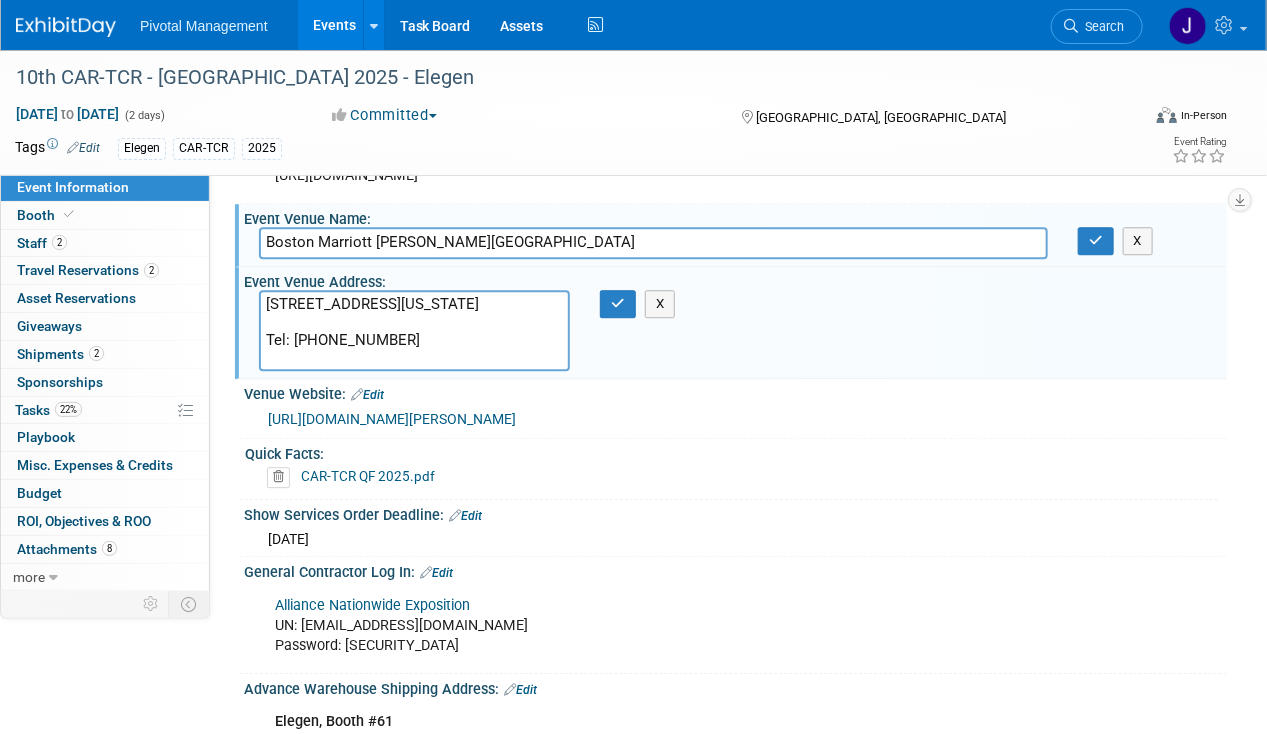 click on "Venue Website:
Edit" at bounding box center [735, 392] 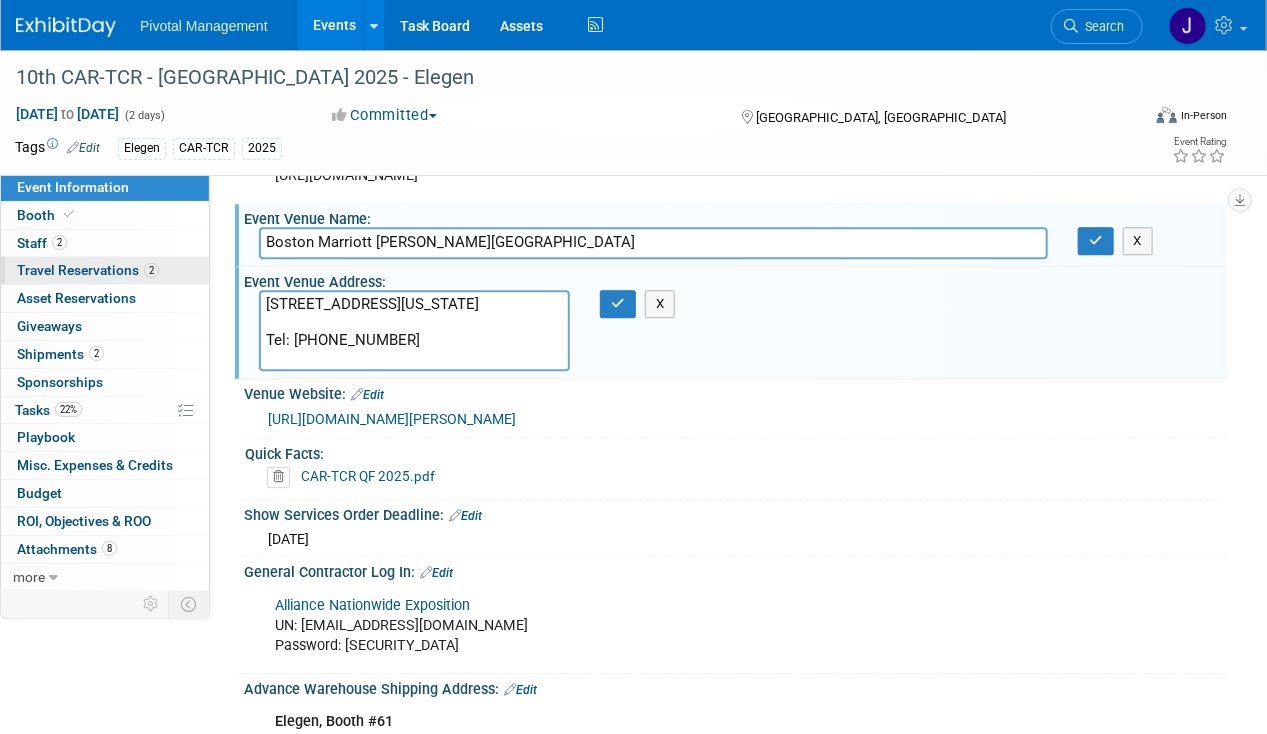 drag, startPoint x: 460, startPoint y: 307, endPoint x: 121, endPoint y: 274, distance: 340.60242 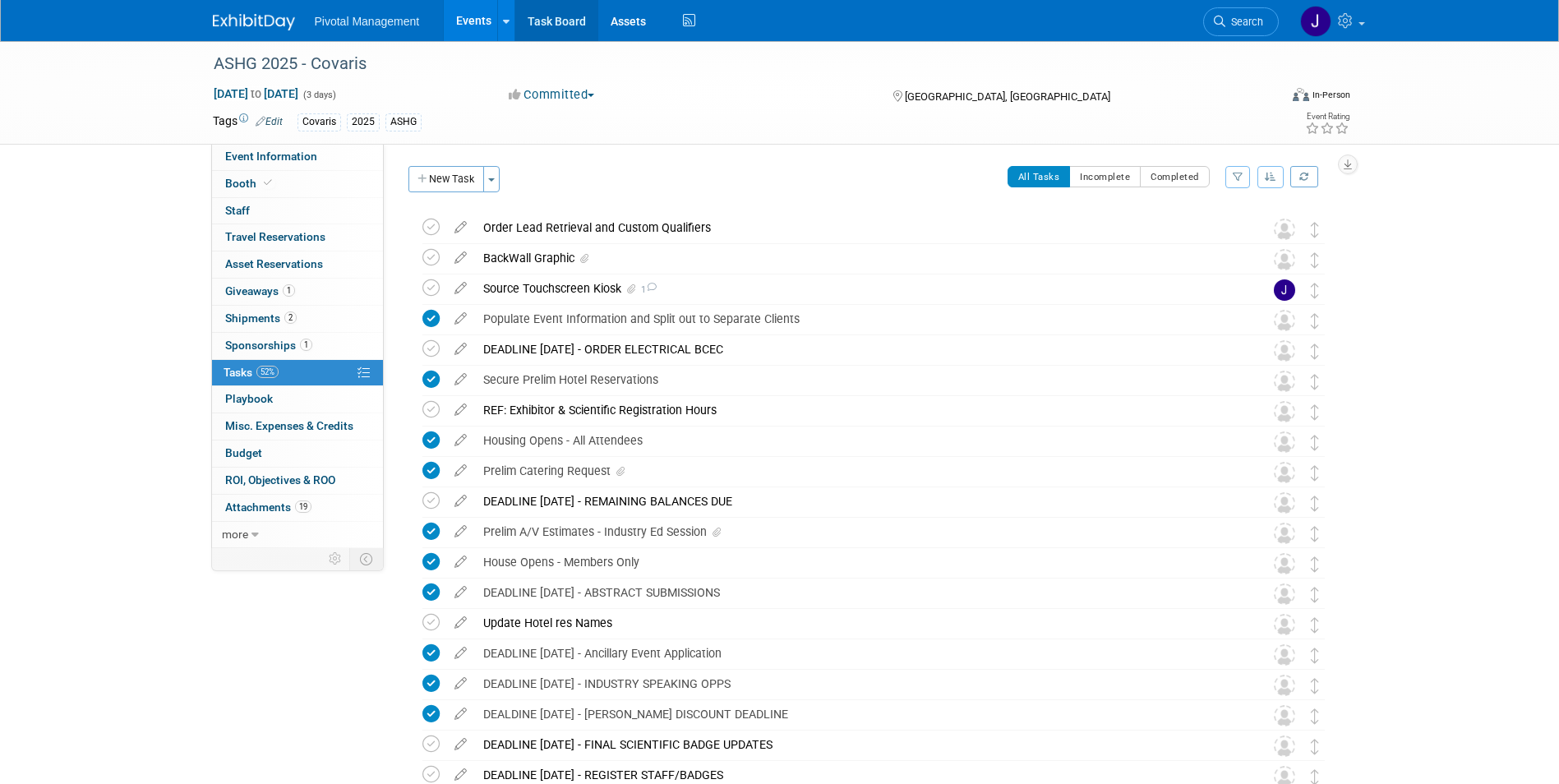 scroll, scrollTop: 0, scrollLeft: 0, axis: both 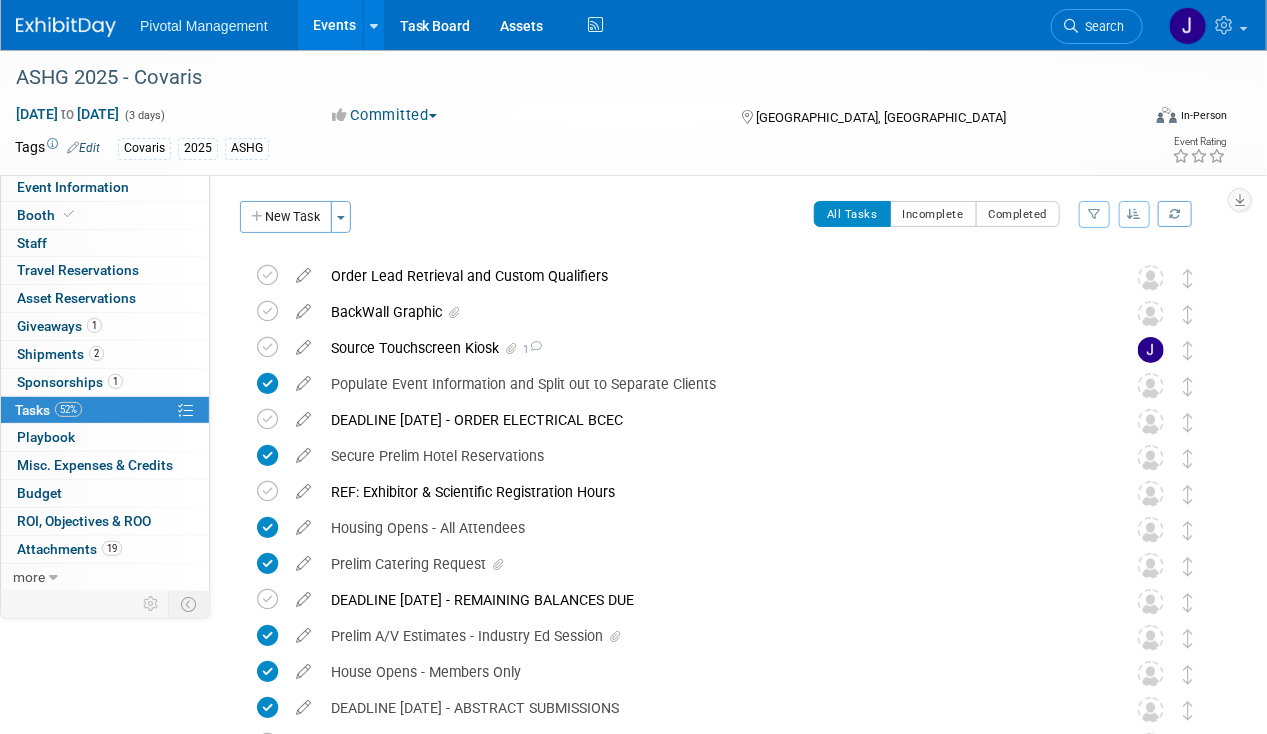 drag, startPoint x: 320, startPoint y: 16, endPoint x: 346, endPoint y: 20, distance: 26.305893 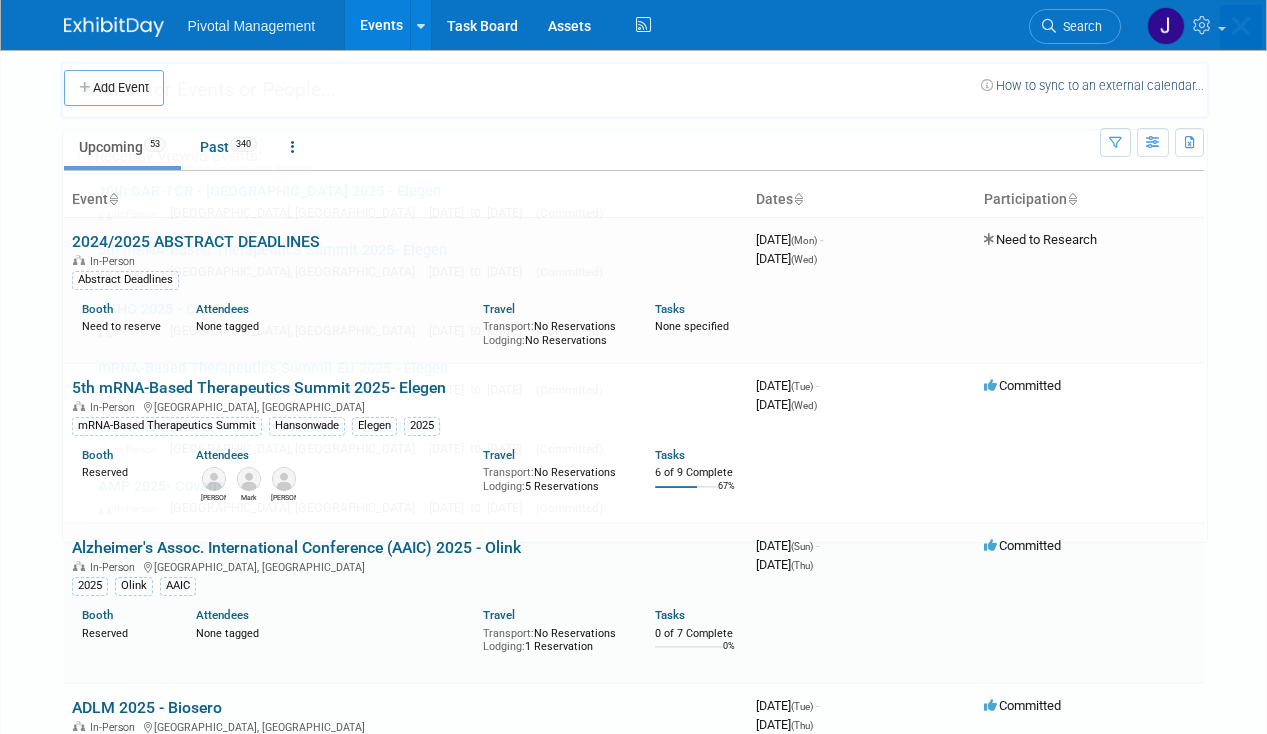 scroll, scrollTop: 0, scrollLeft: 0, axis: both 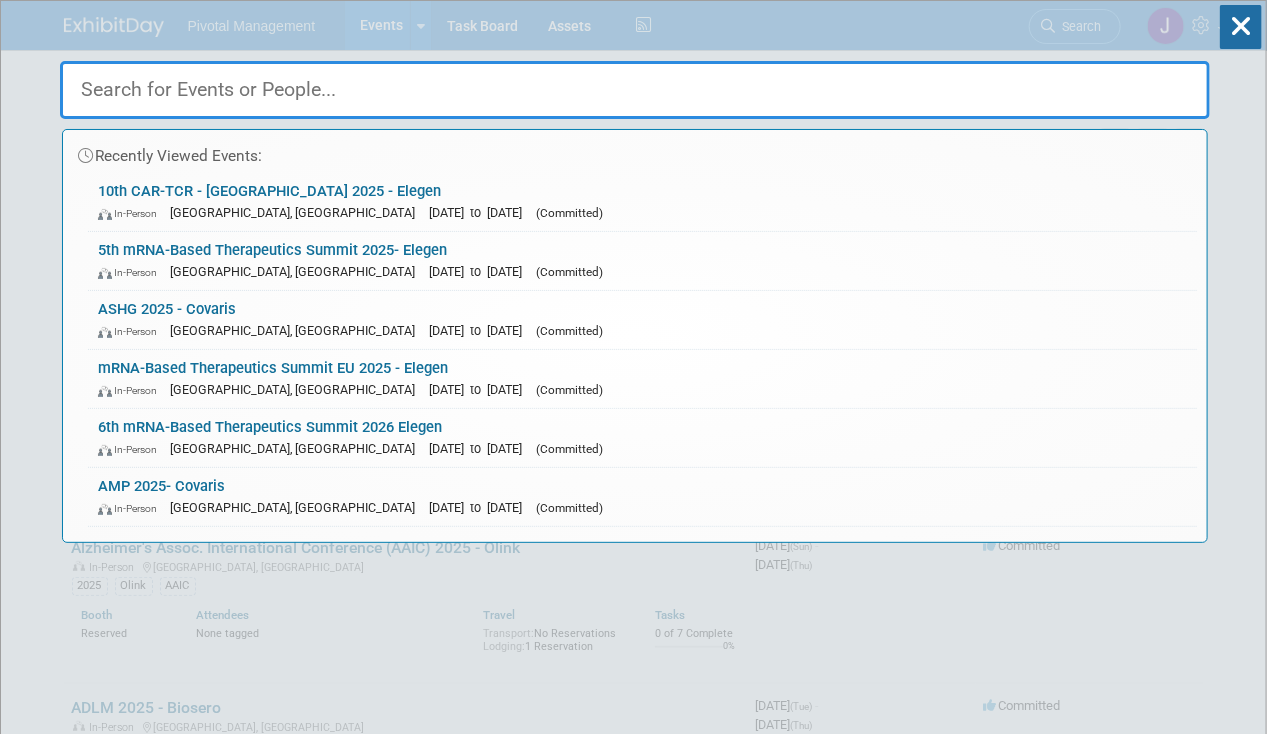 click on "Recently Viewed Events:
10th CAR-TCR - Hansonwade 2025 - Elegen
In-Person
Boston, MA
Sep 24, 2025  to  Sep 25, 2025
(Committed)
5th mRNA-Based Therapeutics Summit 2025- Elegen
In-Person
Boston, MA
Jul 22, 2025  to  Jul 23, 2025
(Committed)
ASHG 2025 - Covaris
In-Person
Boston, MA
Oct 15, 2025  to  Oct 17, 2025
(Committed)
mRNA-Based Therapeutics Summit EU 2025 - Elegen
In-Person
Frankfurt am Main, Germany
Jan 29, 2025  to  Jan 30, 2025
(Committed)
6th mRNA-Based Therapeutics Summit 2026 Elegen
In-Person
Boston, MA
Jul 20, 2026  to  Jul 24, 2026
(Committed)
AMP 2025- Covaris
In-Person
Boston, MA
Nov 11, 2025  to  Nov 15, 2025
(Committed)
No match found..." at bounding box center (635, 272) 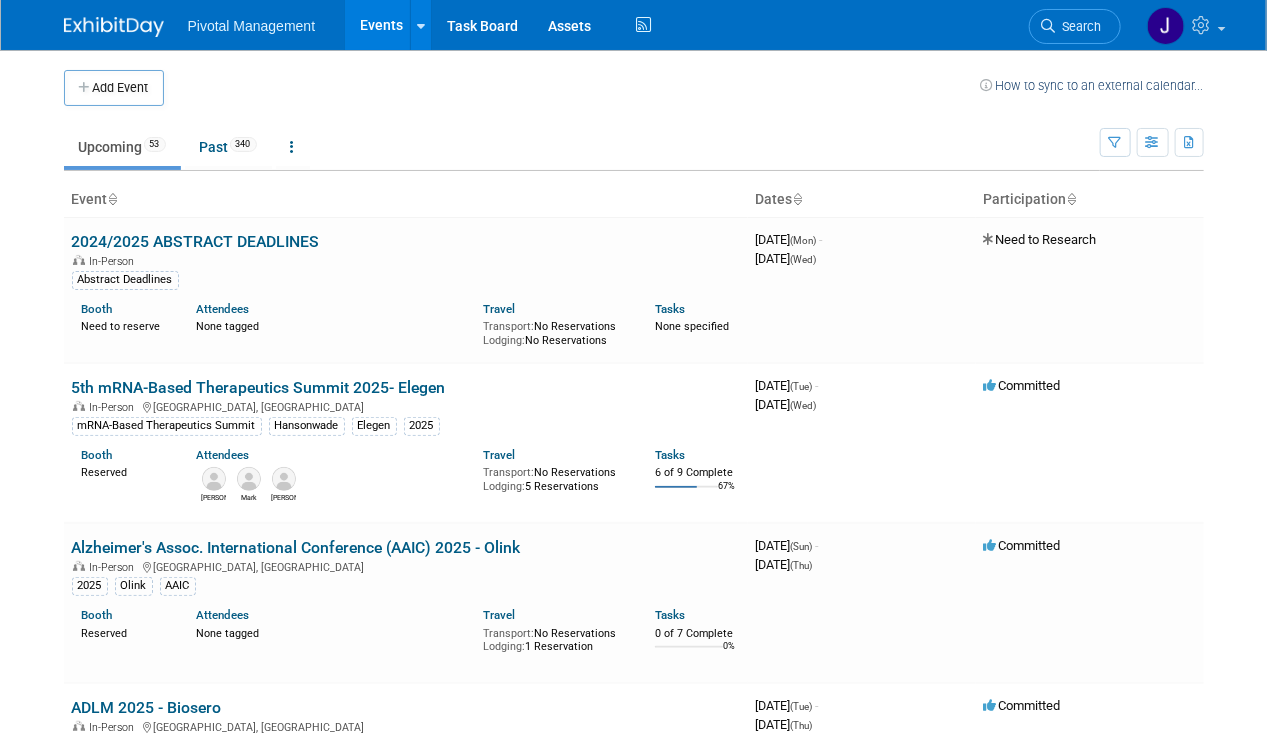 click on "Search" at bounding box center [1079, 26] 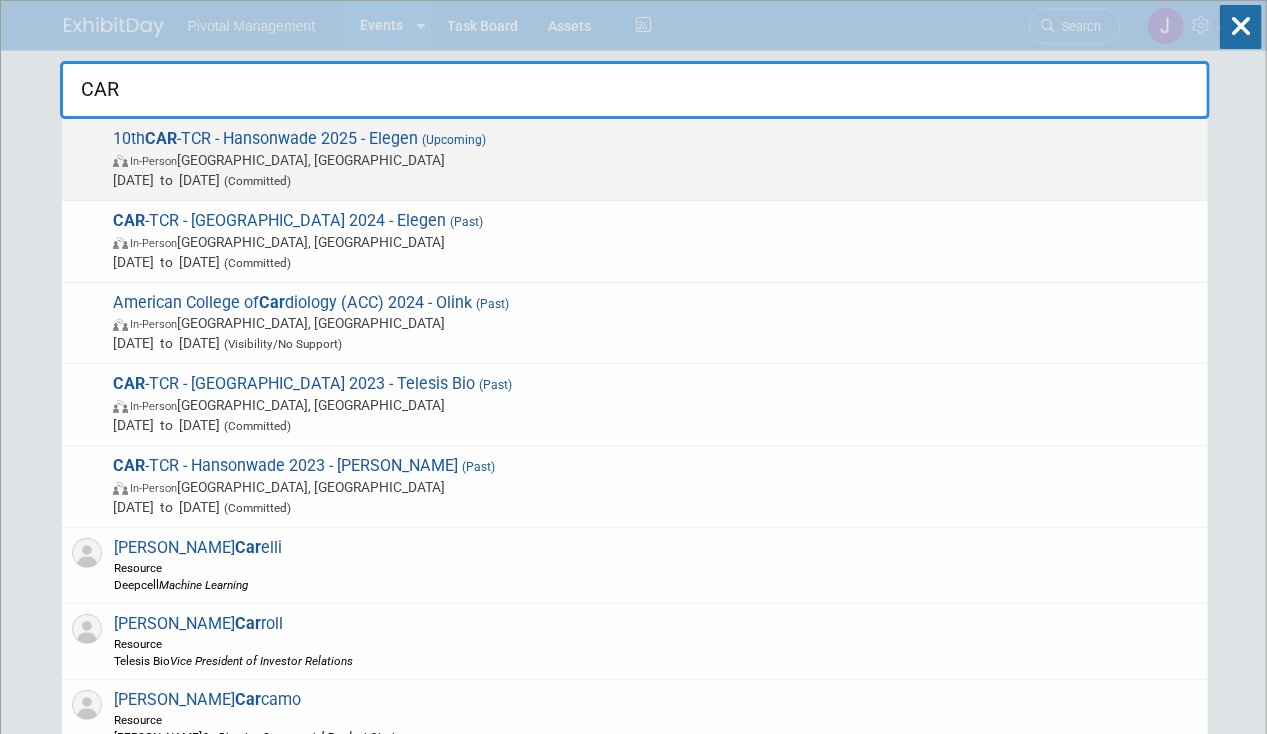 type on "CAR" 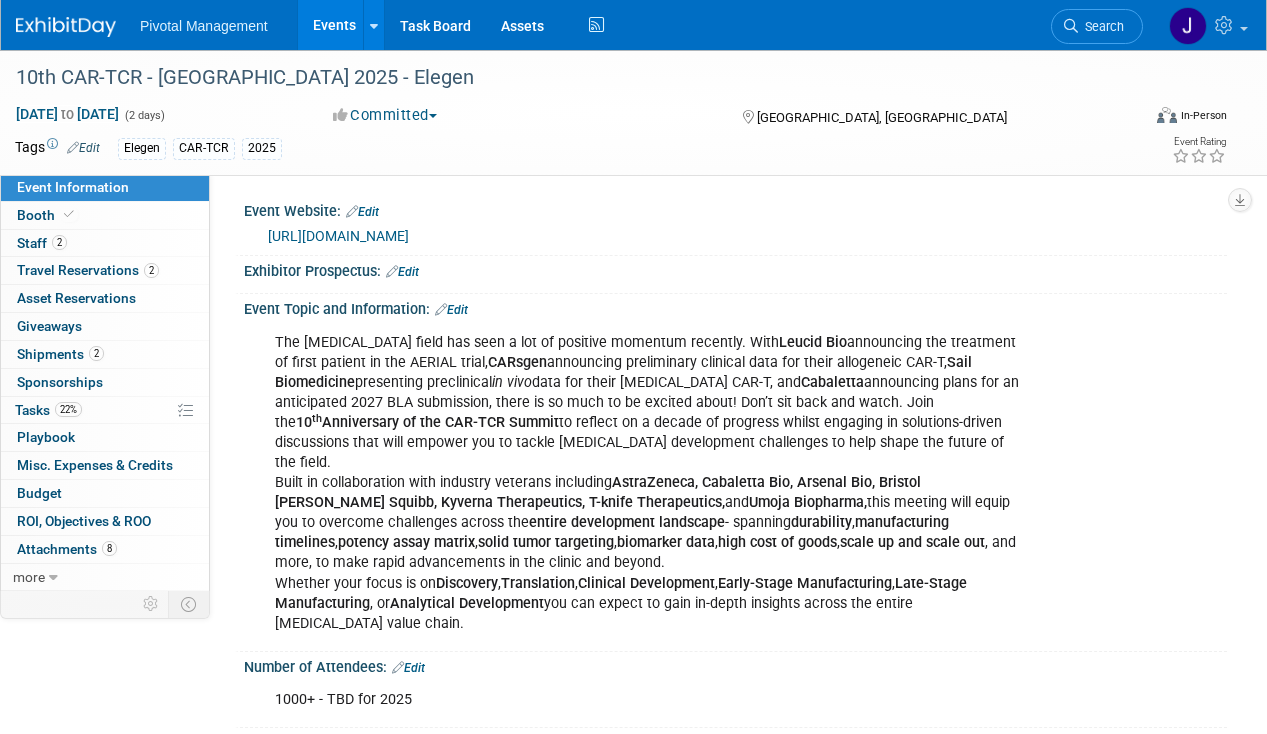 scroll, scrollTop: 0, scrollLeft: 0, axis: both 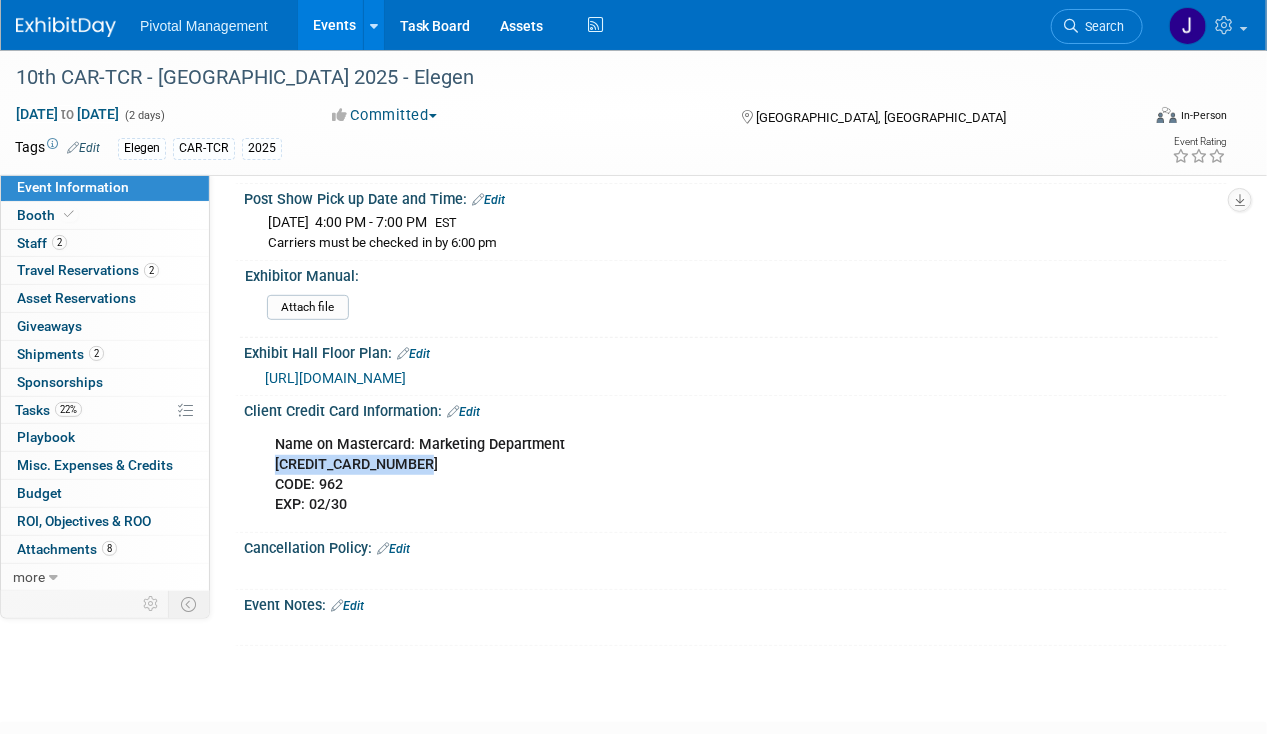 drag, startPoint x: 272, startPoint y: 479, endPoint x: 421, endPoint y: 475, distance: 149.05368 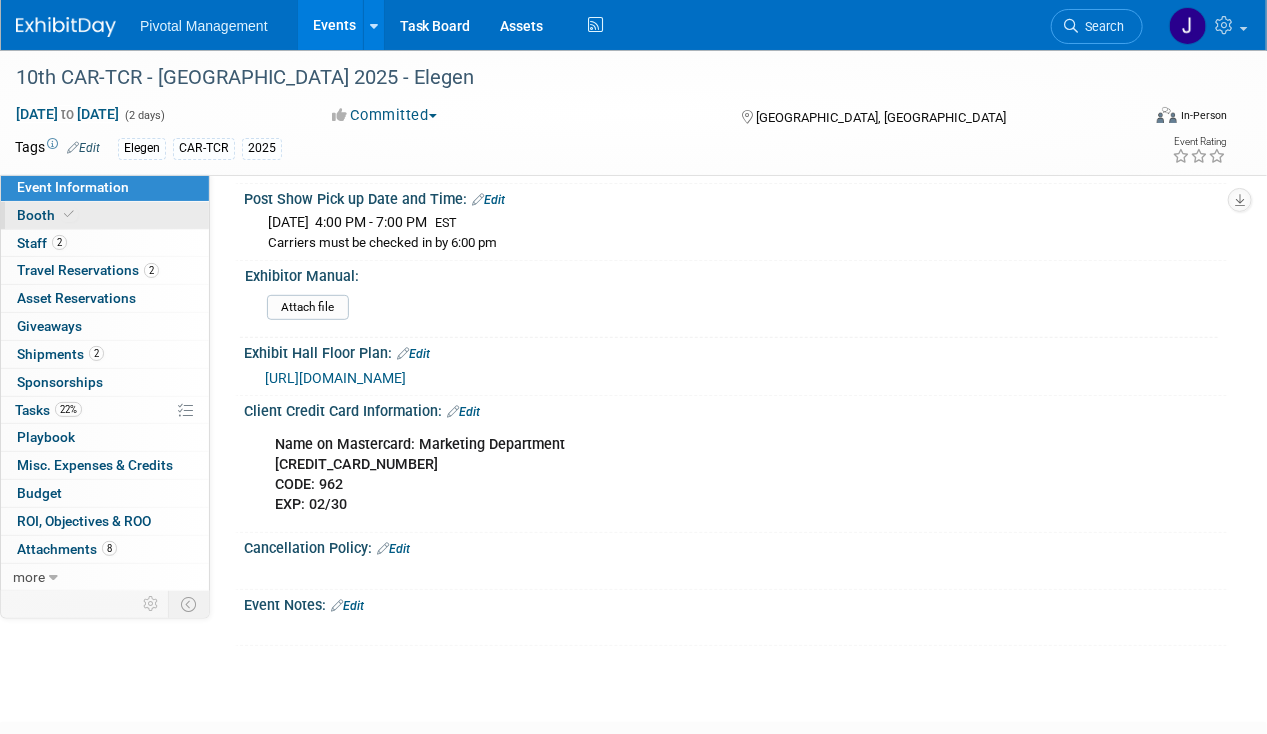 click on "Booth" at bounding box center (105, 215) 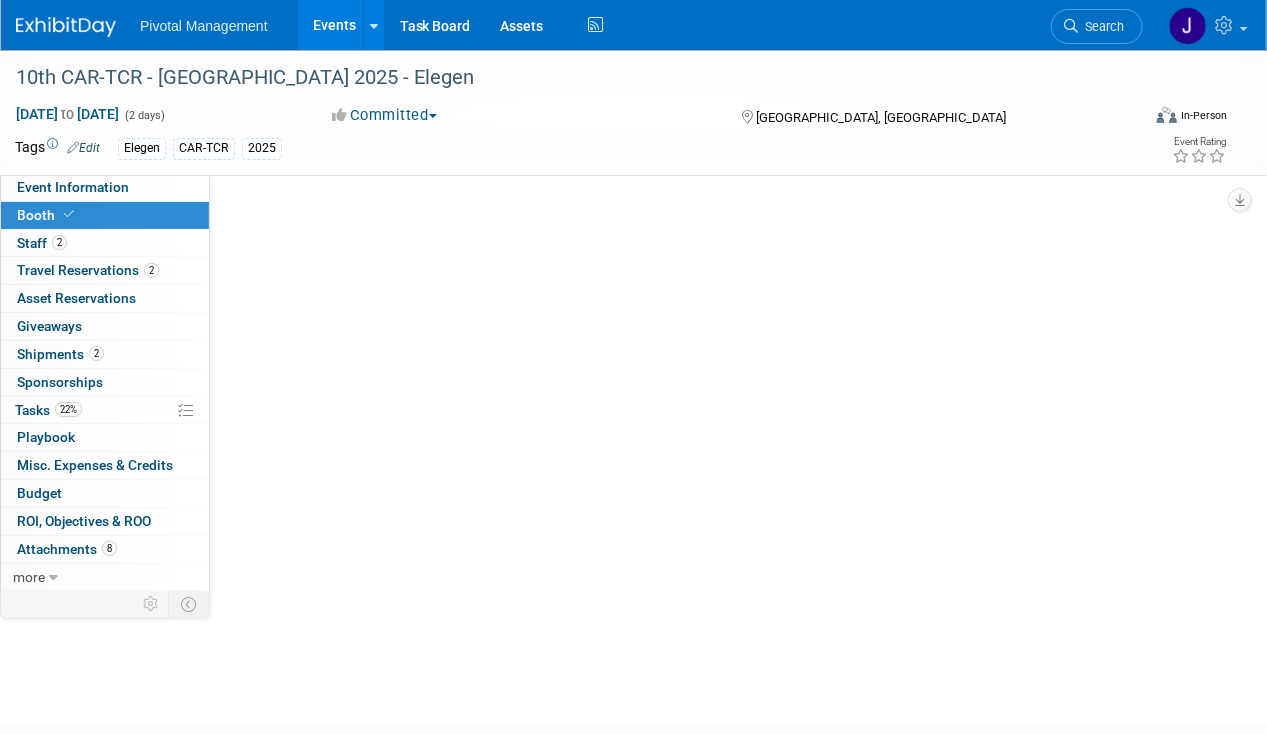 scroll, scrollTop: 0, scrollLeft: 0, axis: both 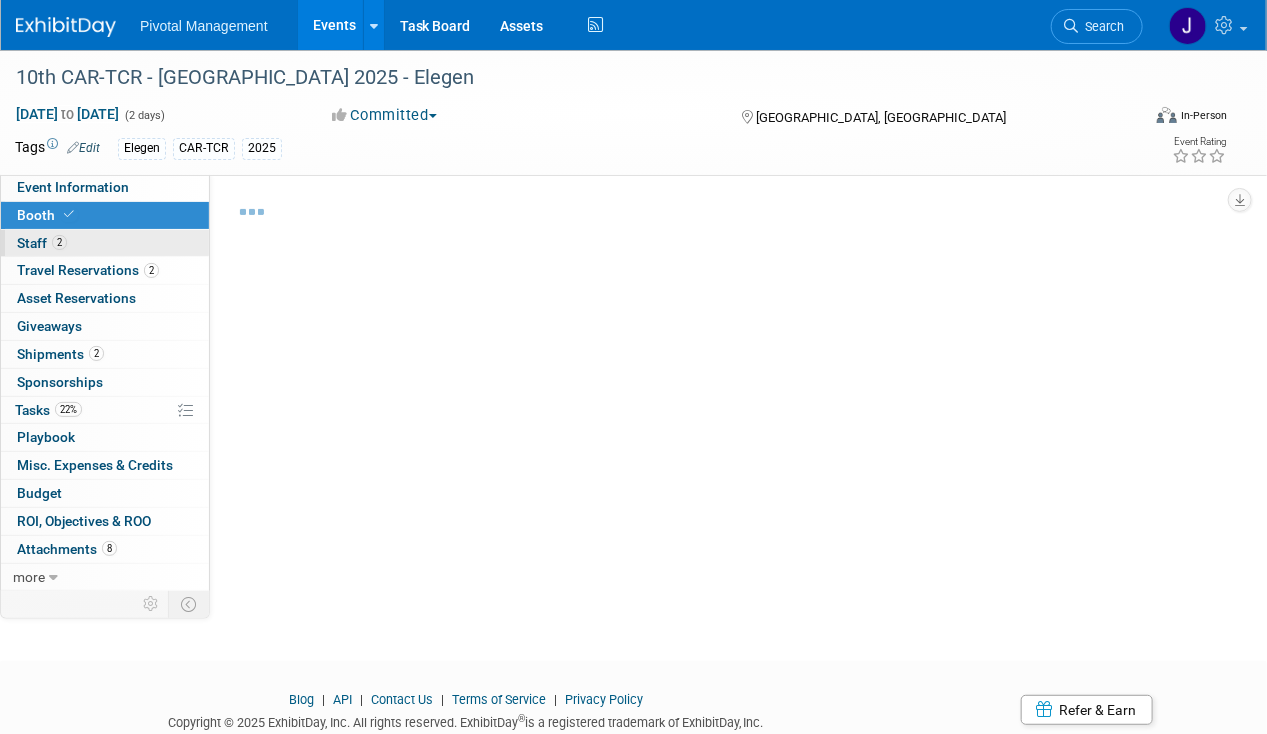 select on "Yes" 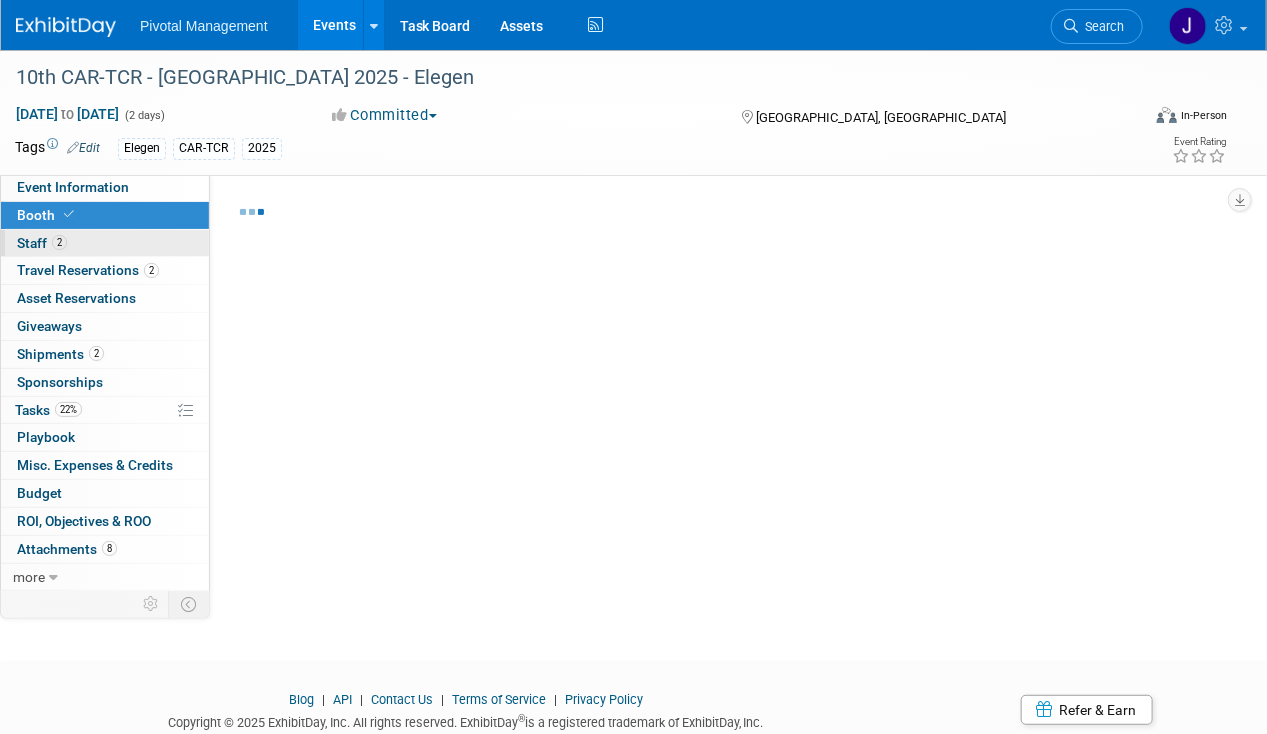 select on "Yes" 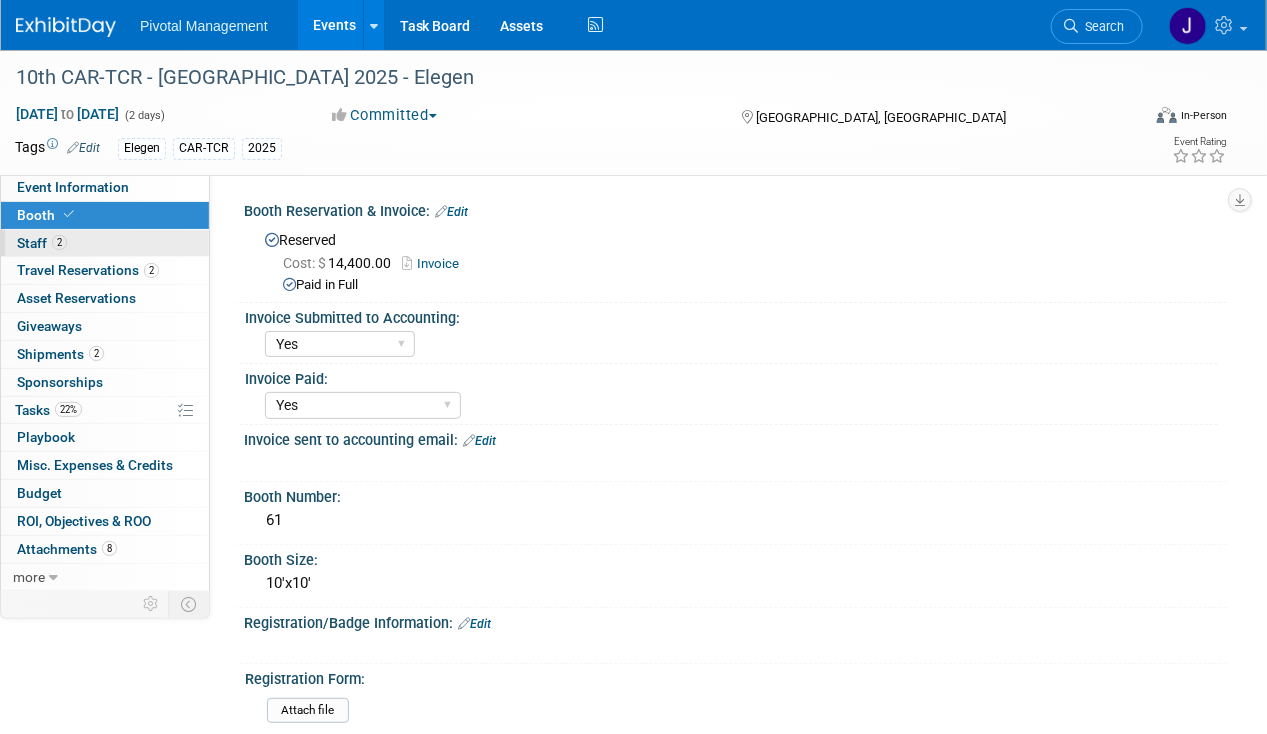 click on "2" at bounding box center (59, 242) 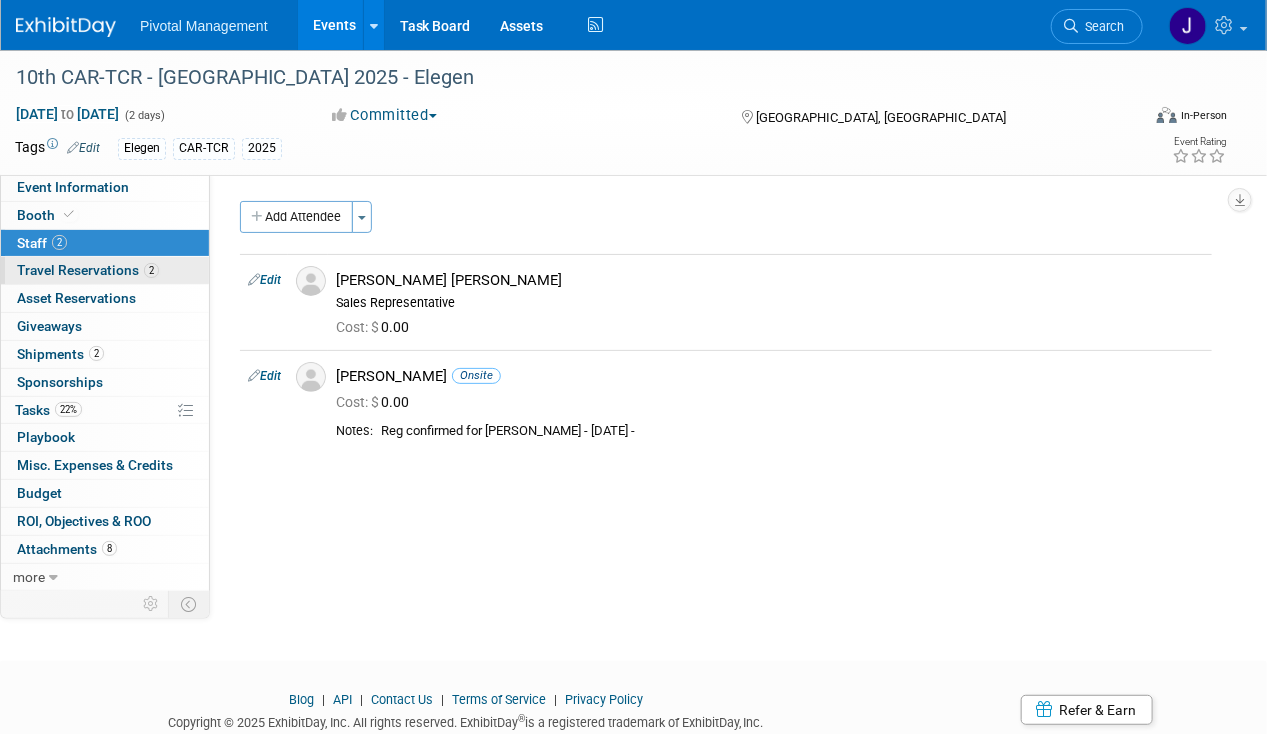 click on "Travel Reservations 2" at bounding box center (88, 270) 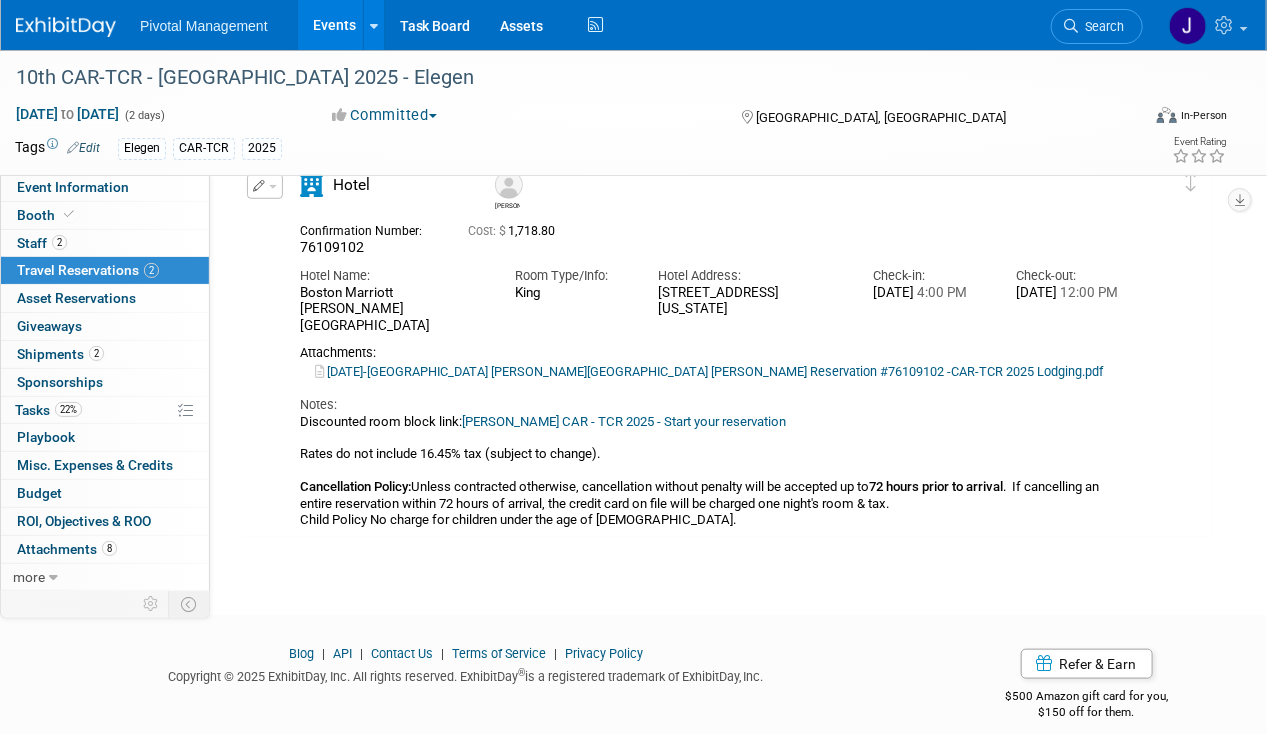 scroll, scrollTop: 500, scrollLeft: 0, axis: vertical 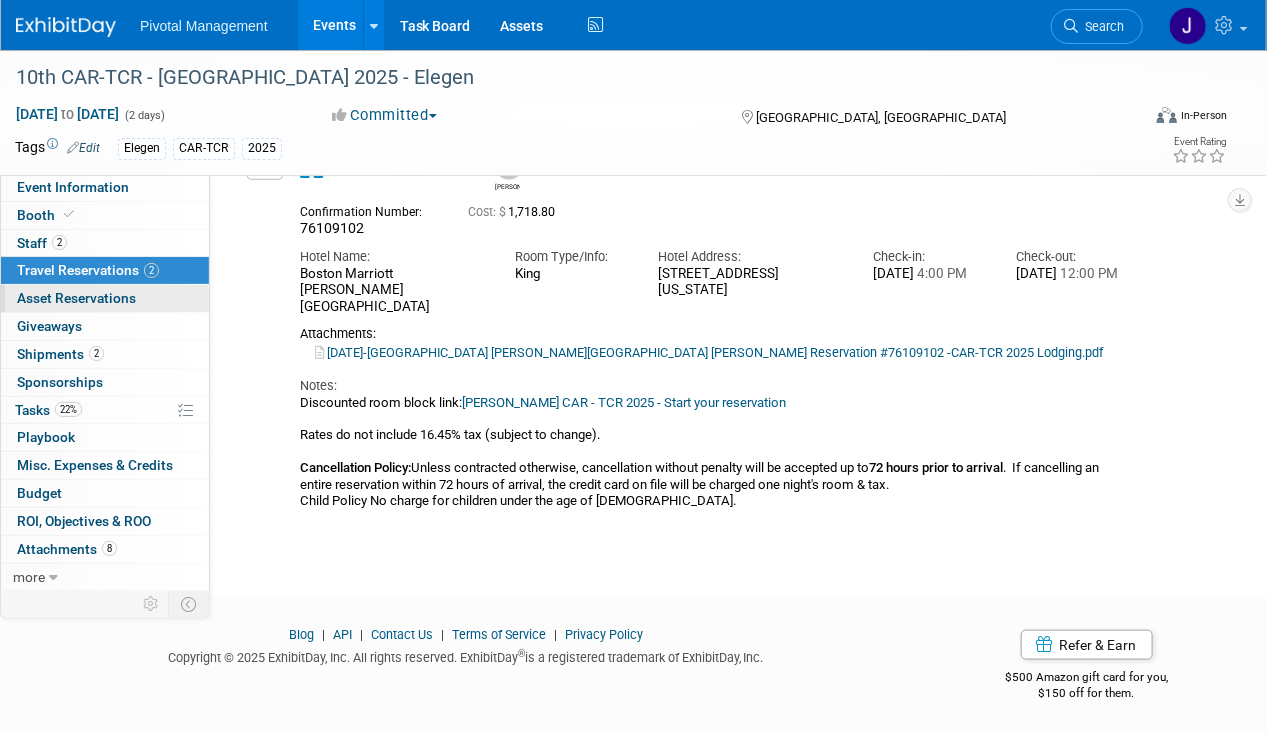click on "Asset Reservations 0" at bounding box center (76, 298) 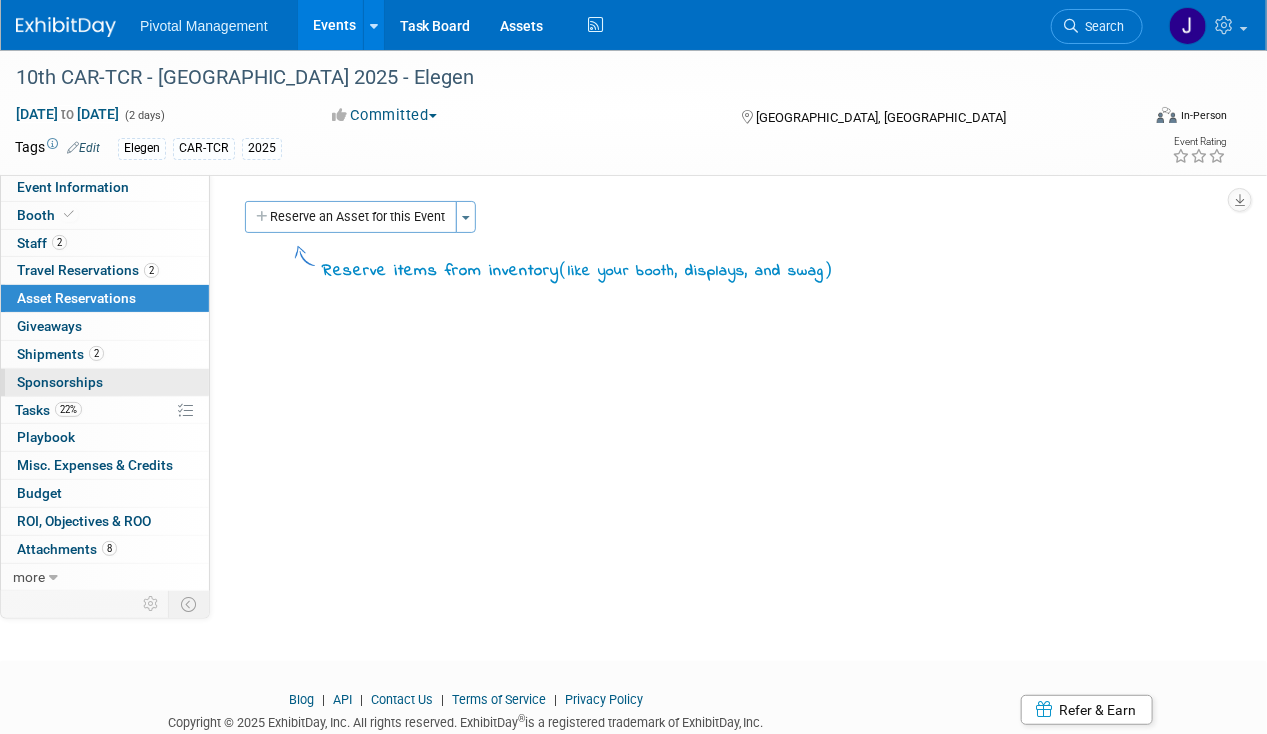 click on "Sponsorships 0" at bounding box center (60, 382) 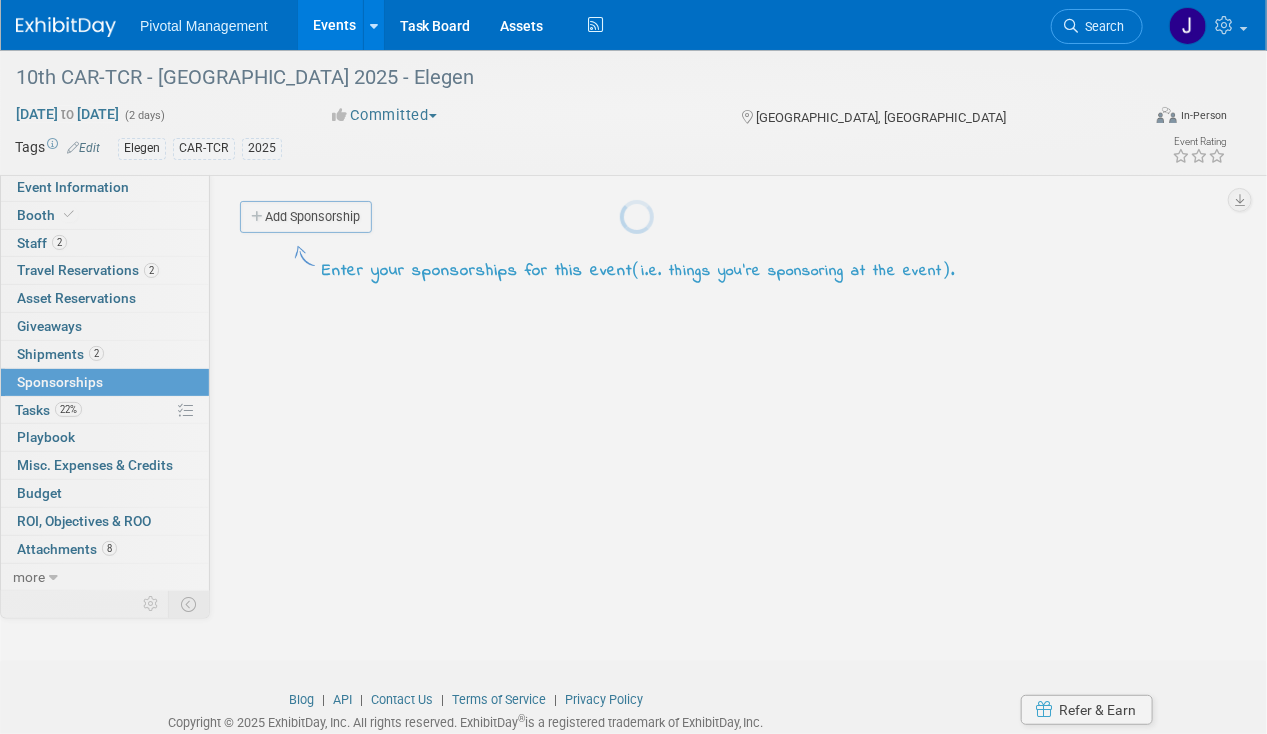 click on "Pivotal Management
Events
Add Event
Bulk Upload Events
Shareable Event Boards
Recently Viewed Events:
10th CAR-TCR - [GEOGRAPHIC_DATA] 2025 - Elegen
[GEOGRAPHIC_DATA], [GEOGRAPHIC_DATA]
[DATE]  to  [DATE]
5th mRNA-Based Therapeutics Summit 2025- Elegen
[GEOGRAPHIC_DATA], [GEOGRAPHIC_DATA]
[DATE]  to  [DATE]
ASHG 2025 - Covaris
[GEOGRAPHIC_DATA], [GEOGRAPHIC_DATA]
[DATE]  to  [DATE]
Task Board
Assets
Activity Feed
My Account
My Profile & Preferences
Sync to External Calendar...
Team Workspace
Users and Permissions
Workspace Settings
Metrics & Analytics
Budgeting, ROI & ROO
Annual Budgets (all events)
You've Earned Free Swag ...
Refer & Earn
Contact us
Sign out
Search" at bounding box center [633, 367] 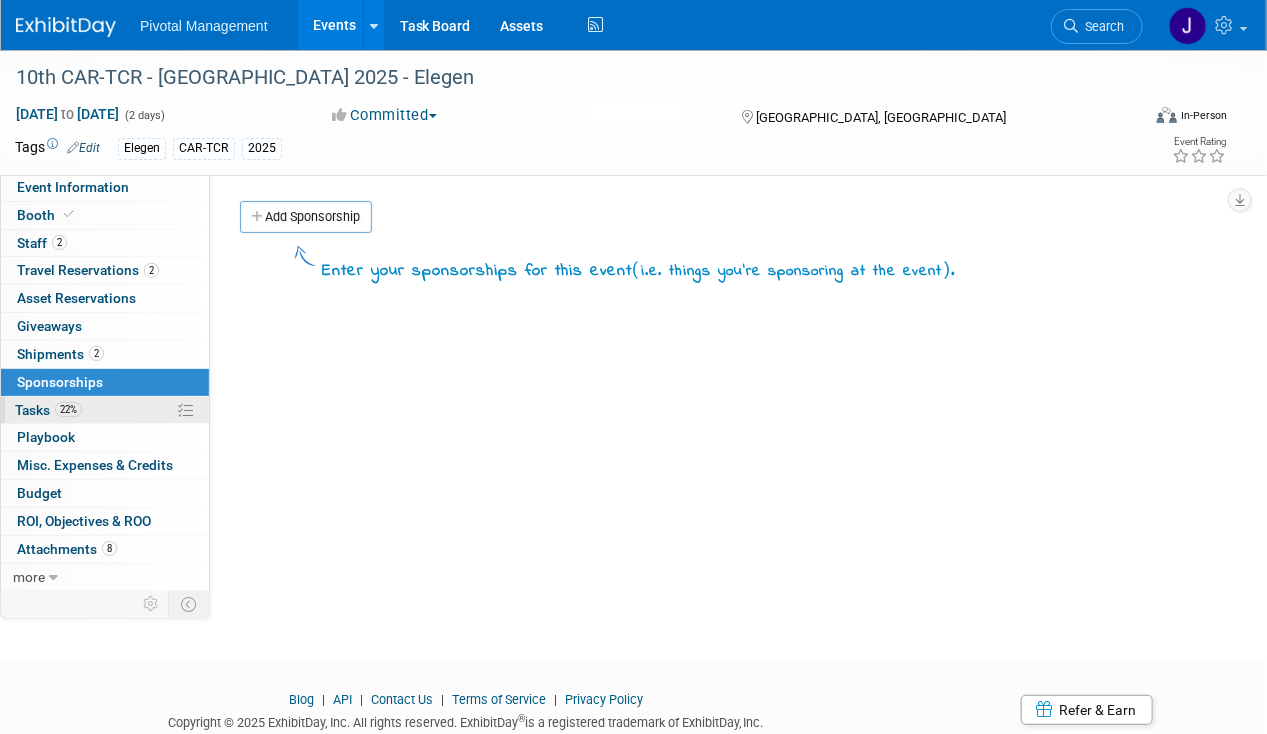 click on "22%
Tasks 22%" at bounding box center (105, 410) 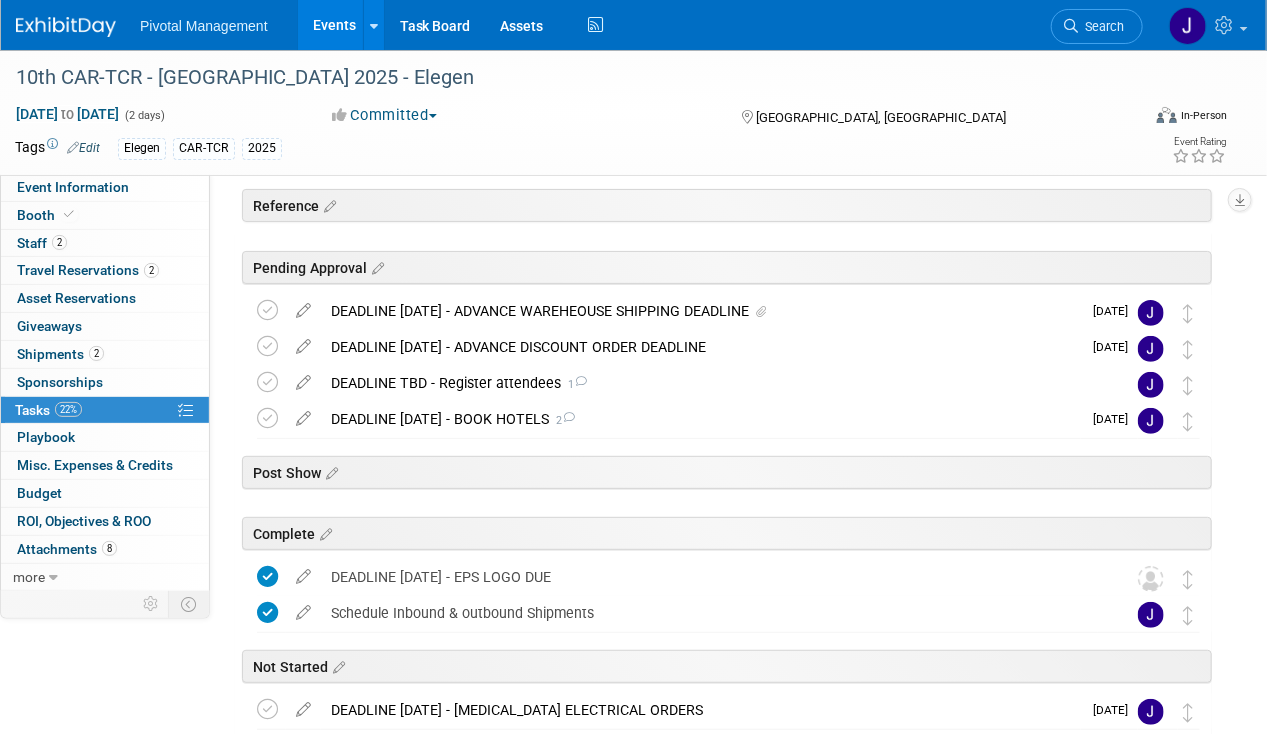 scroll, scrollTop: 86, scrollLeft: 0, axis: vertical 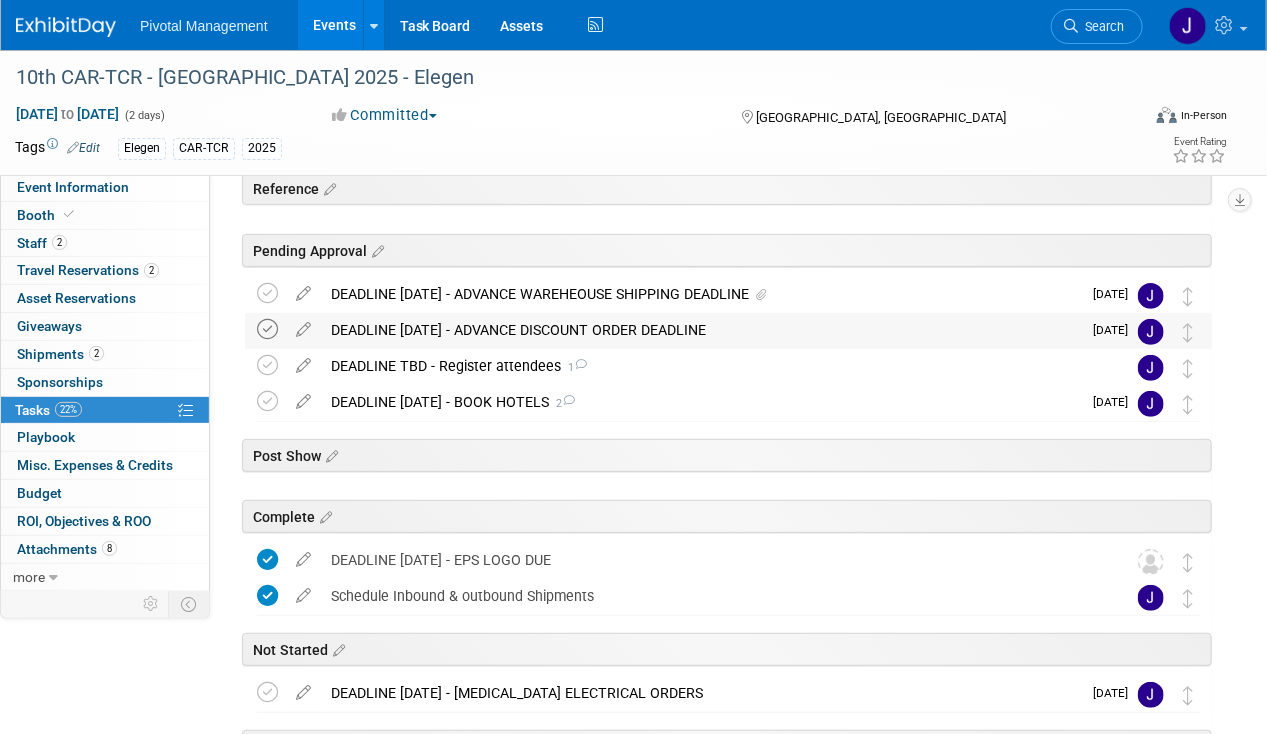 click at bounding box center [267, 329] 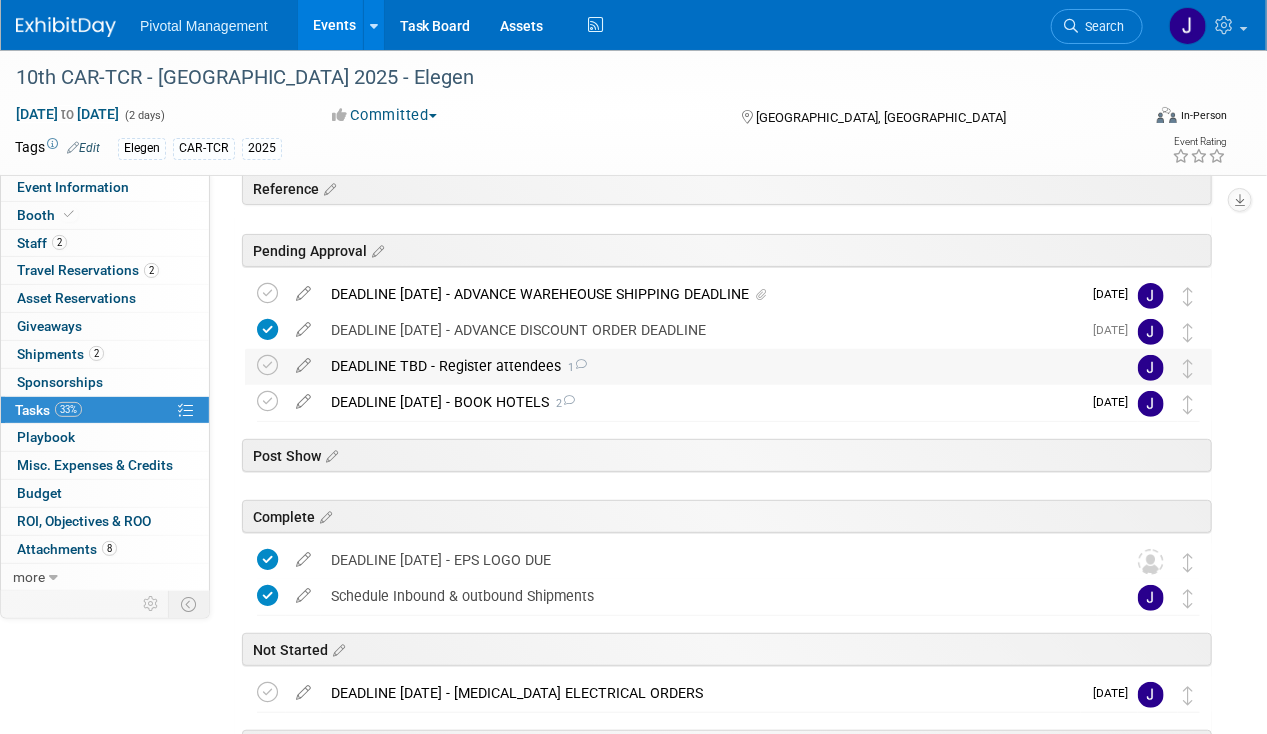 click on "DEADLINE TBD - Register attendees
1" at bounding box center (709, 366) 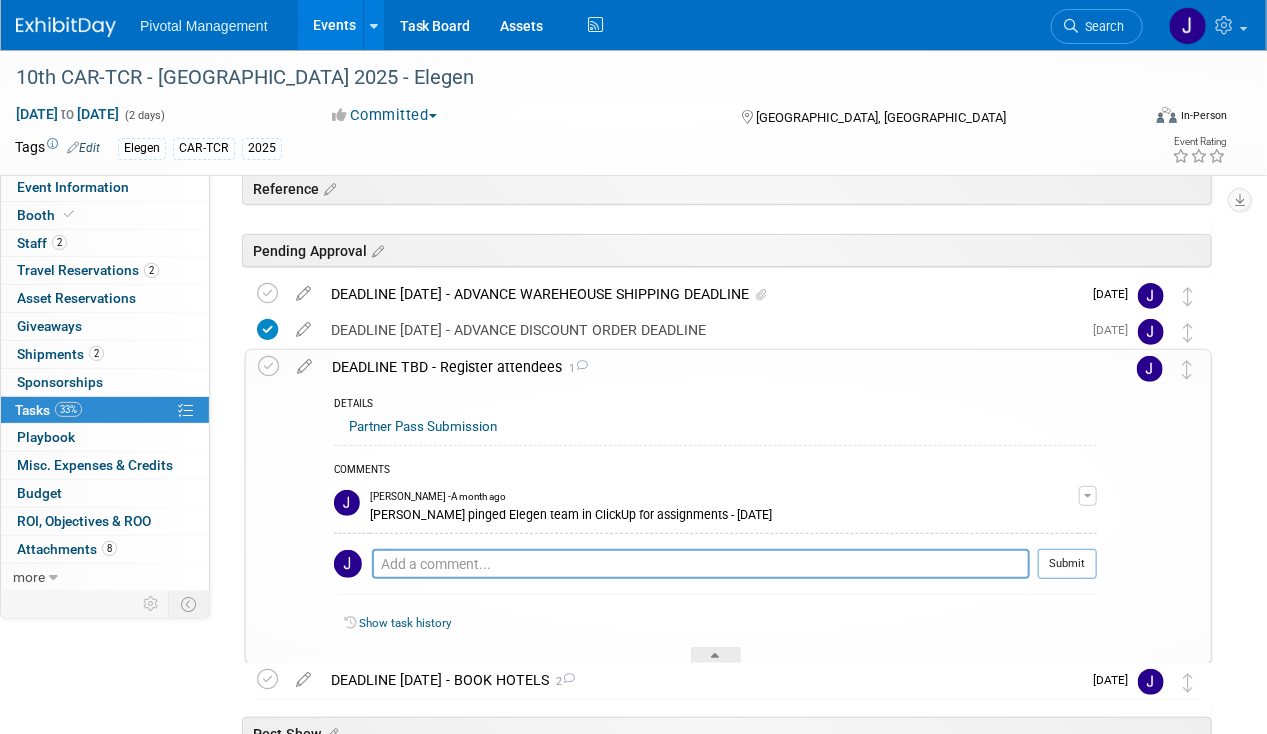 click on "DEADLINE TBD - Register attendees
1" at bounding box center (709, 367) 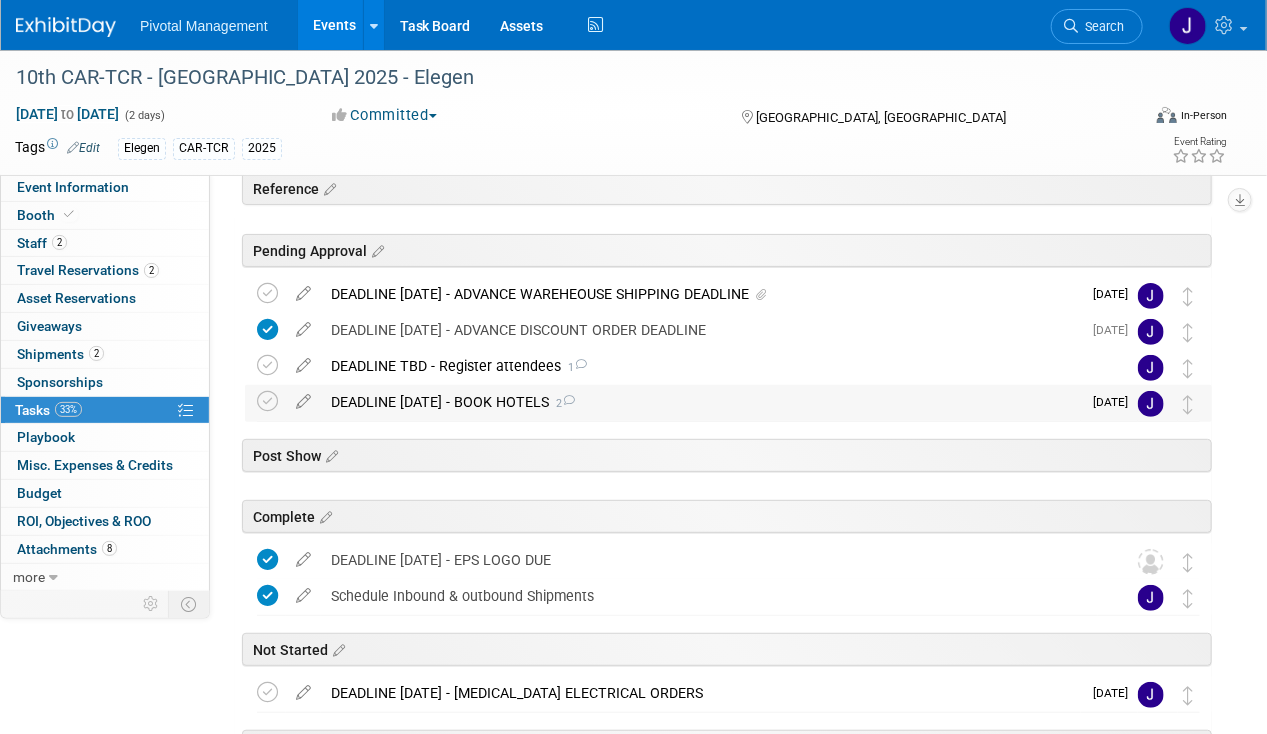 click on "DEADLINE [DATE] - BOOK HOTELS
2" at bounding box center (701, 402) 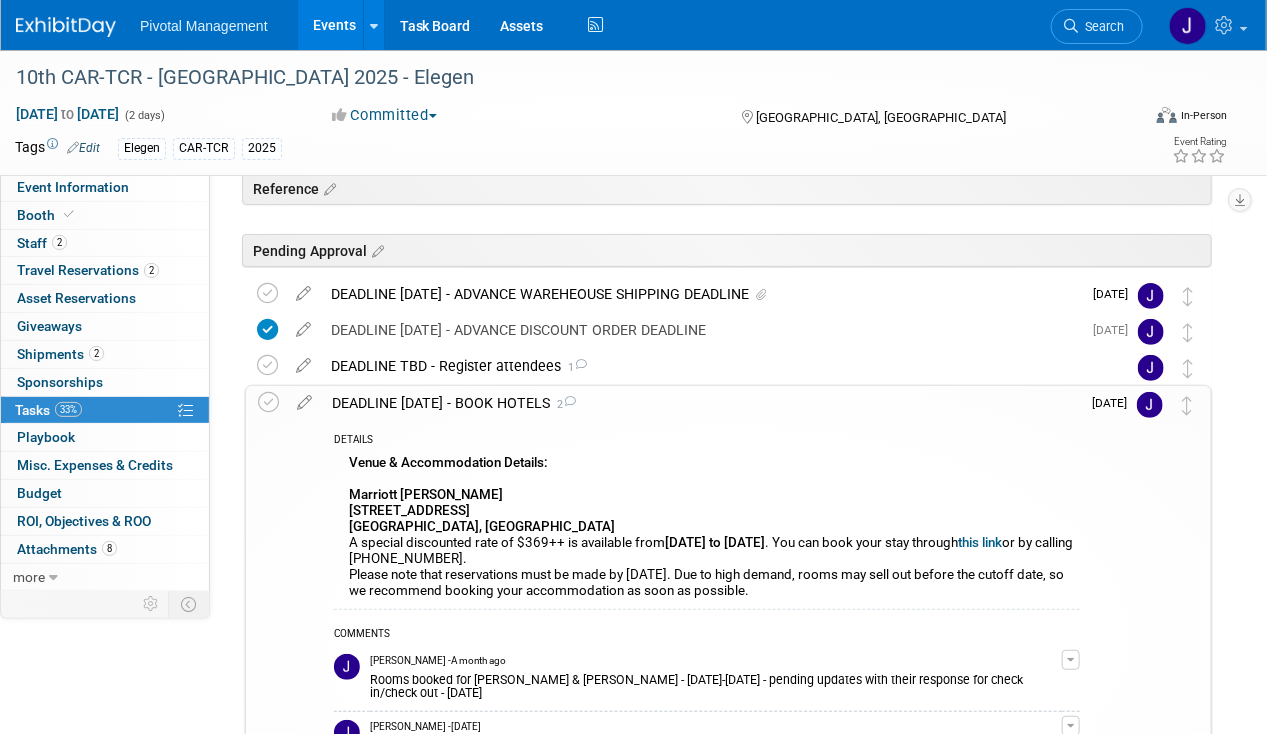 click on "DEADLINE [DATE] - BOOK HOTELS
2" at bounding box center (701, 403) 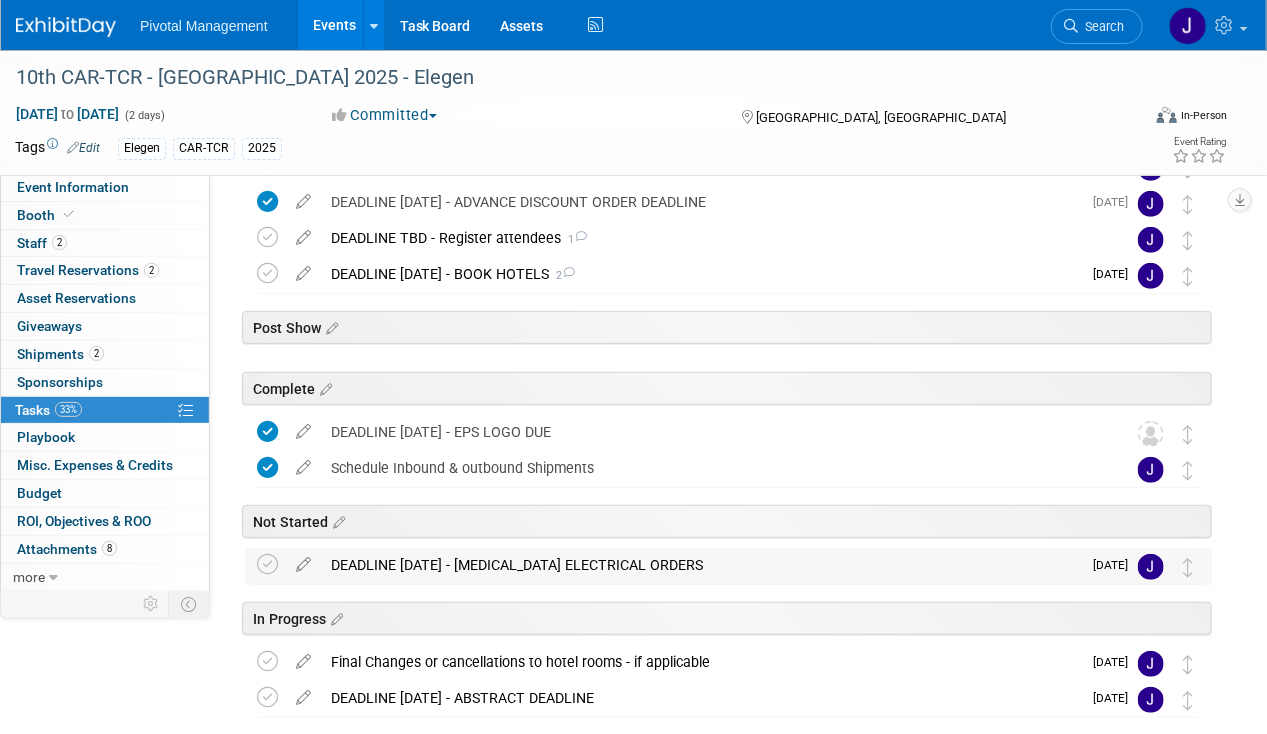 scroll, scrollTop: 98, scrollLeft: 0, axis: vertical 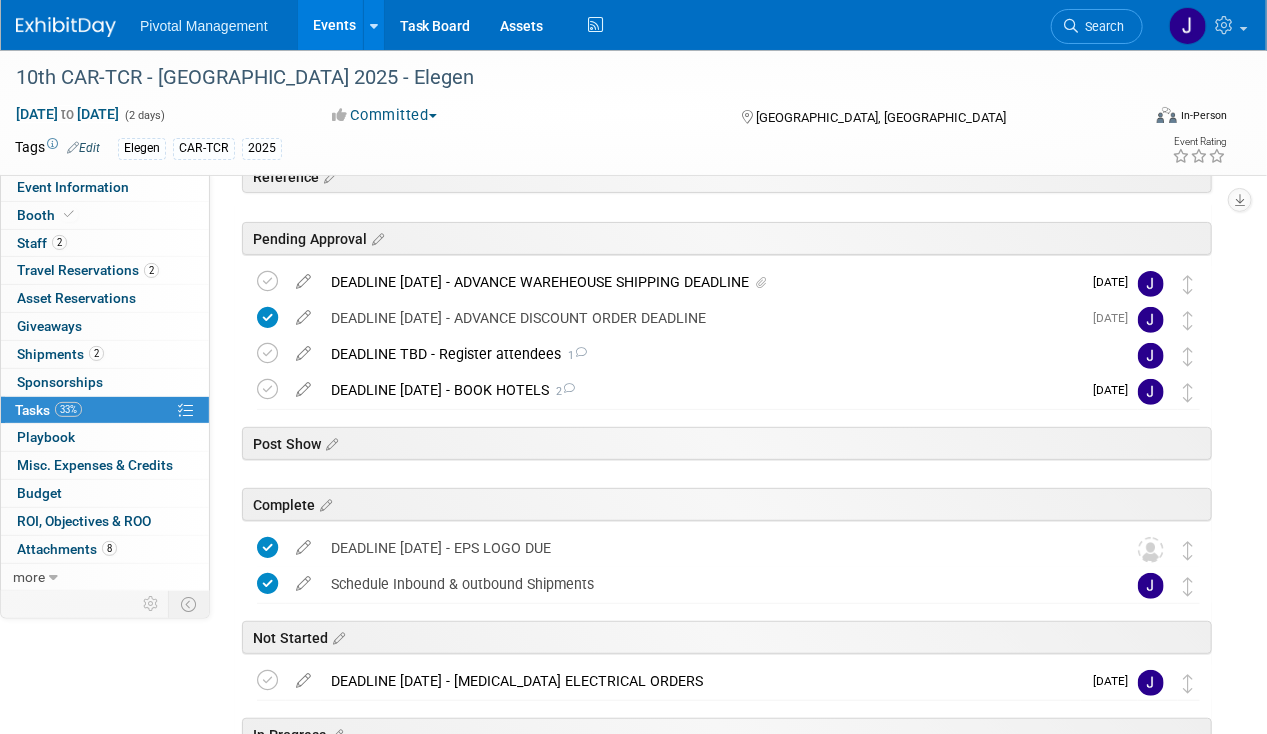 drag, startPoint x: 268, startPoint y: 389, endPoint x: 486, endPoint y: 406, distance: 218.66183 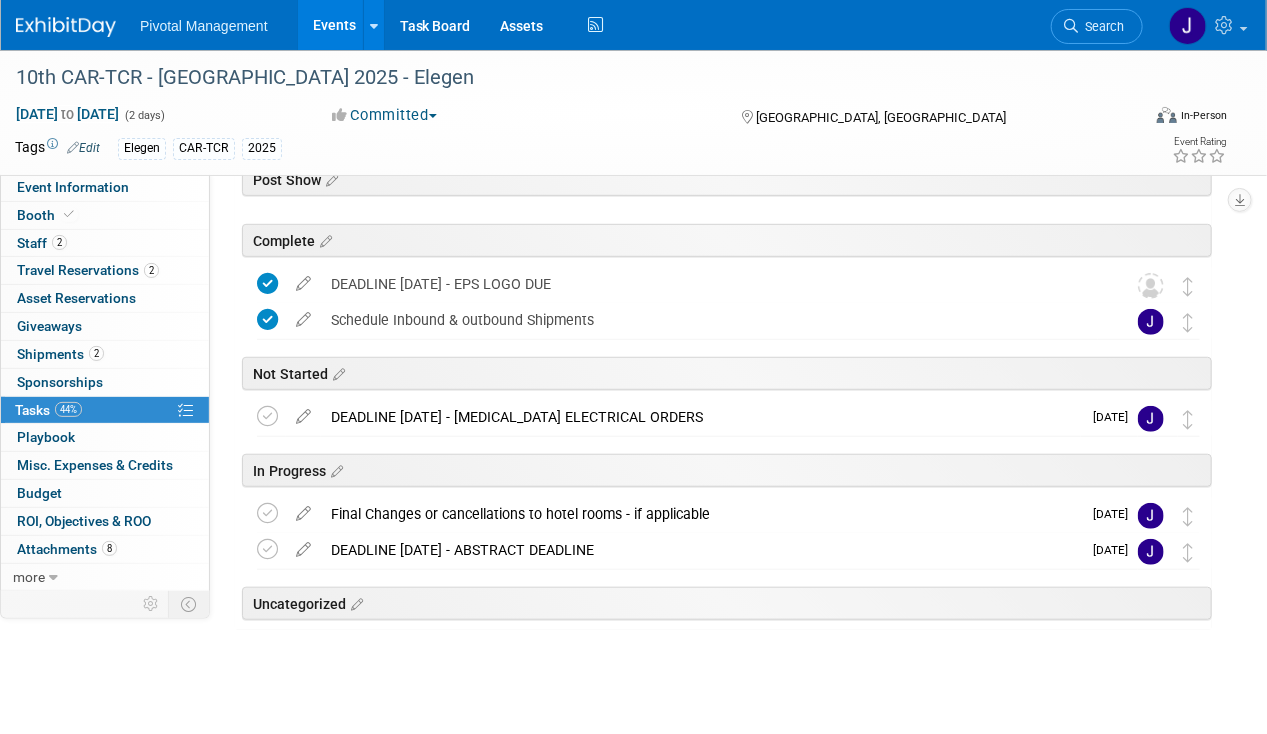 scroll, scrollTop: 378, scrollLeft: 0, axis: vertical 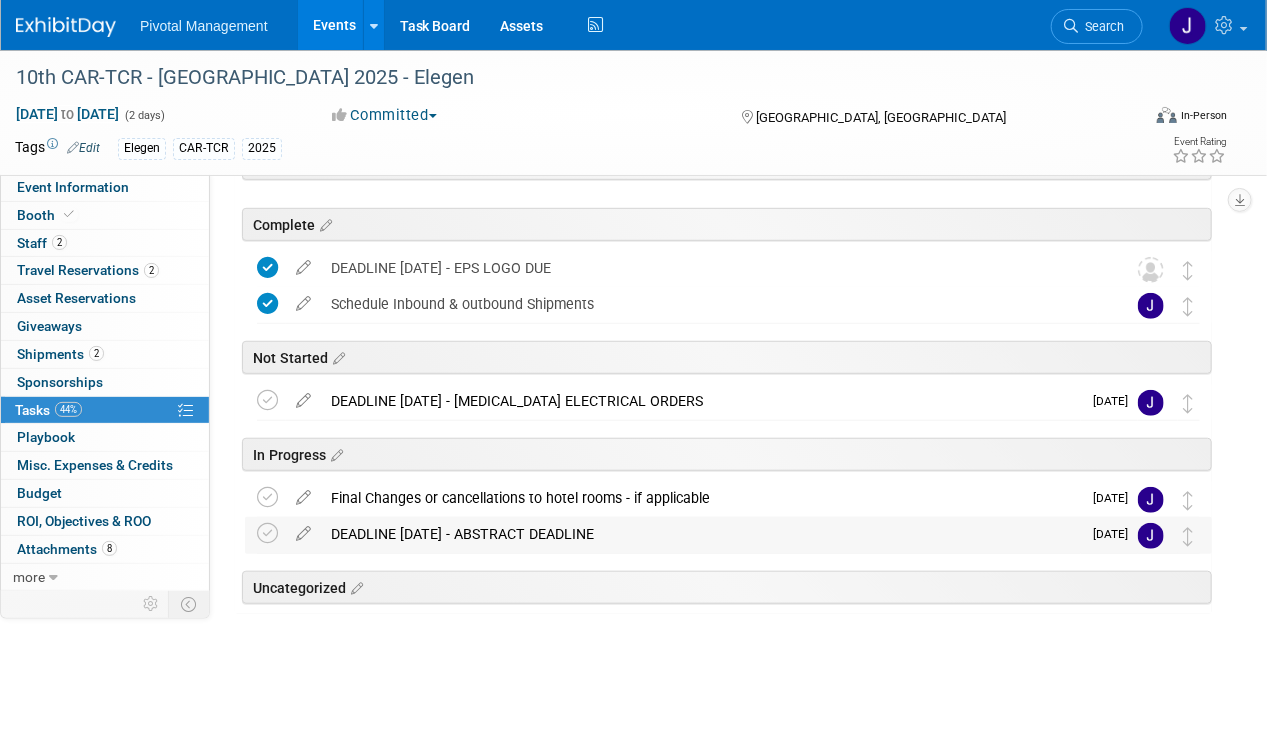click on "DEADLINE [DATE] - ABSTRACT DEADLINE" at bounding box center (701, 534) 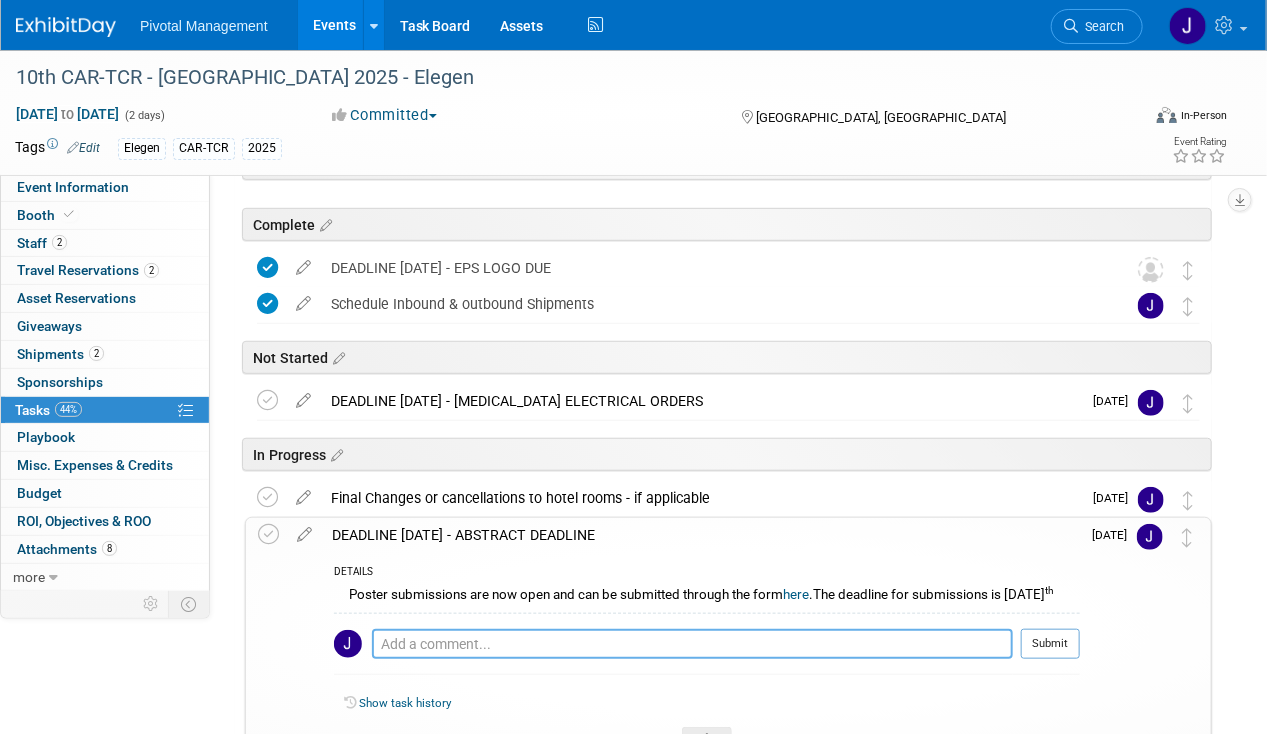click at bounding box center (692, 644) 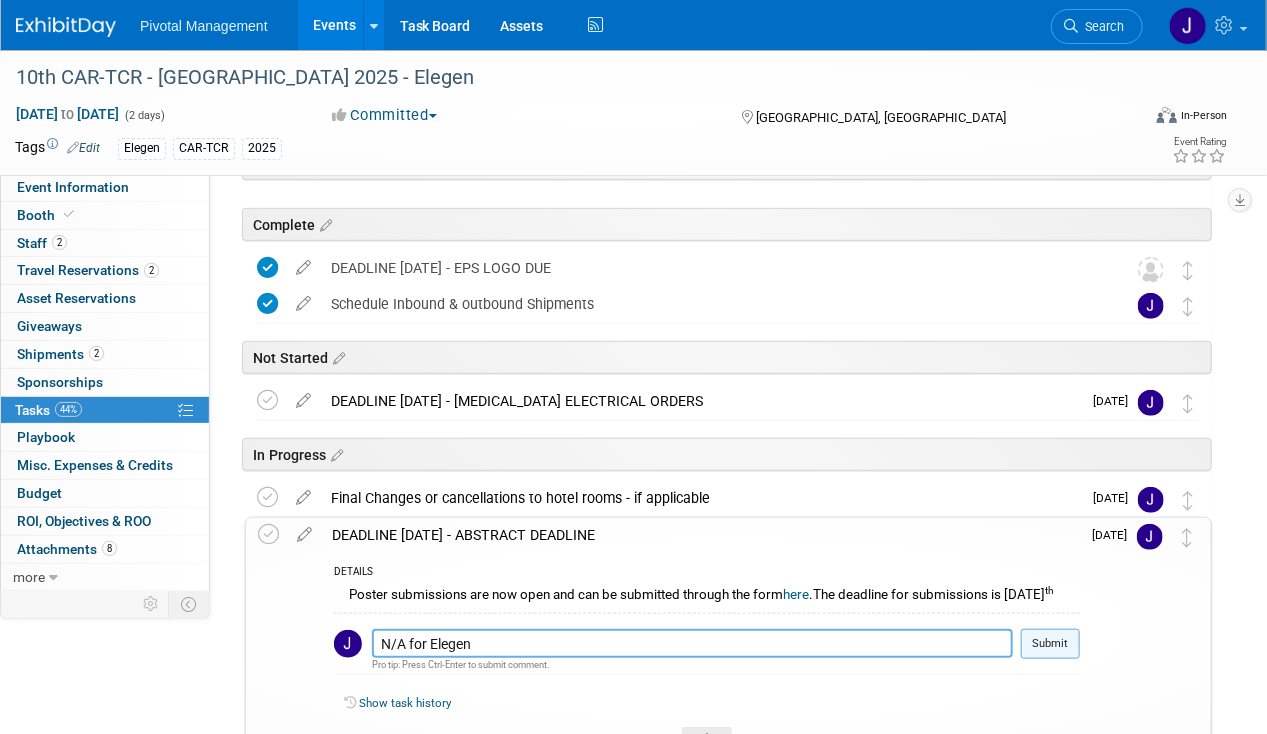 type on "N/A for Elegen" 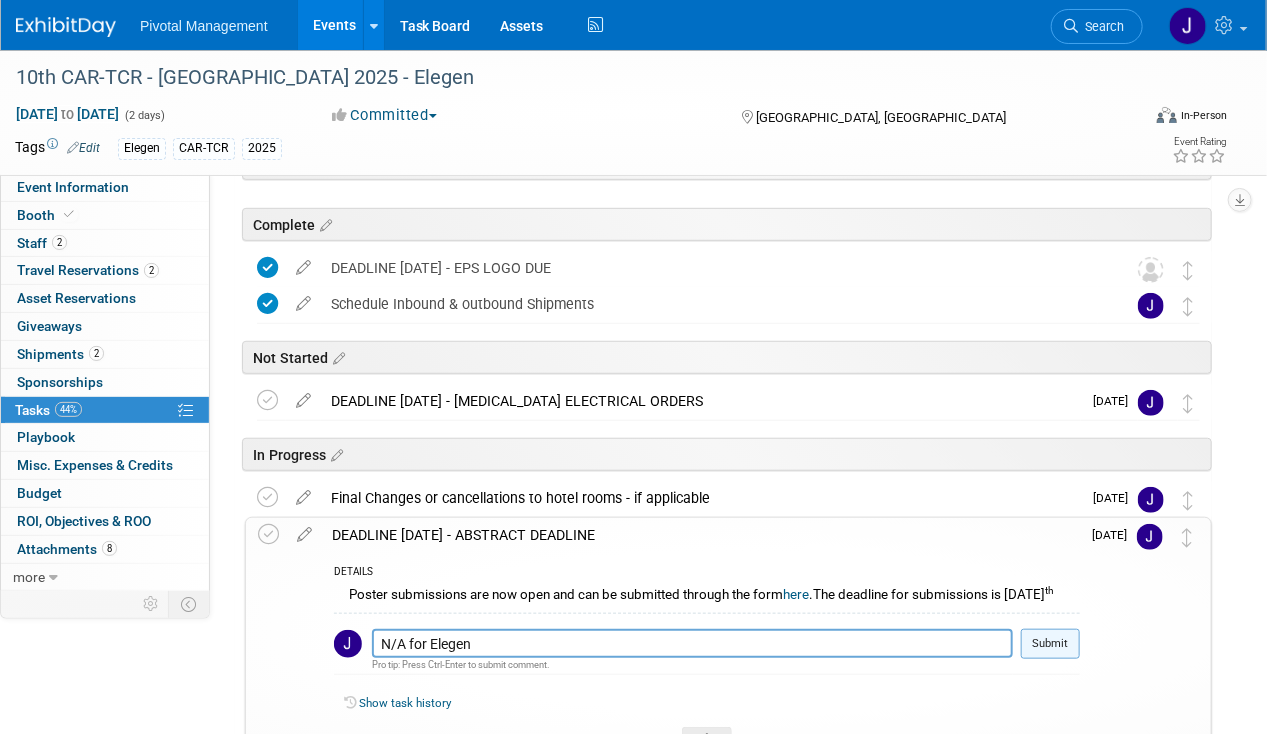click on "Submit" at bounding box center (1050, 644) 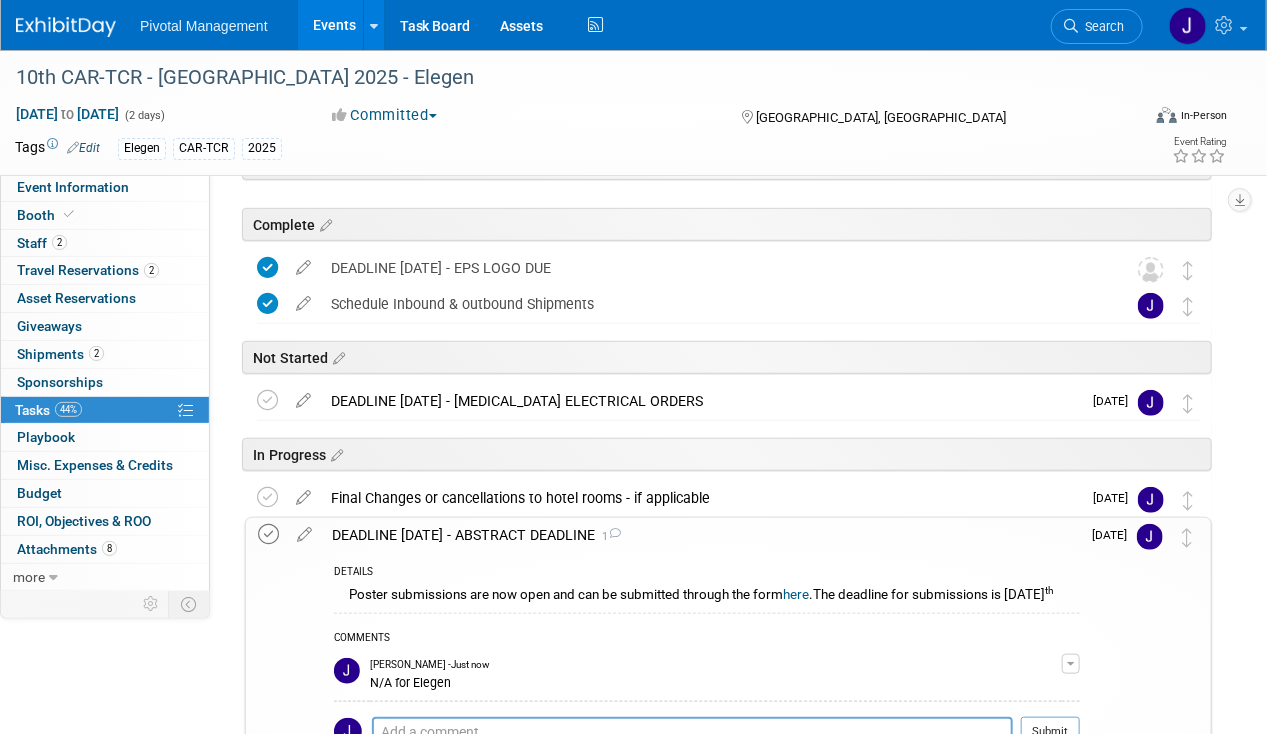 click at bounding box center [268, 534] 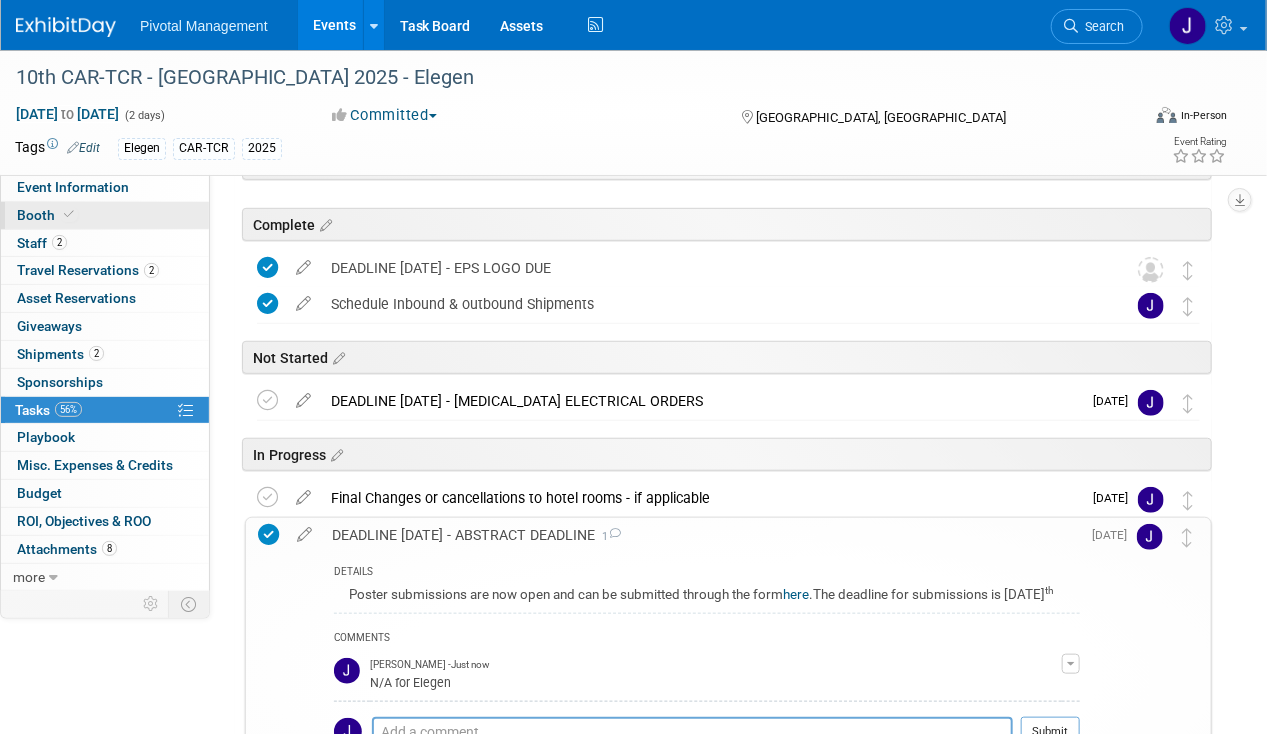 click on "Booth" at bounding box center [47, 215] 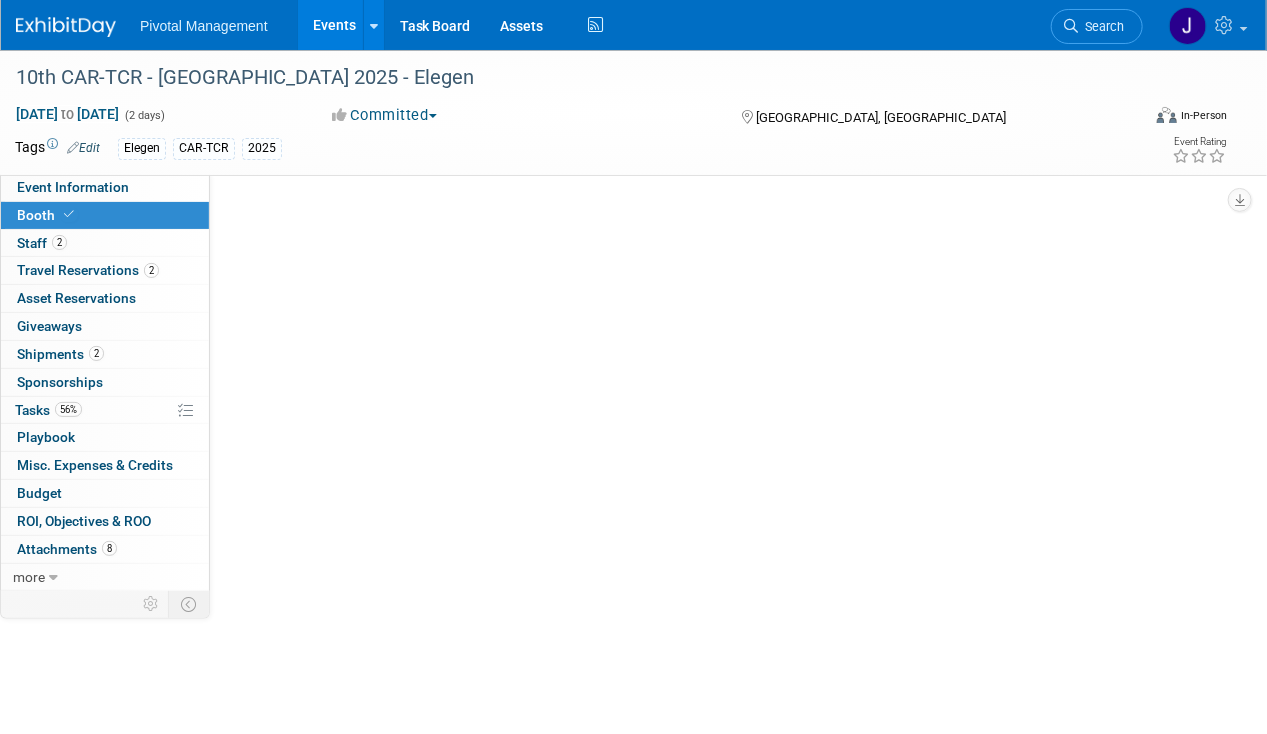 select on "Yes" 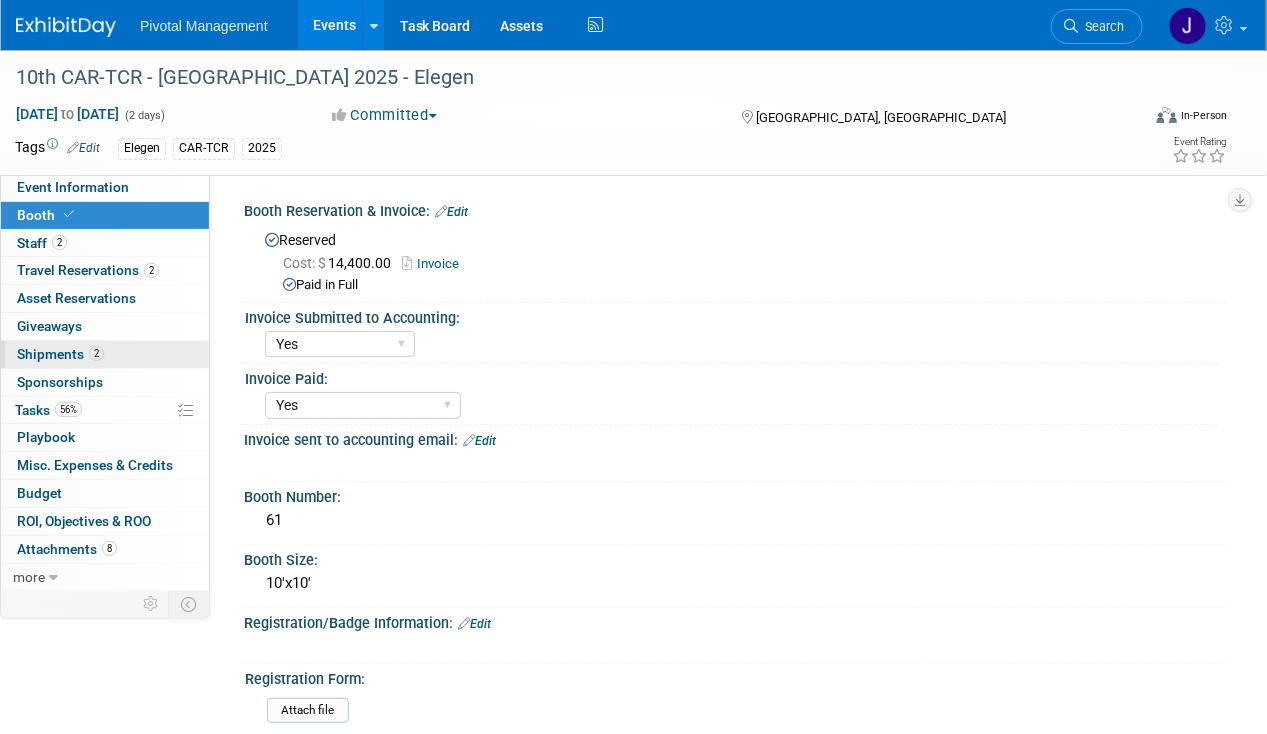 click on "Shipments 2" at bounding box center (60, 354) 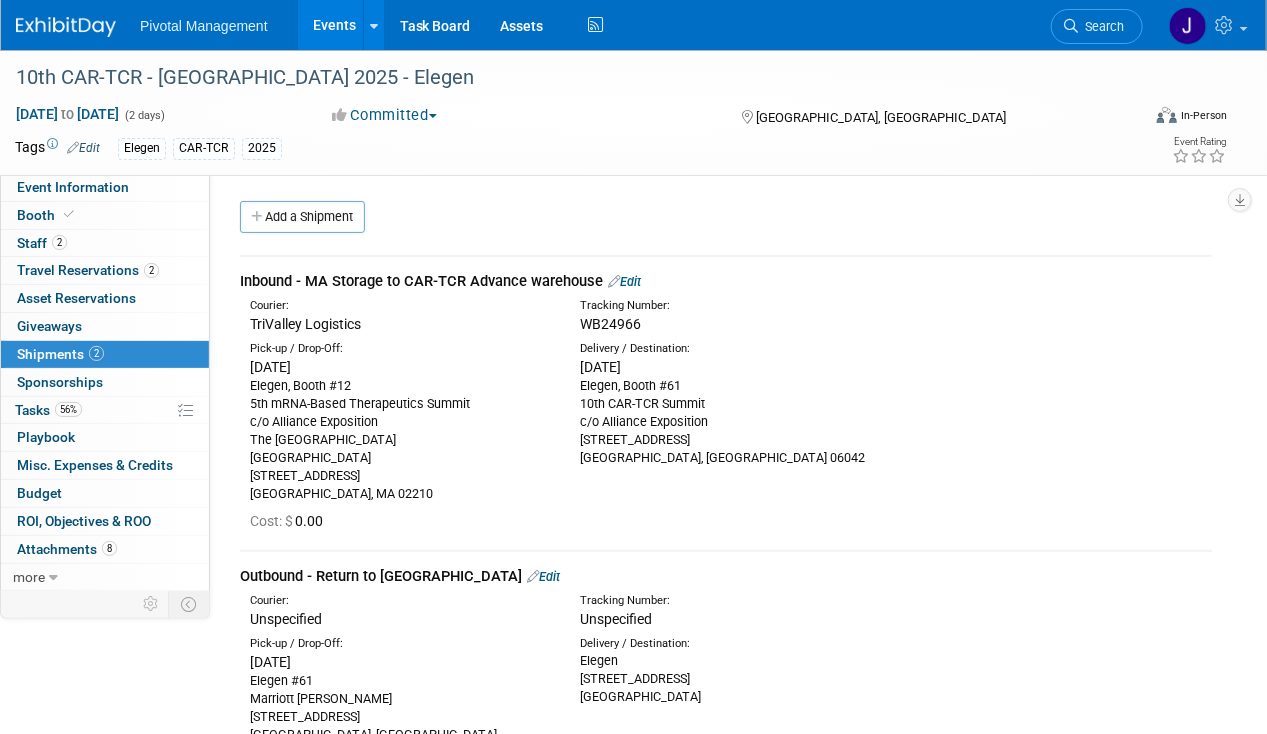 click on "Edit" at bounding box center (624, 281) 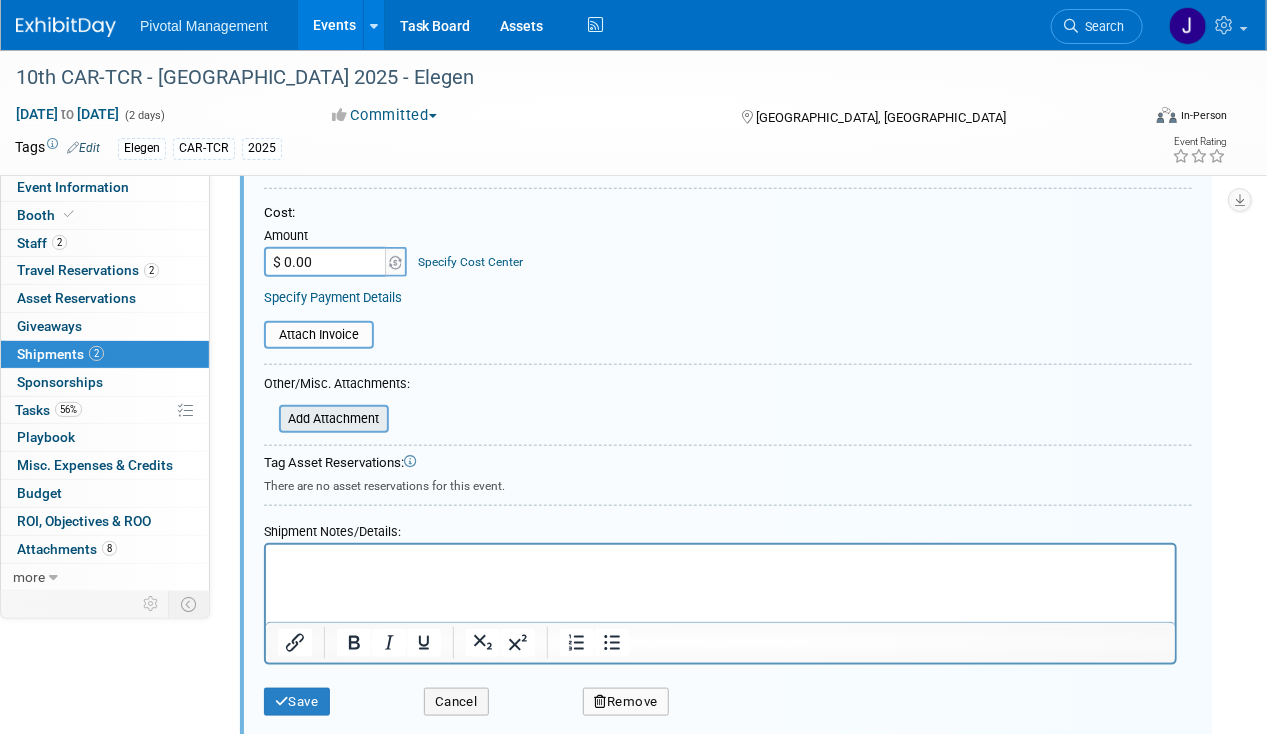 scroll, scrollTop: 504, scrollLeft: 0, axis: vertical 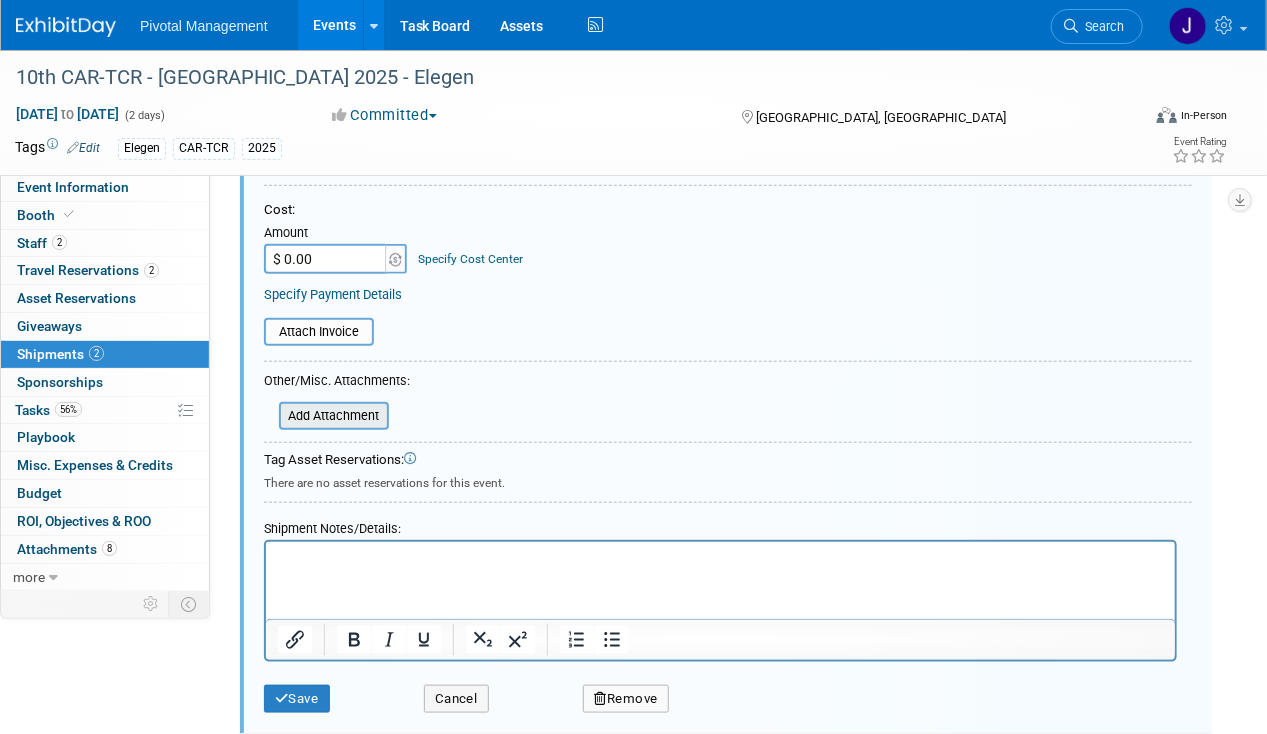 click at bounding box center [268, 416] 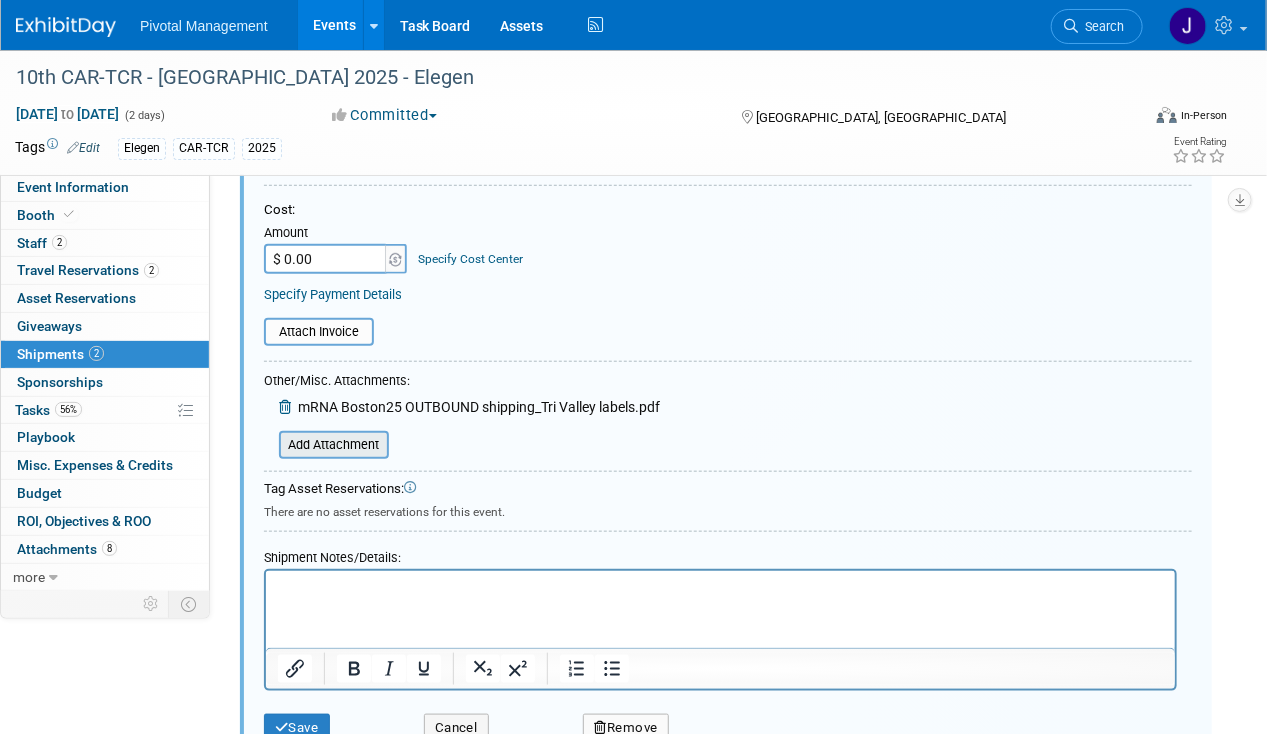 click at bounding box center (268, 445) 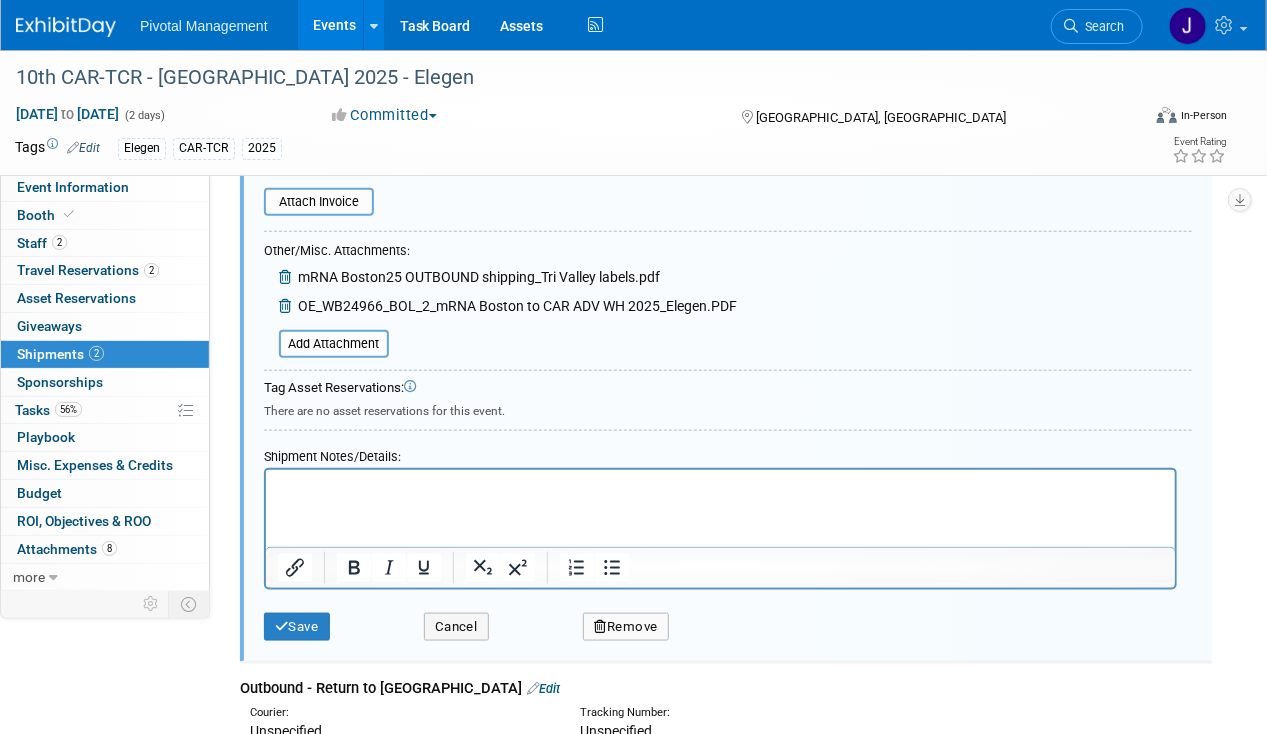 scroll, scrollTop: 741, scrollLeft: 0, axis: vertical 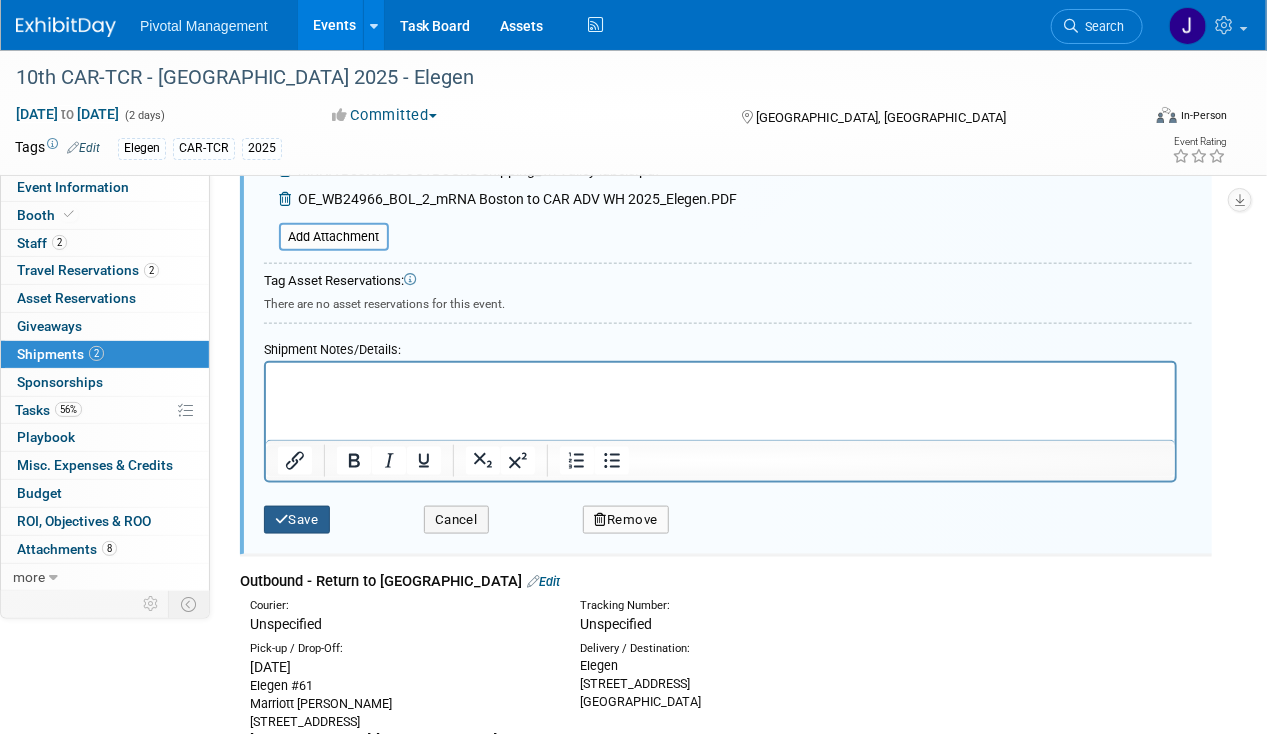 click on "Save" at bounding box center [297, 520] 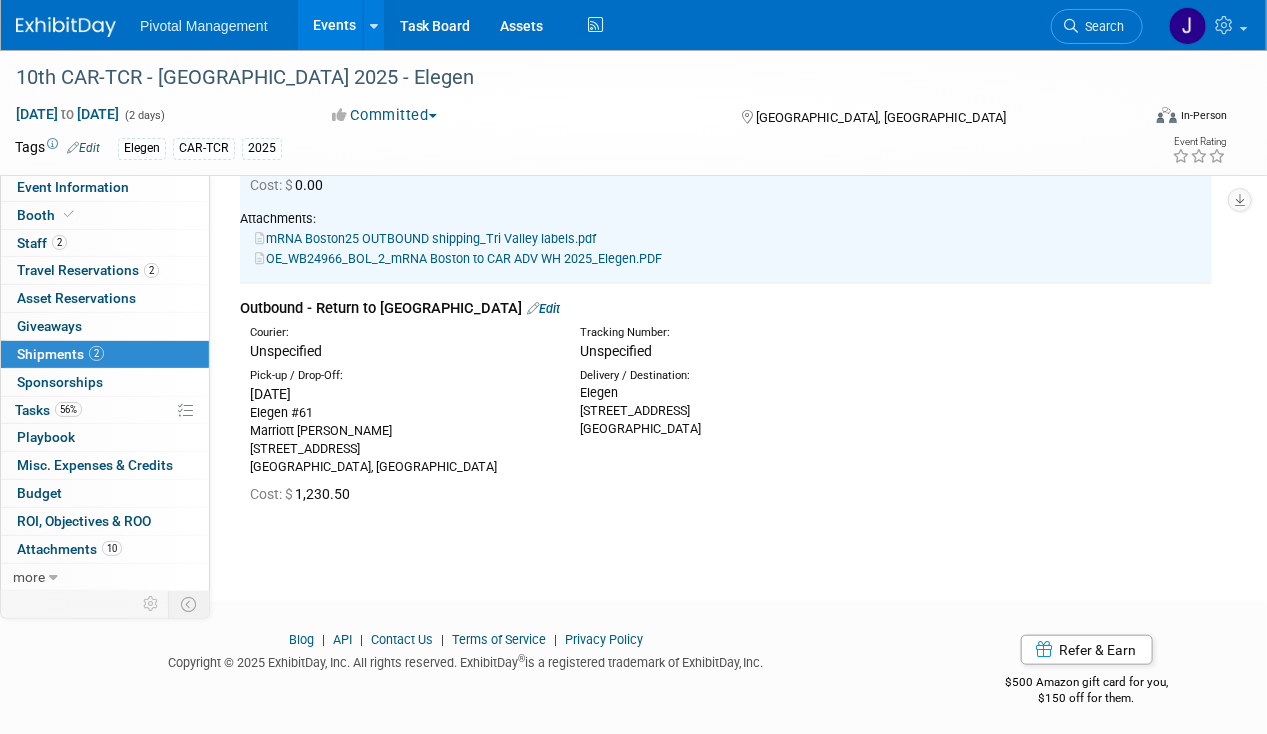 scroll, scrollTop: 341, scrollLeft: 0, axis: vertical 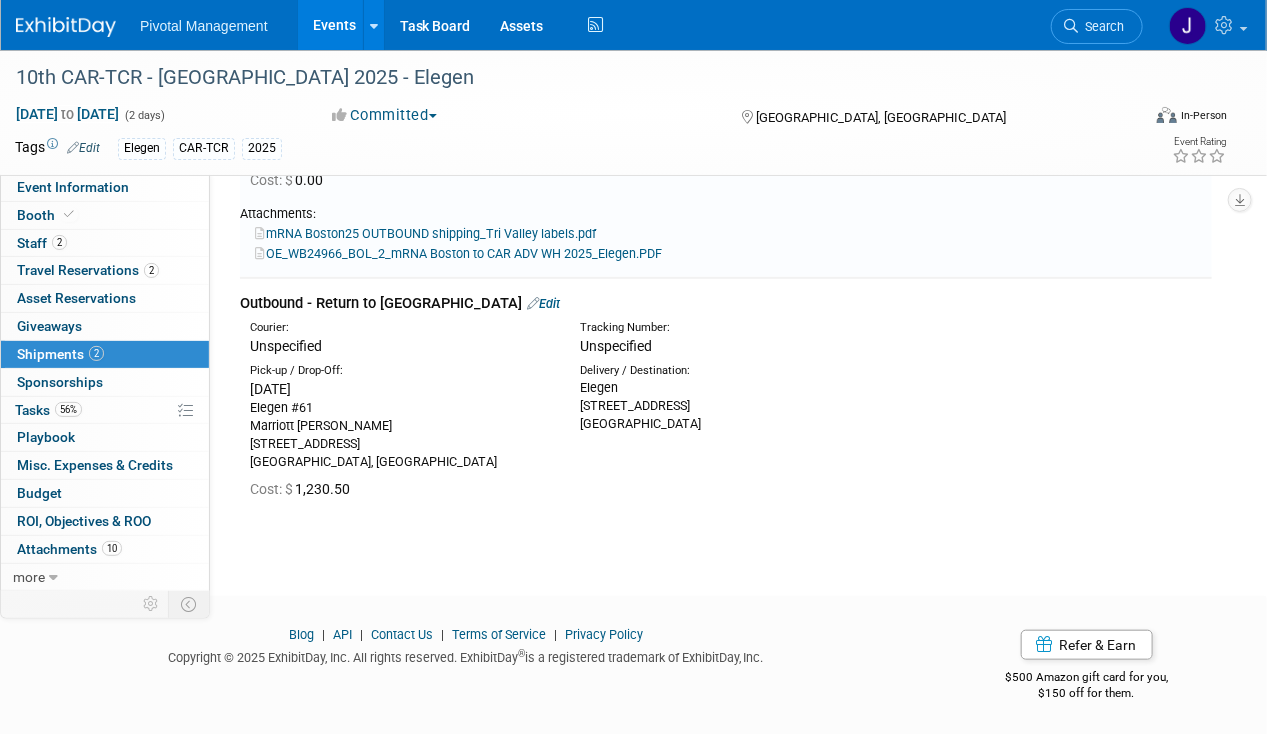 click on "Edit" at bounding box center [543, 303] 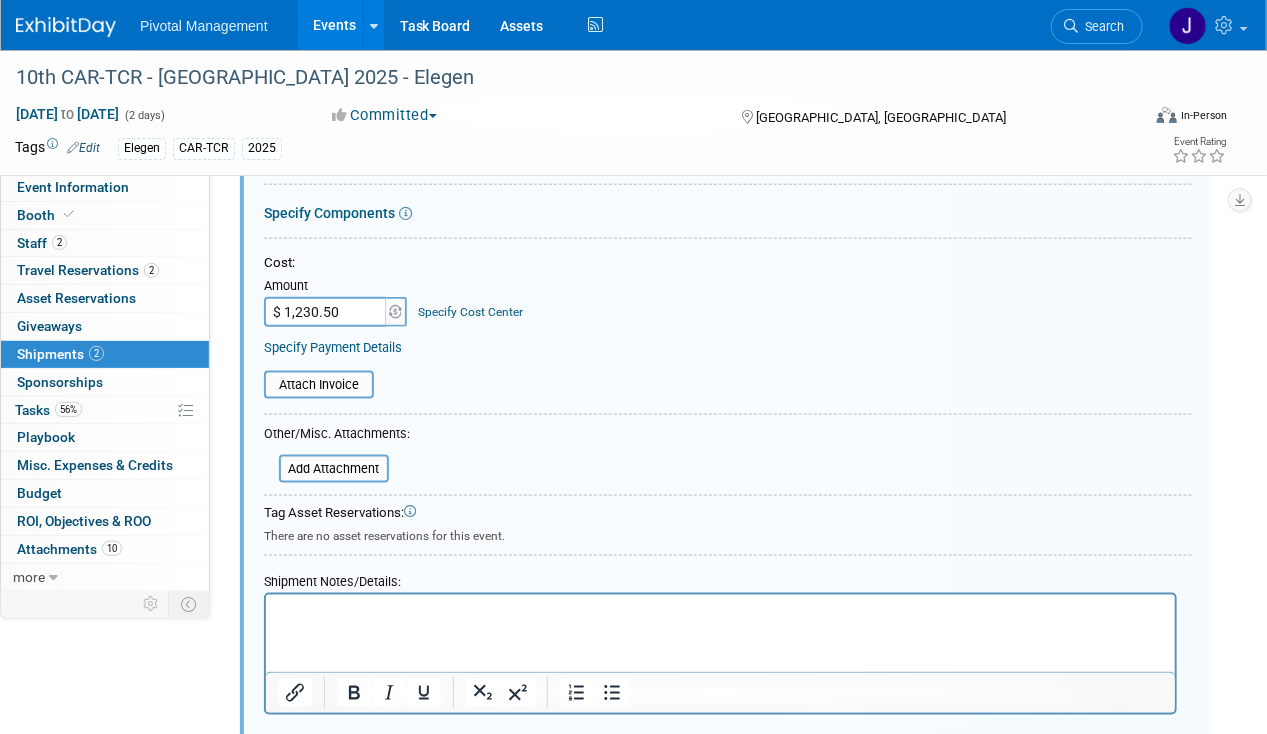scroll, scrollTop: 798, scrollLeft: 0, axis: vertical 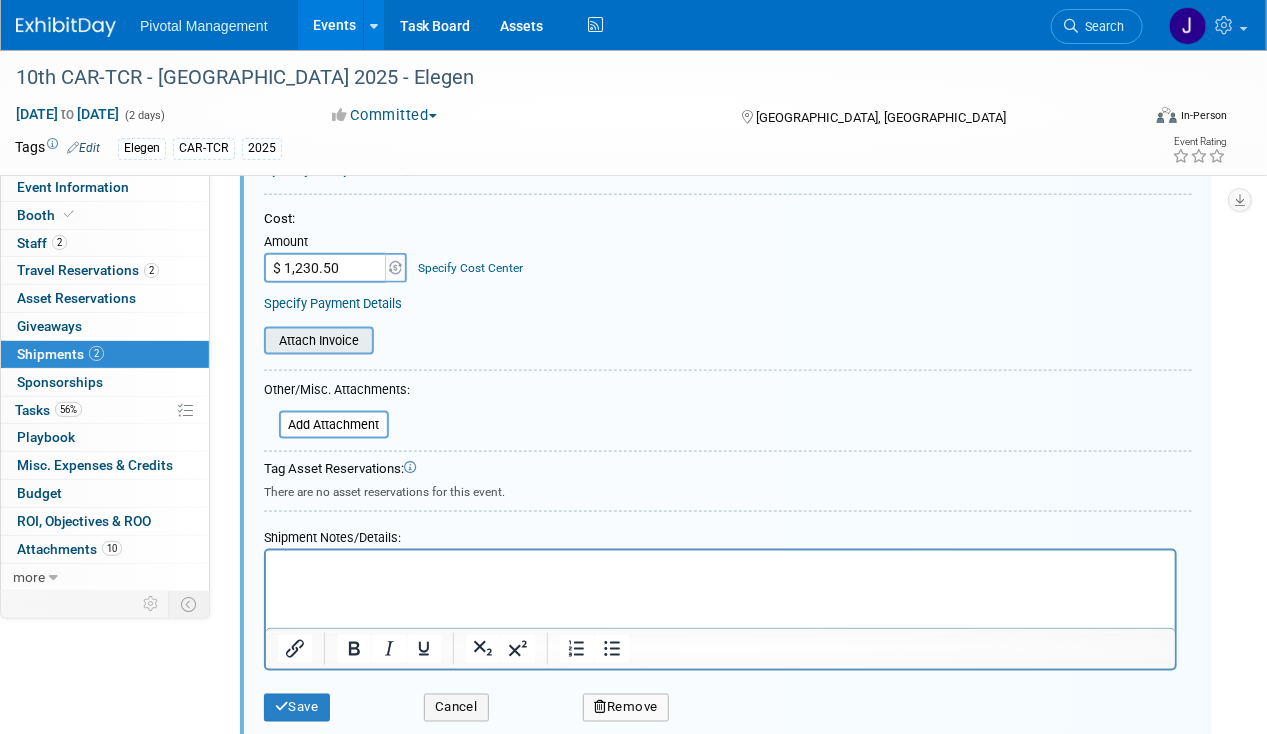 click at bounding box center [253, 341] 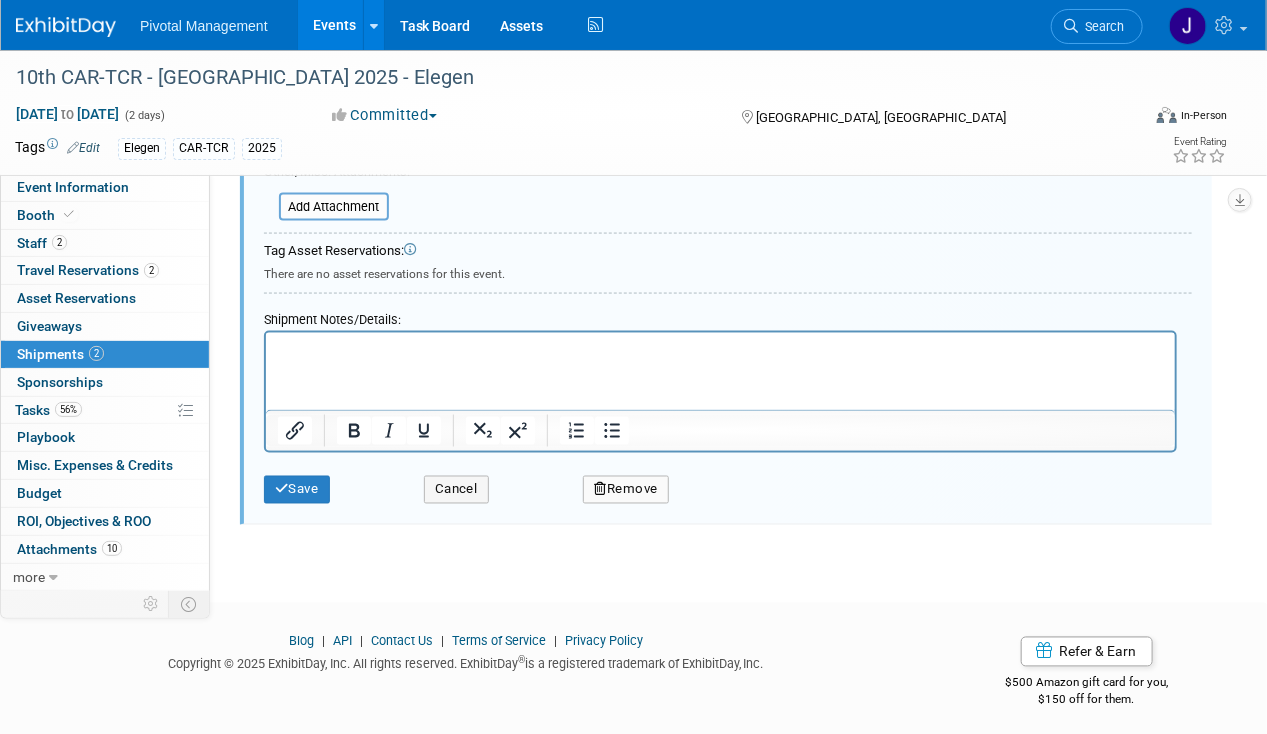 scroll, scrollTop: 1029, scrollLeft: 0, axis: vertical 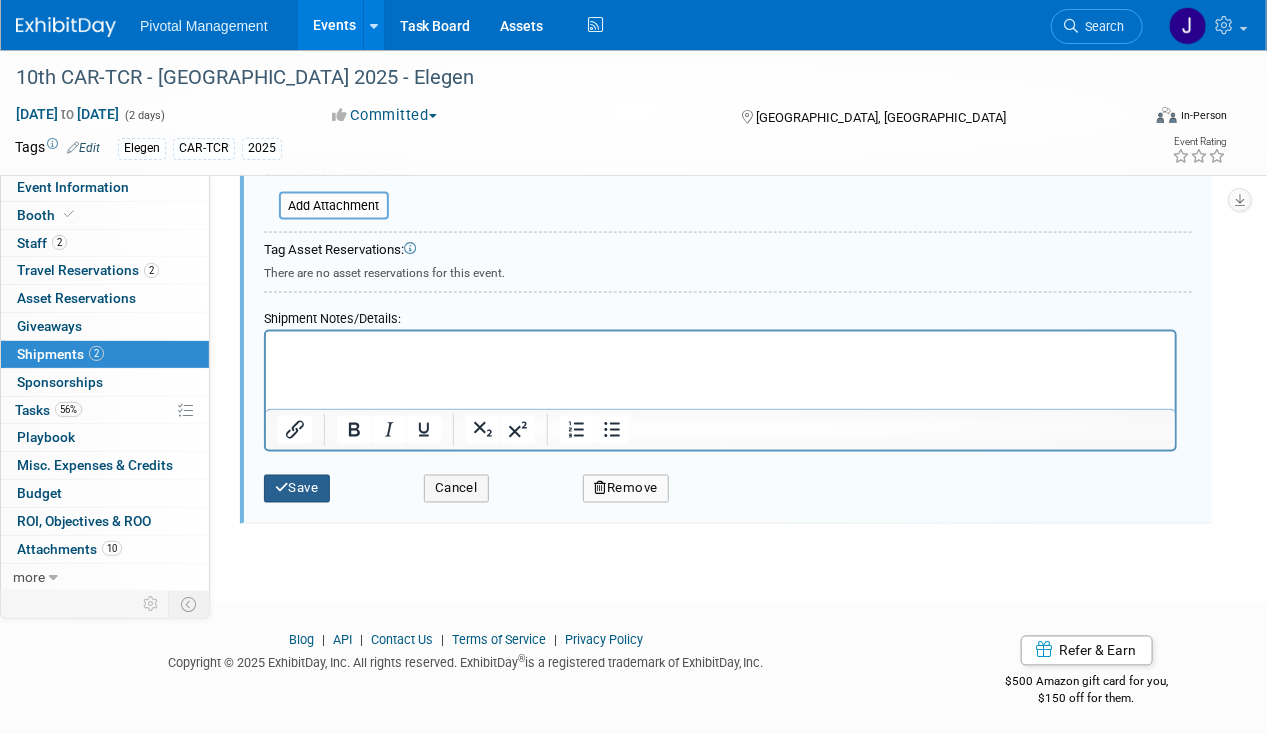 click on "Save" at bounding box center (297, 489) 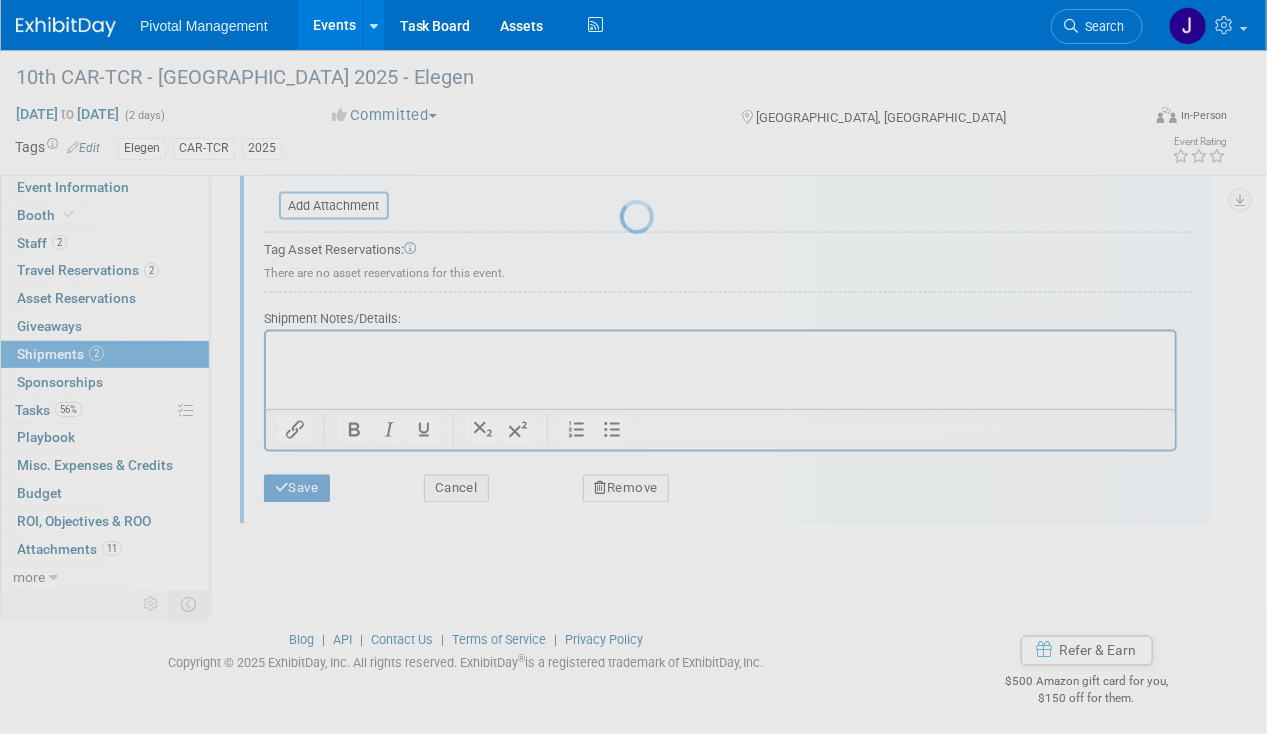 scroll, scrollTop: 341, scrollLeft: 0, axis: vertical 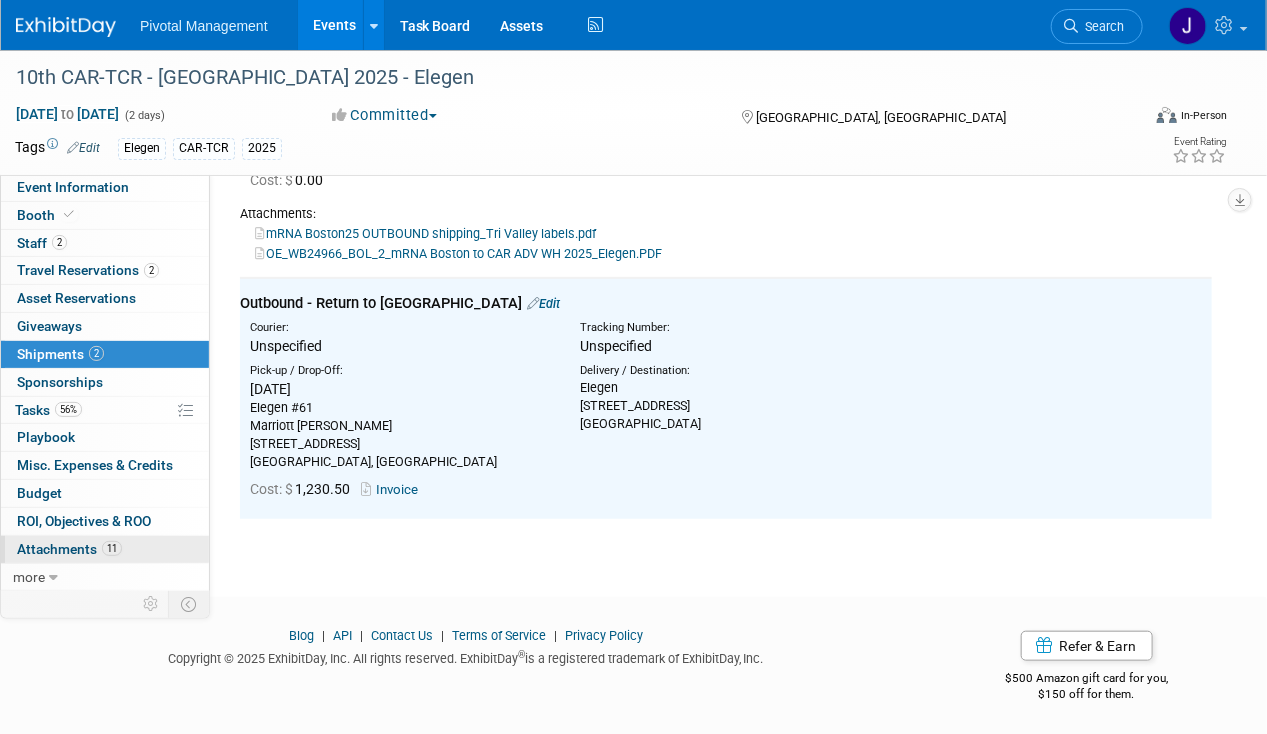 click on "Attachments 11" at bounding box center (69, 549) 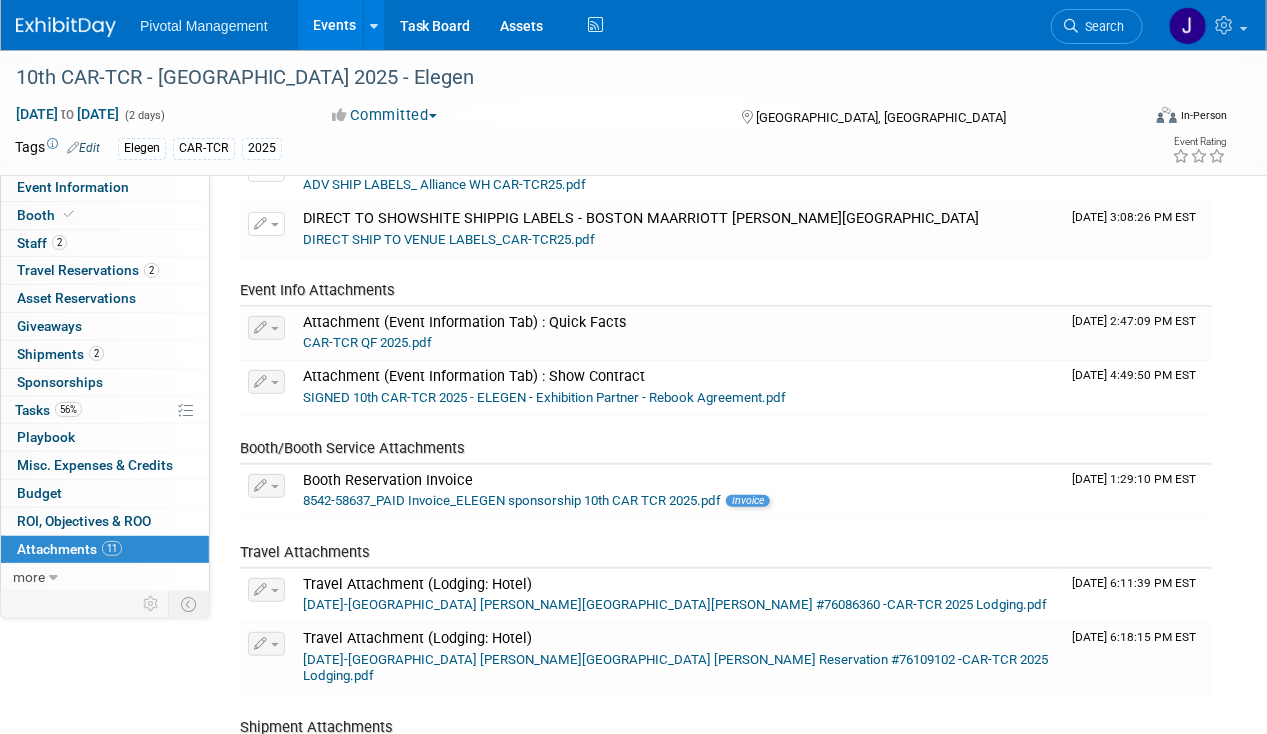 scroll, scrollTop: 146, scrollLeft: 0, axis: vertical 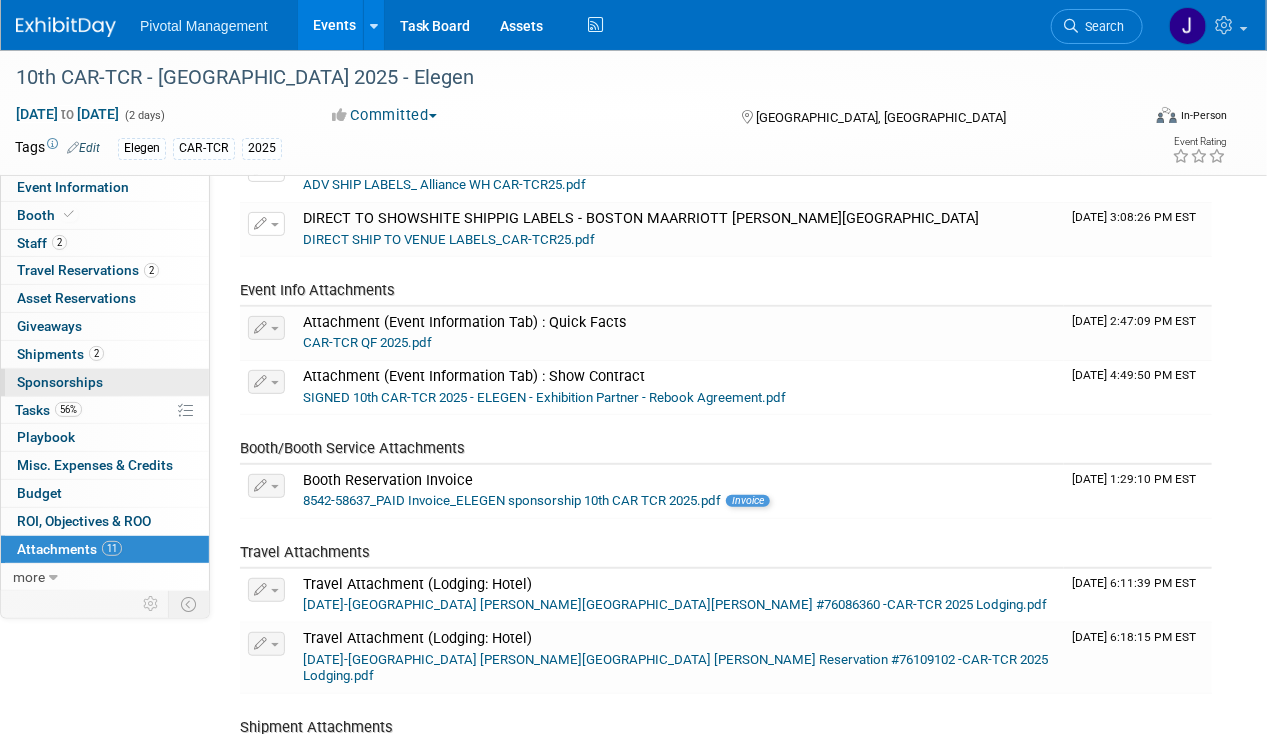 click on "Sponsorships 0" at bounding box center (60, 382) 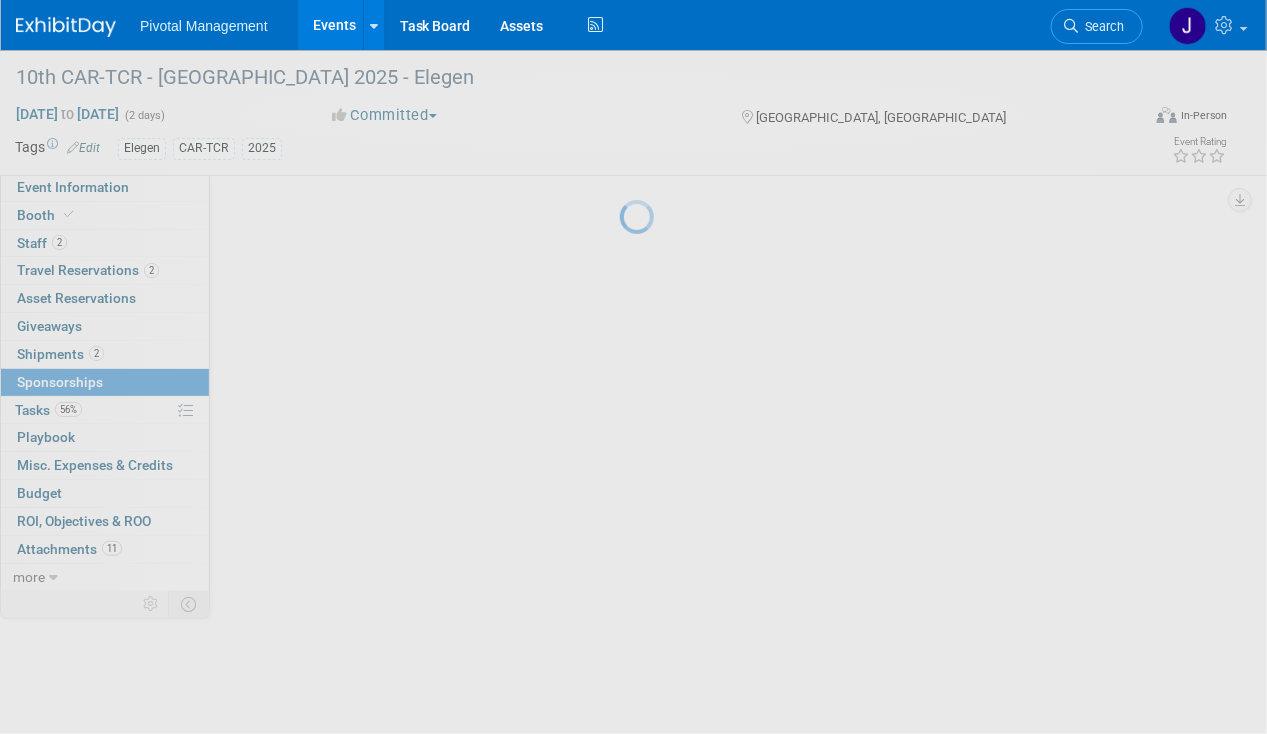 scroll, scrollTop: 0, scrollLeft: 0, axis: both 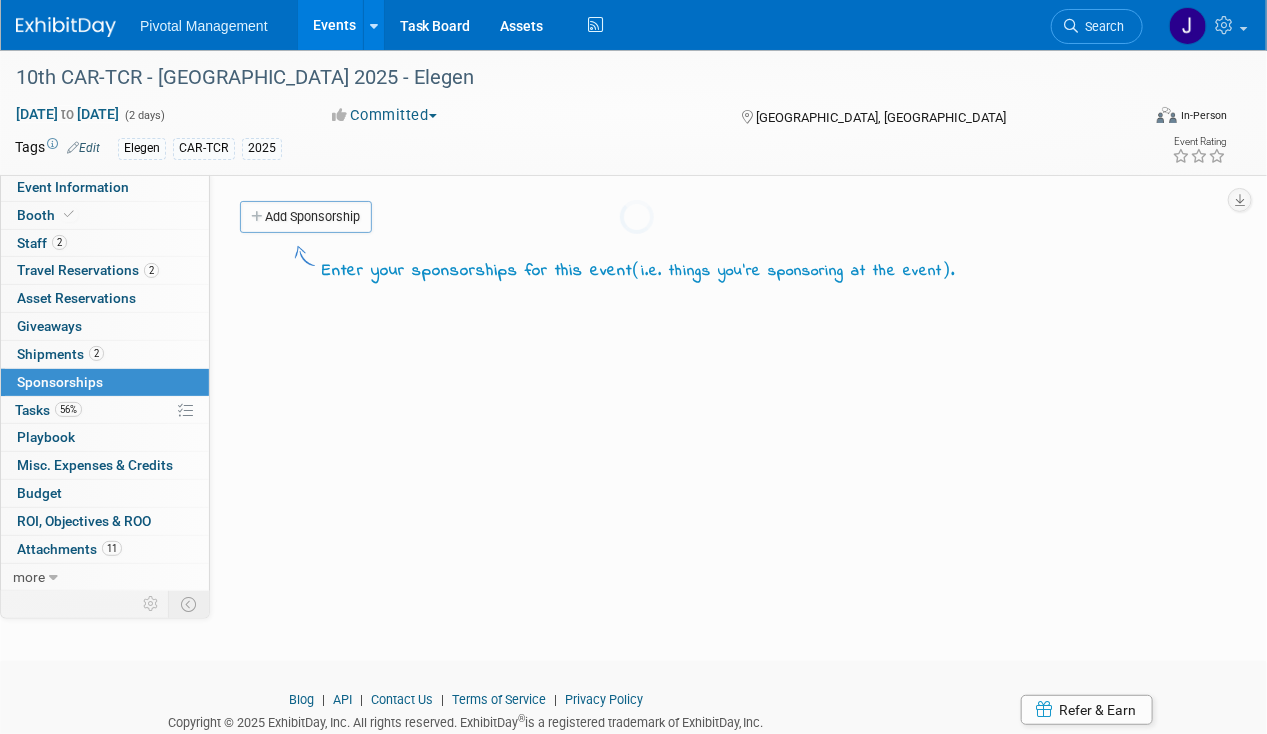 click at bounding box center [634, 367] 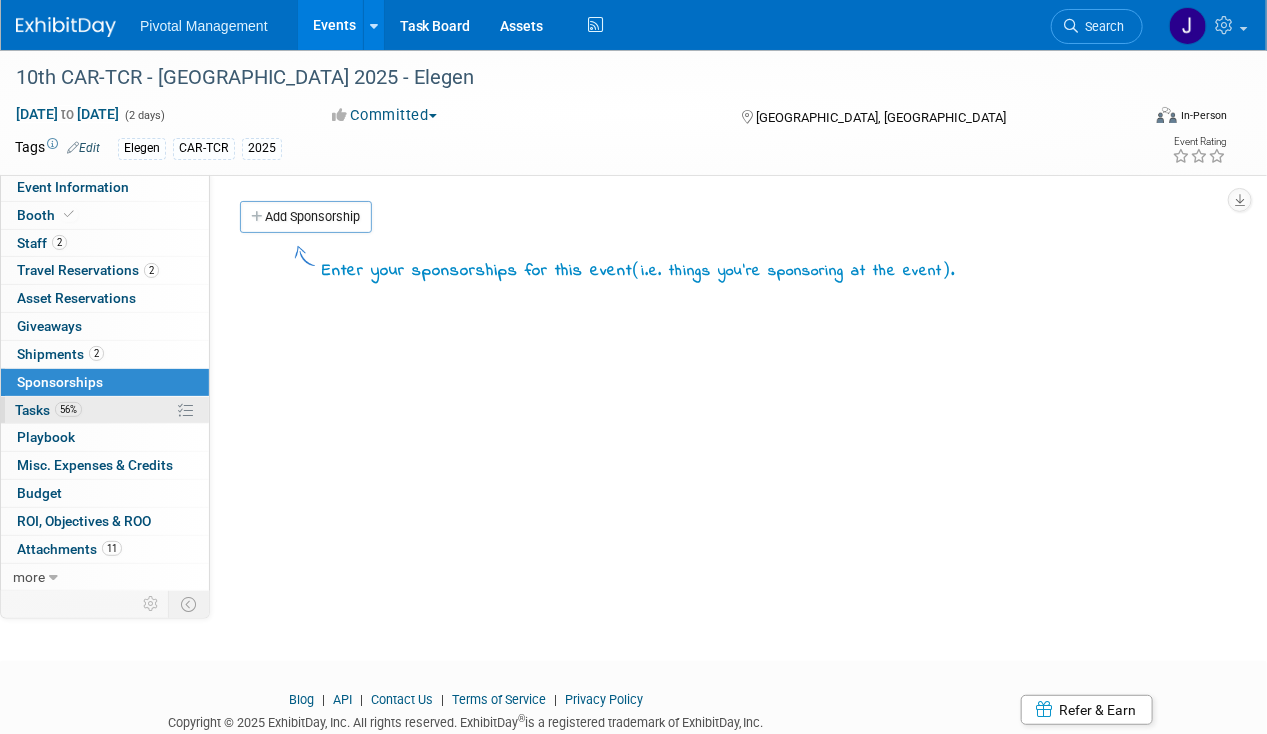 click on "56%
Tasks 56%" at bounding box center (105, 410) 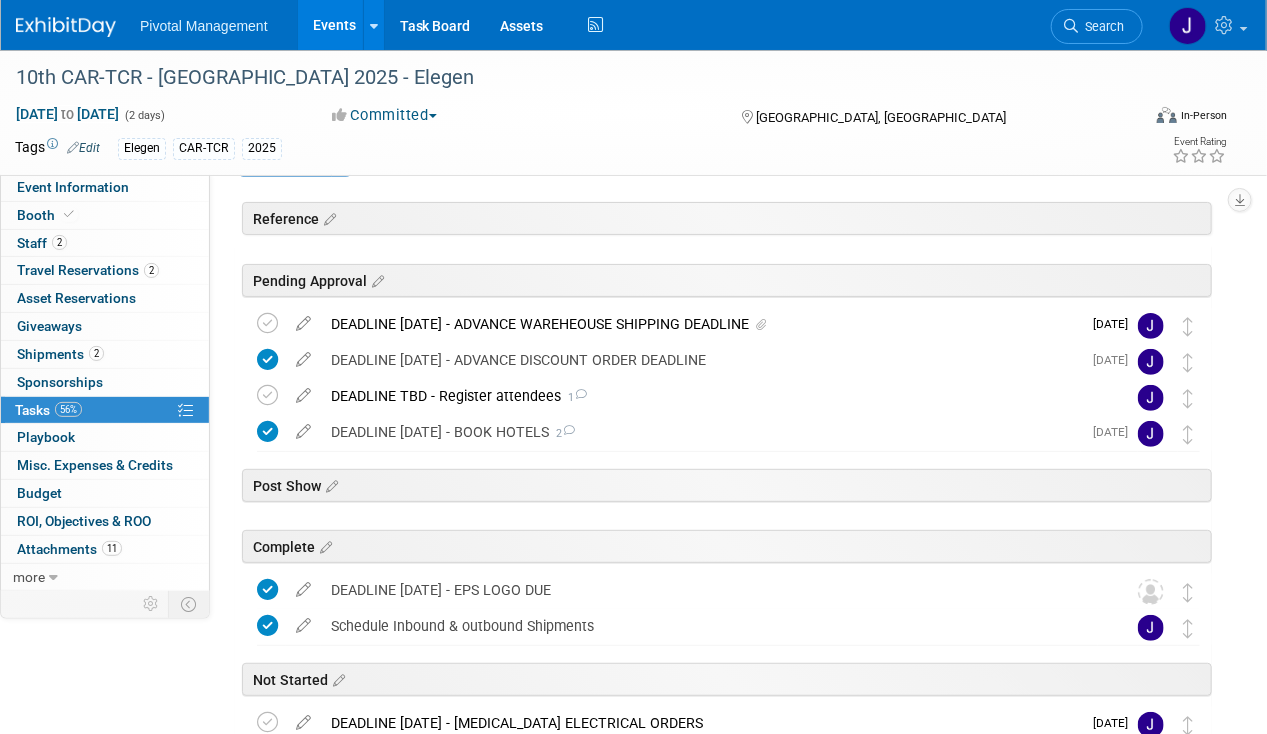 scroll, scrollTop: 34, scrollLeft: 0, axis: vertical 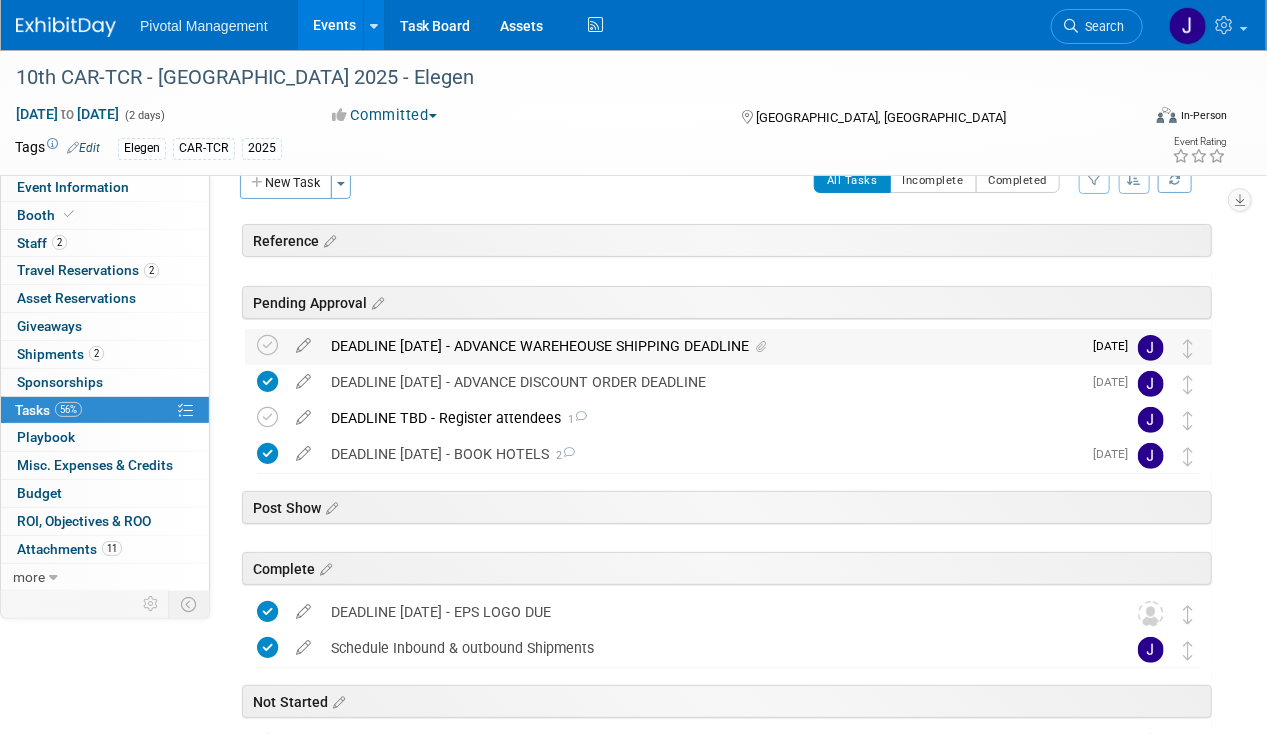 click on "DEADLINE [DATE] - ADVANCE WAREHEOUSE SHIPPING DEADLINE" at bounding box center (701, 346) 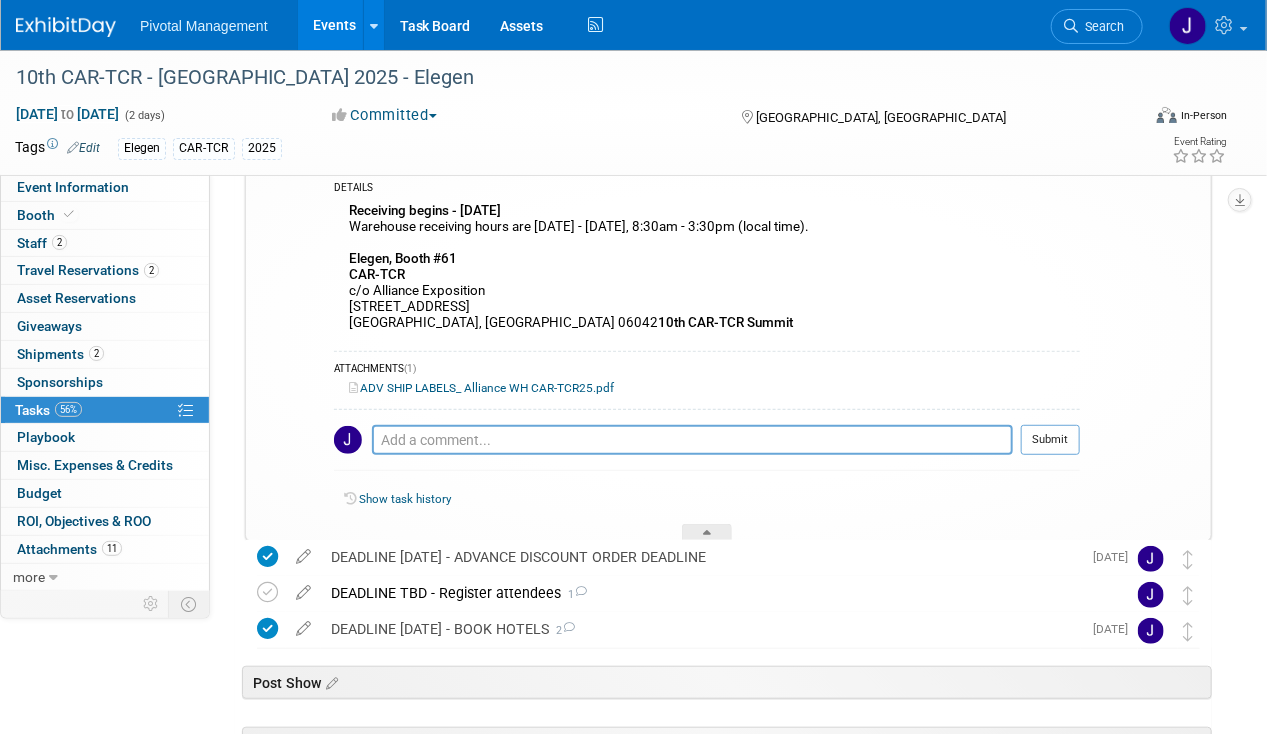 scroll, scrollTop: 338, scrollLeft: 0, axis: vertical 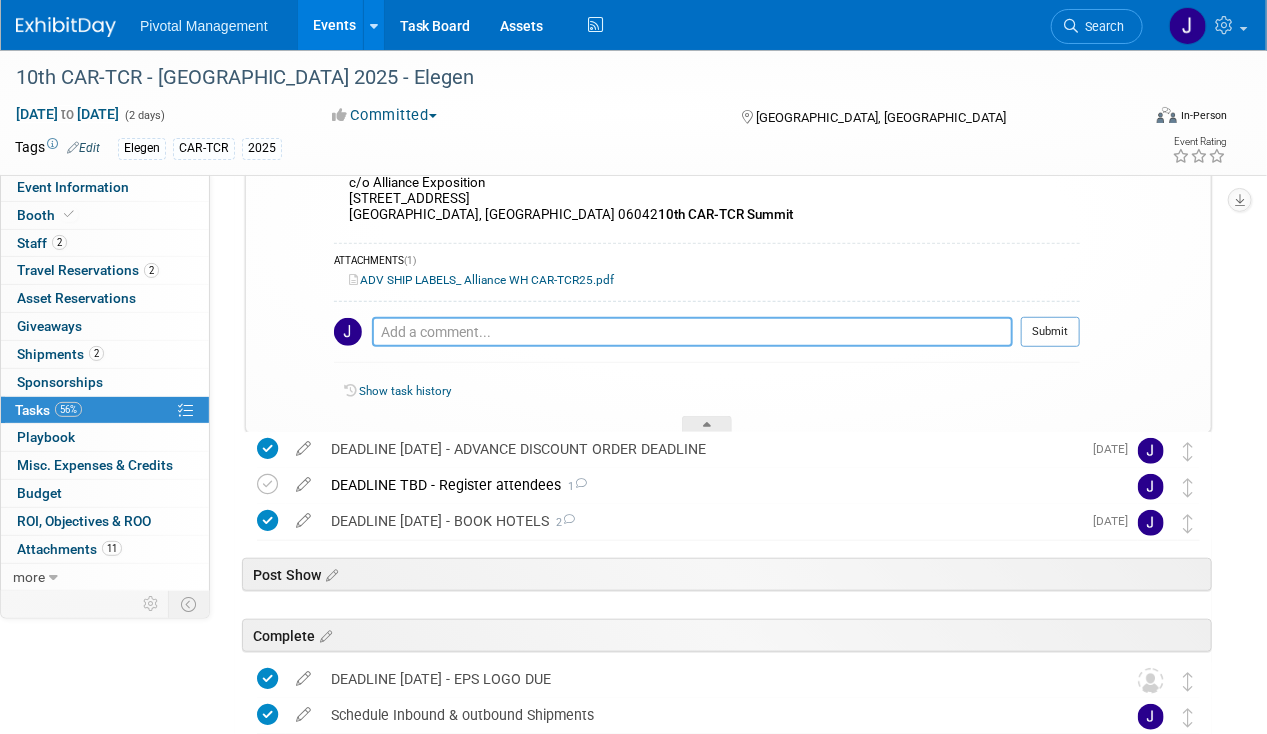 click at bounding box center (692, 332) 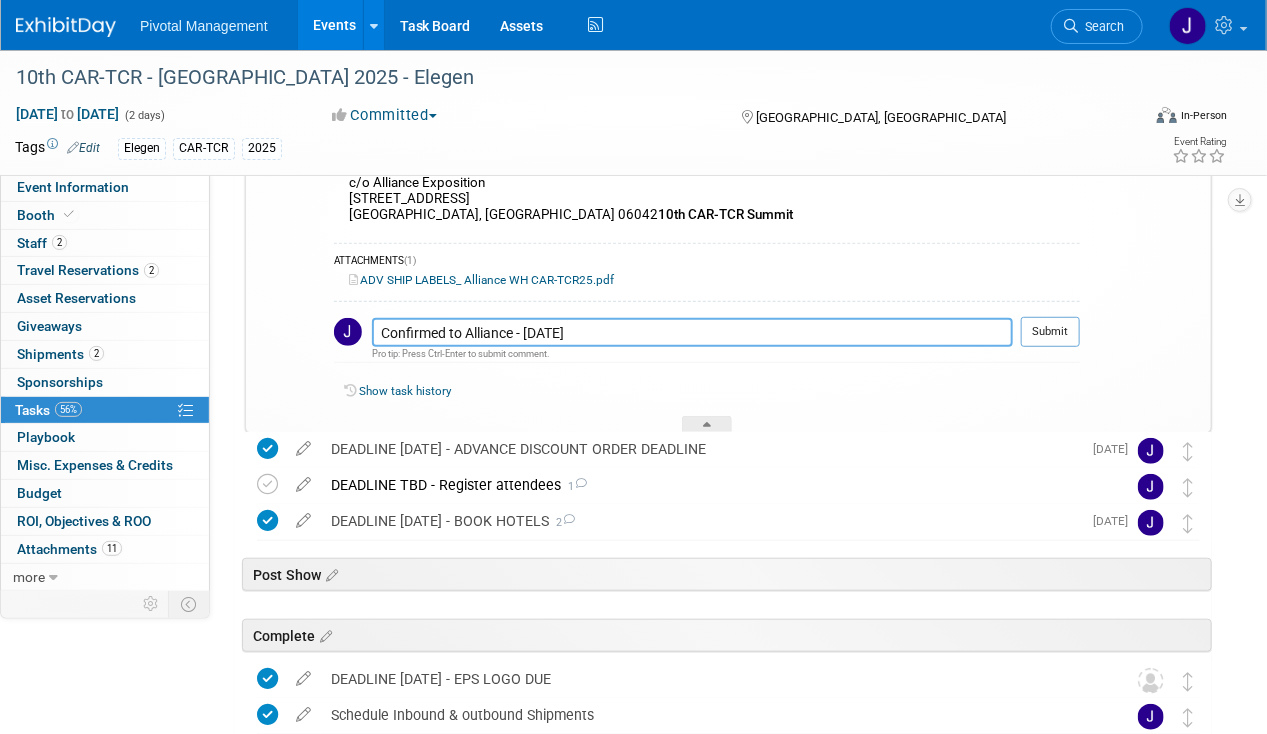 type on "Confirmed to Alliance - [DATE]" 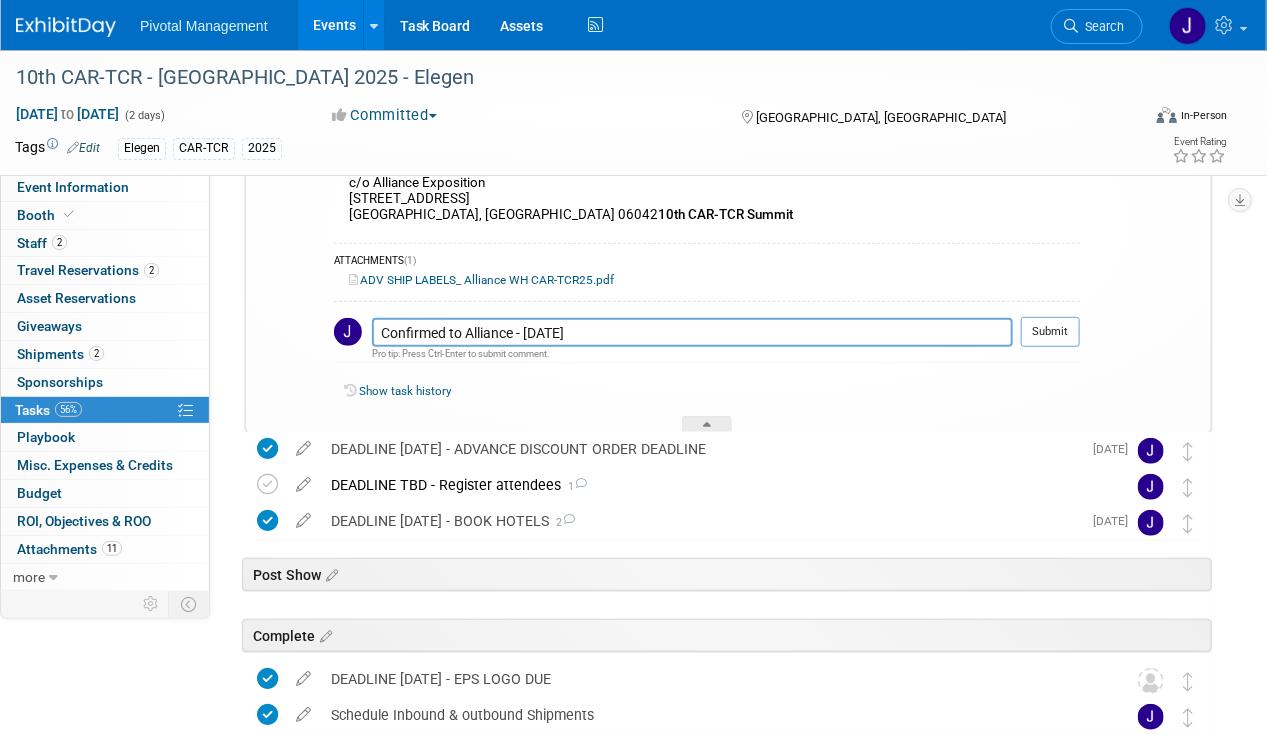 click on "[DATE]" at bounding box center [1108, 229] 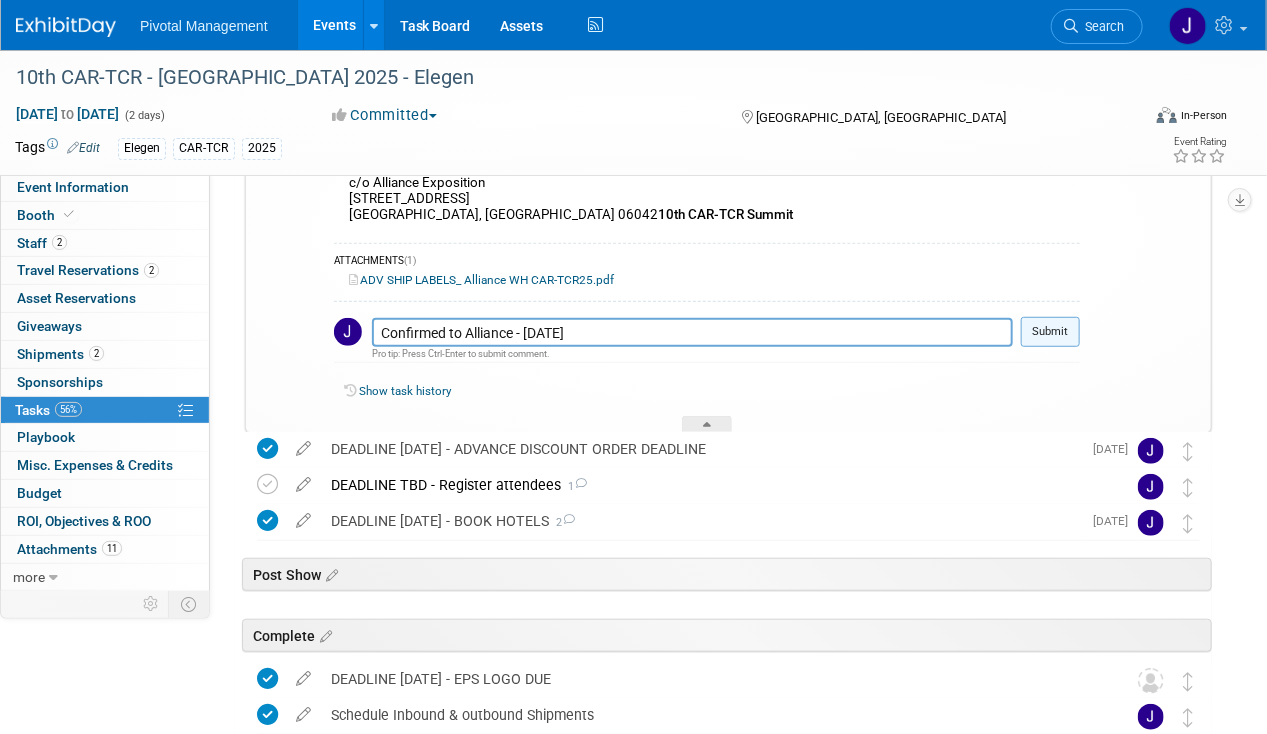 click on "Submit" at bounding box center (1050, 332) 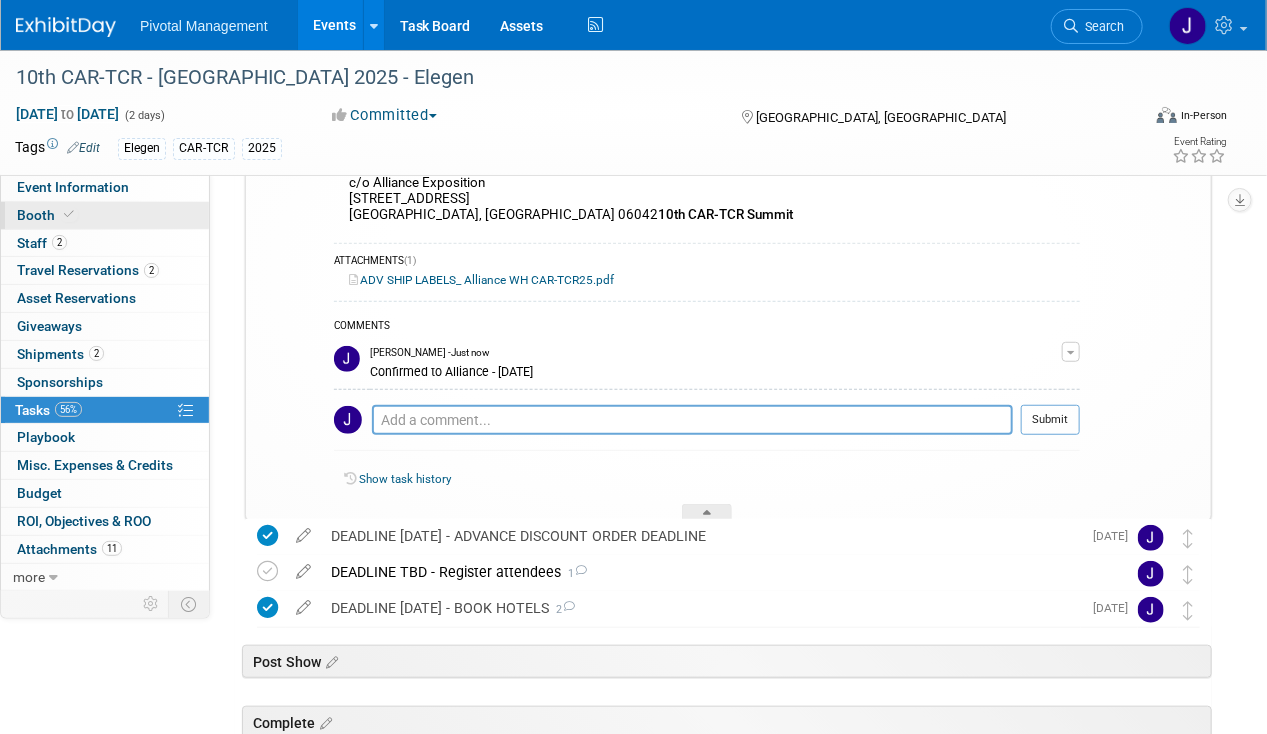 click on "Booth" at bounding box center [47, 215] 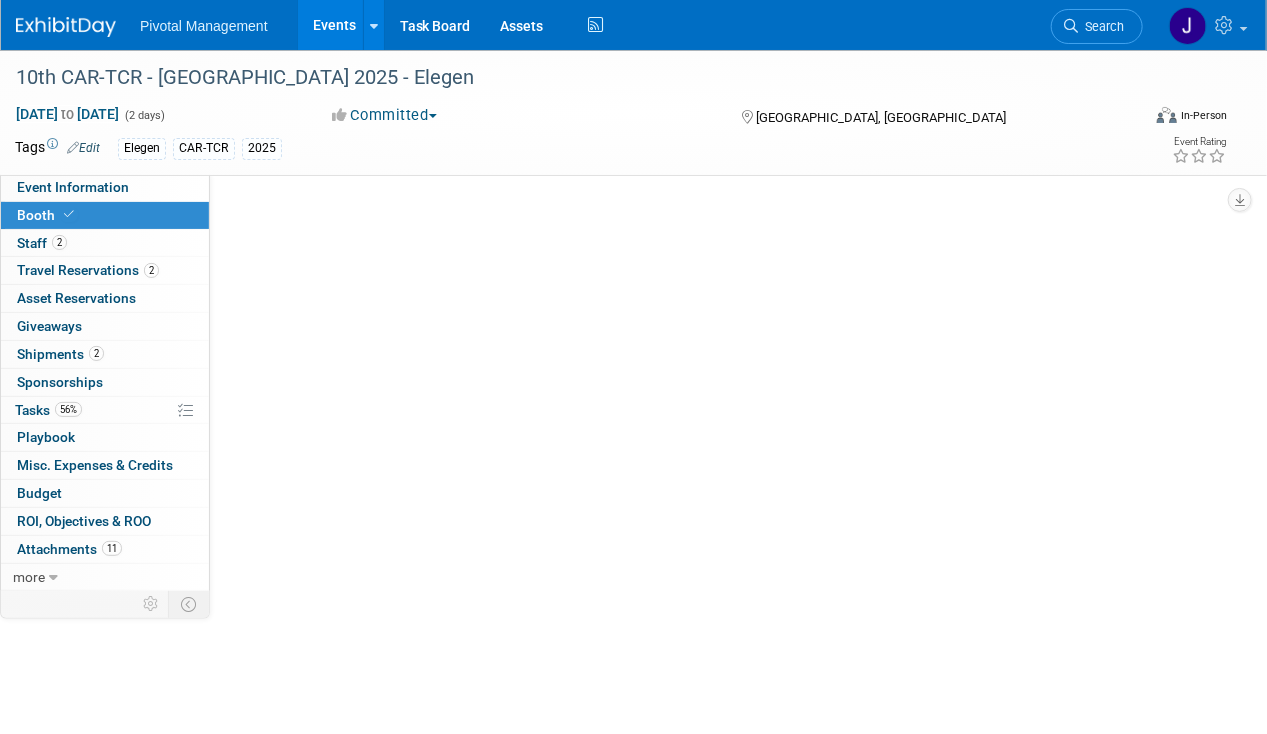 scroll, scrollTop: 0, scrollLeft: 0, axis: both 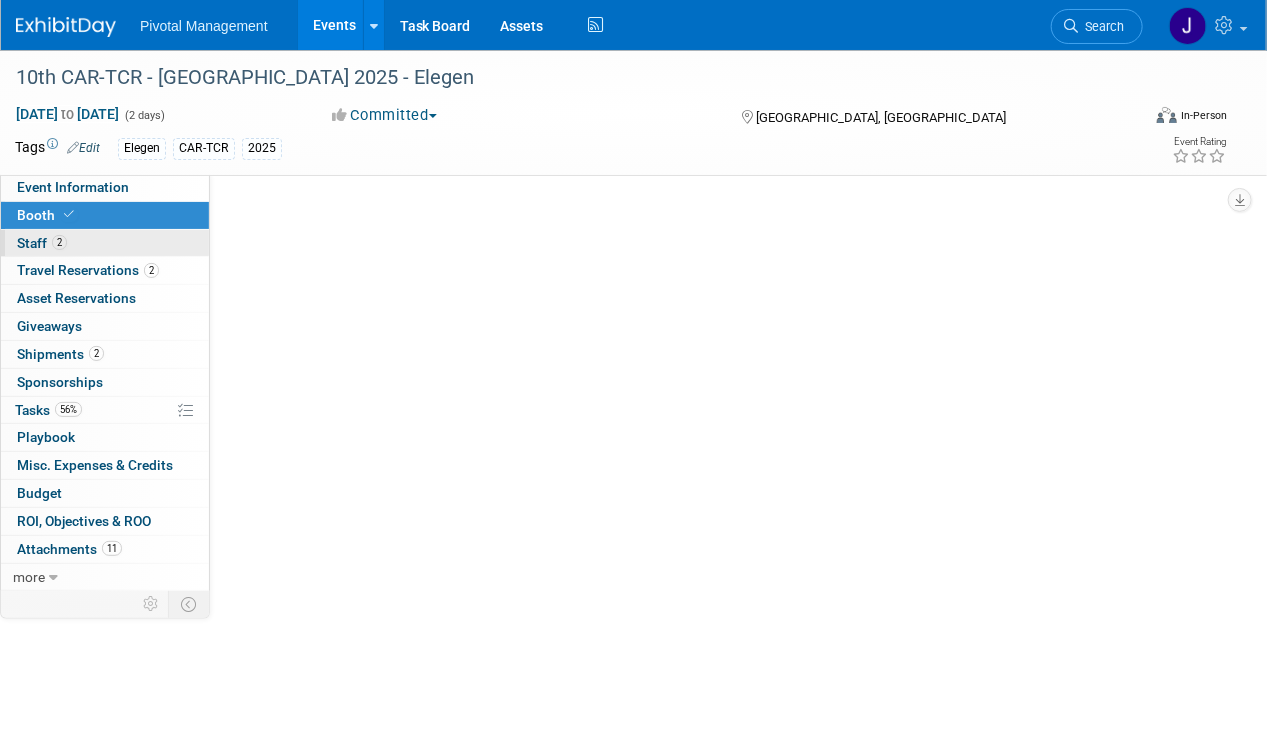select on "Yes" 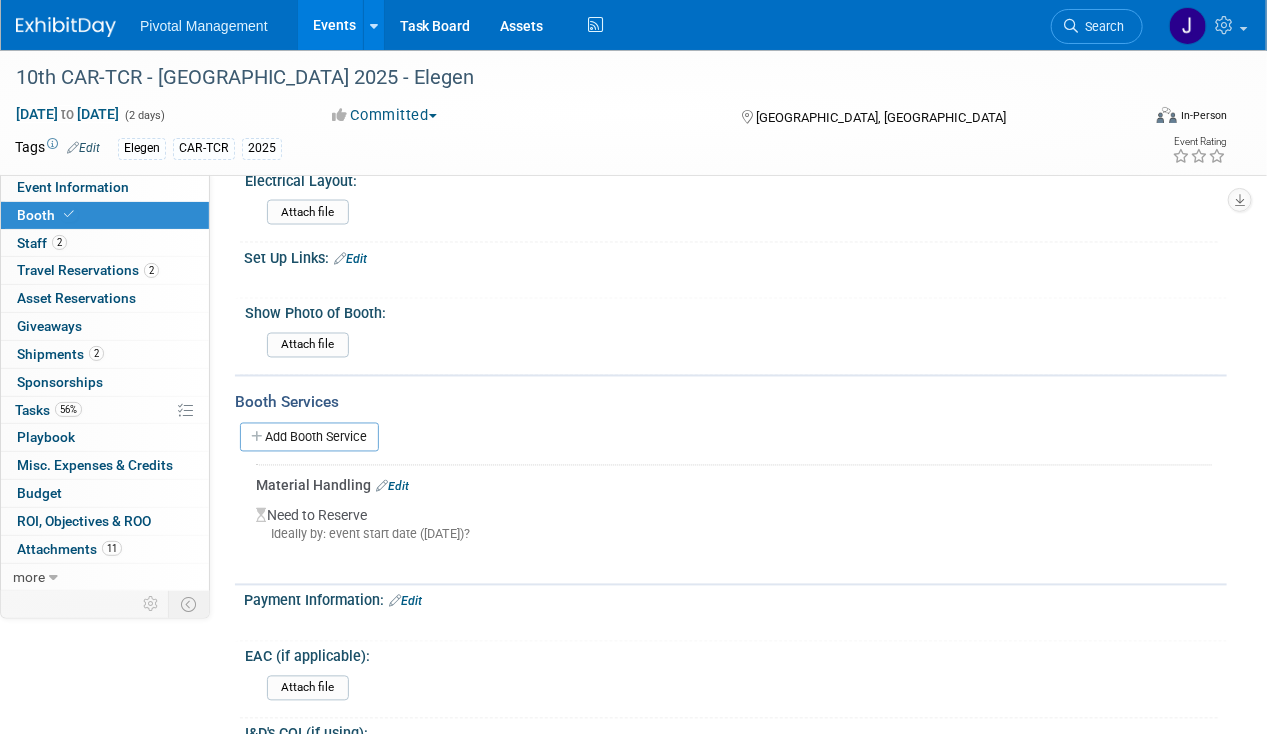 scroll, scrollTop: 1257, scrollLeft: 0, axis: vertical 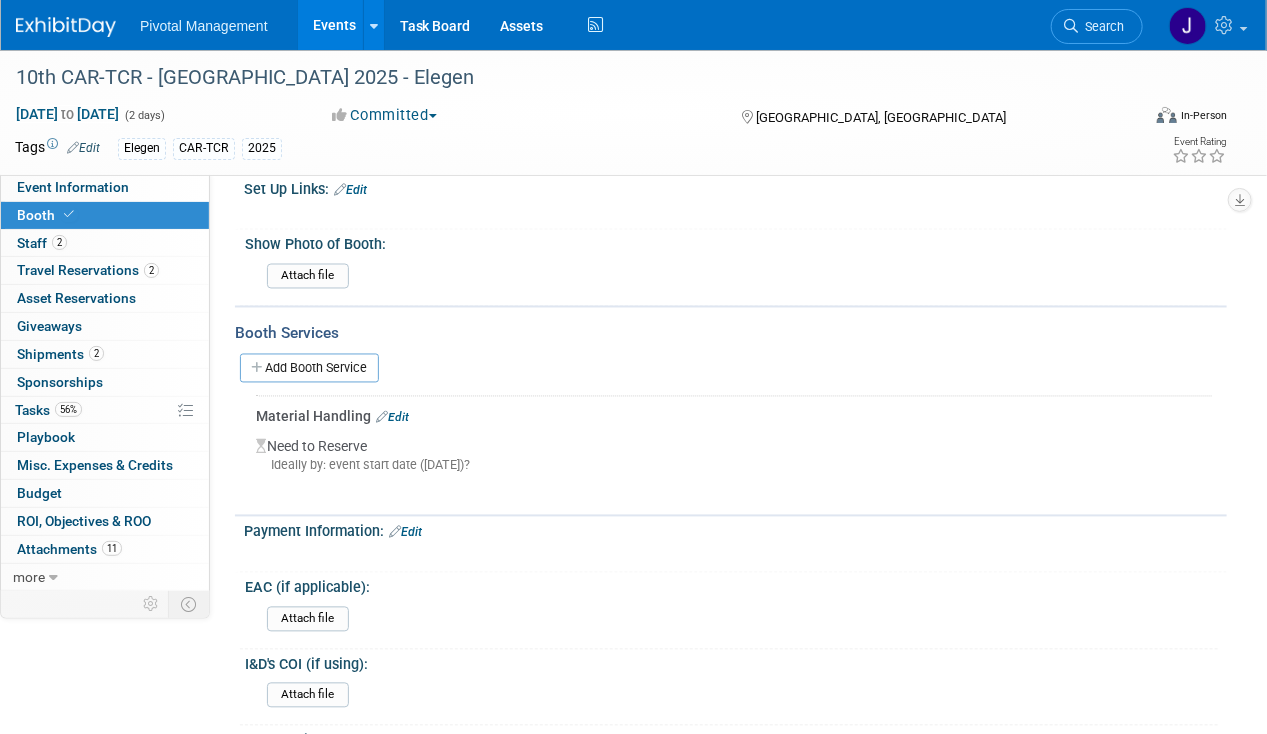 click on "Booth Services" at bounding box center [731, 334] 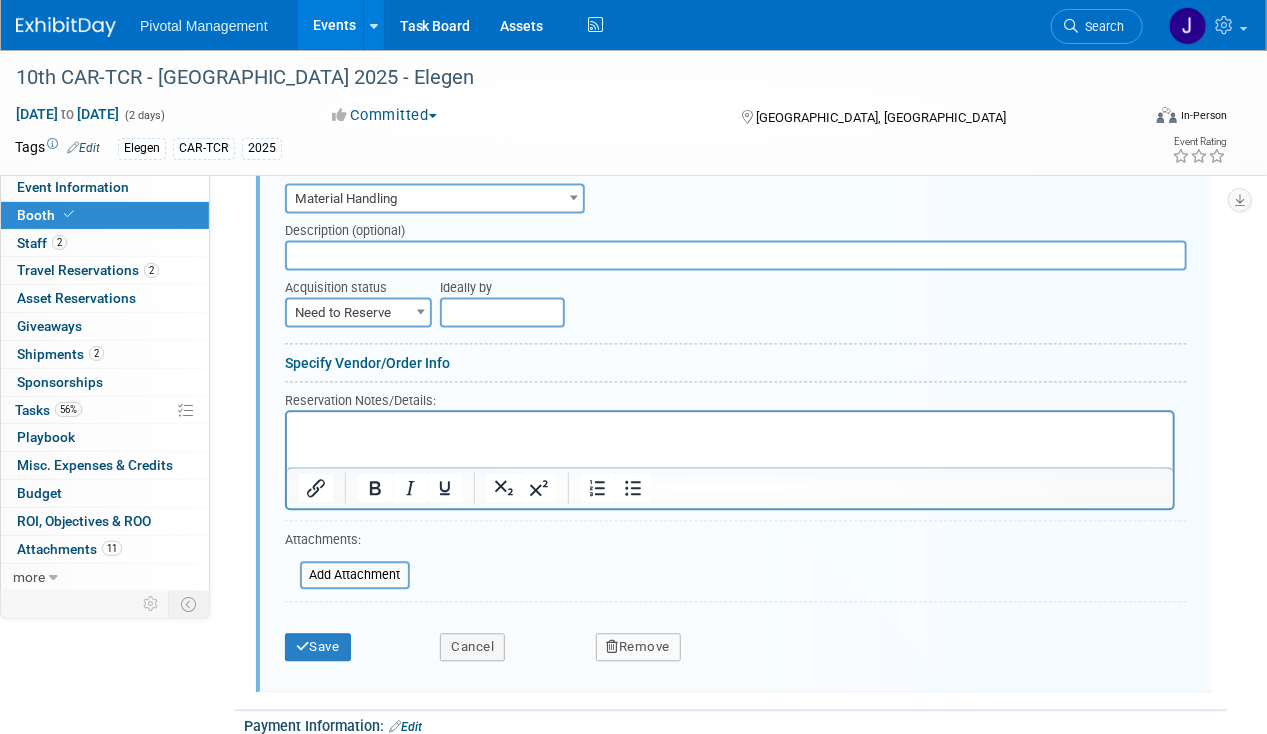 scroll, scrollTop: 1492, scrollLeft: 0, axis: vertical 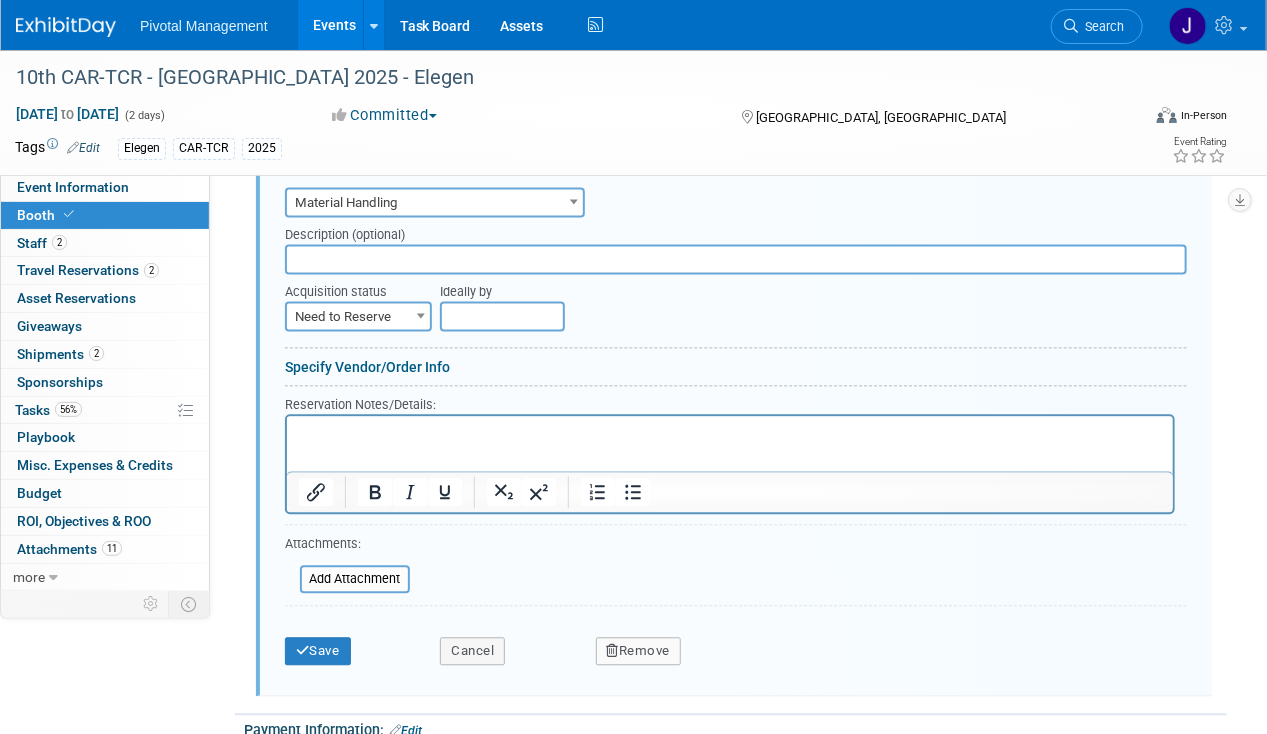 click on "Need to Reserve" at bounding box center (358, 317) 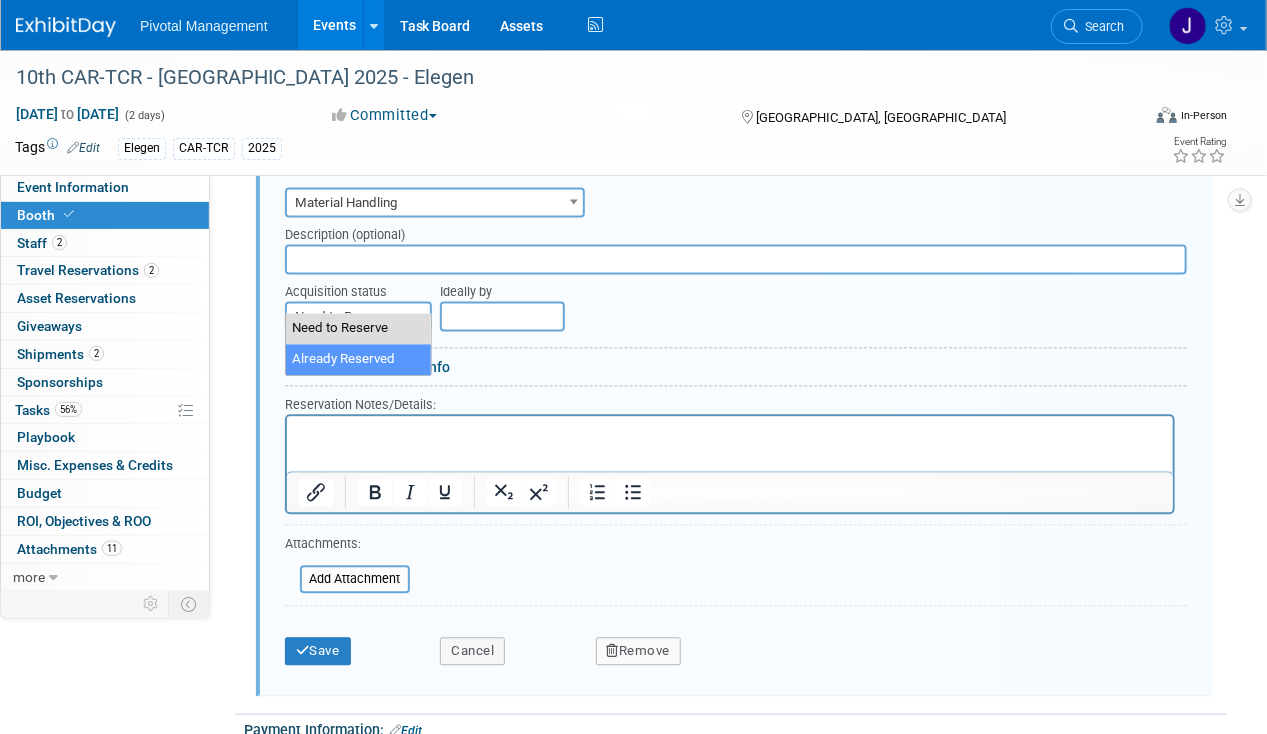 select on "2" 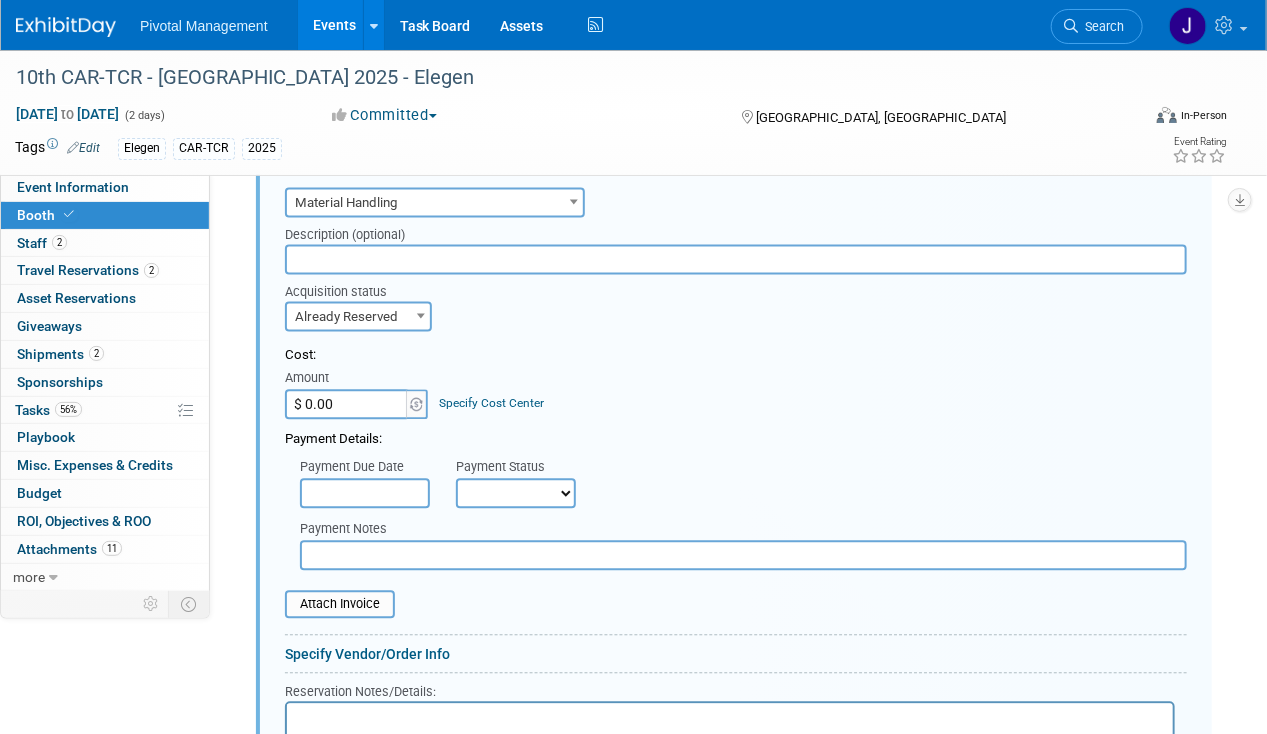 click on "$ 0.00" at bounding box center [347, 404] 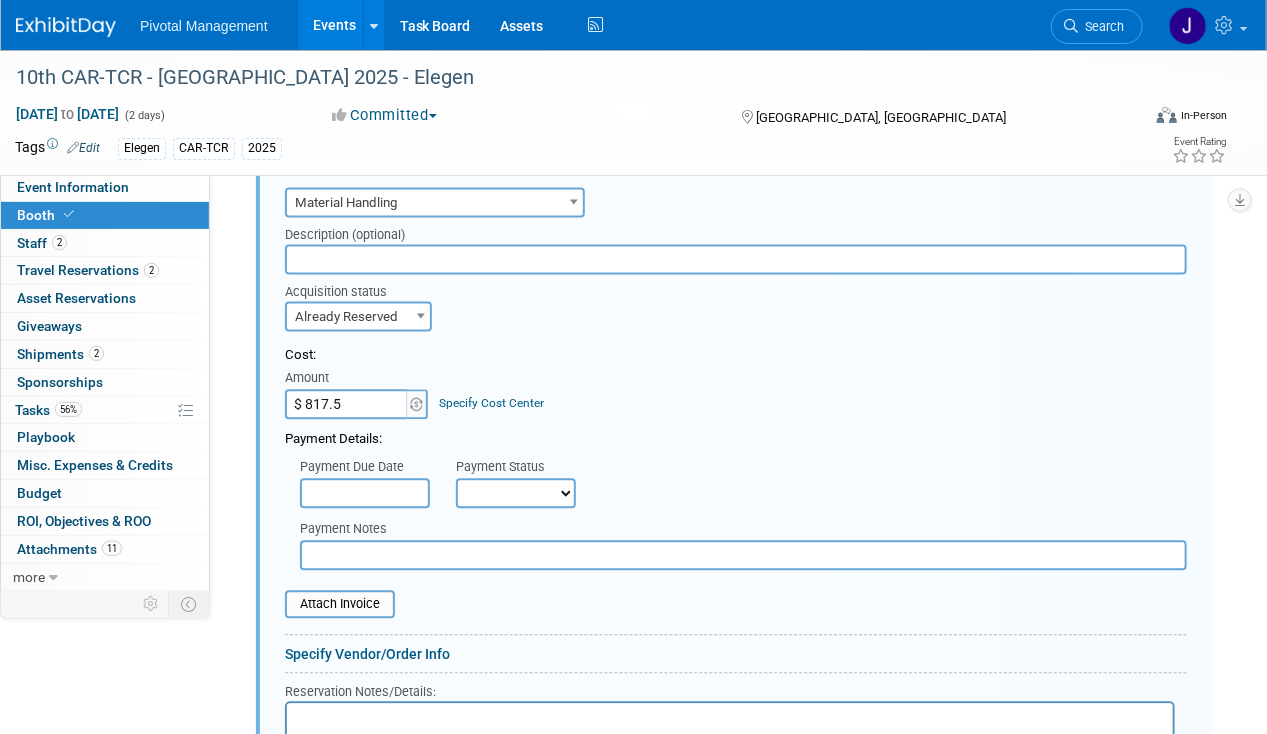 type on "$ 817.56" 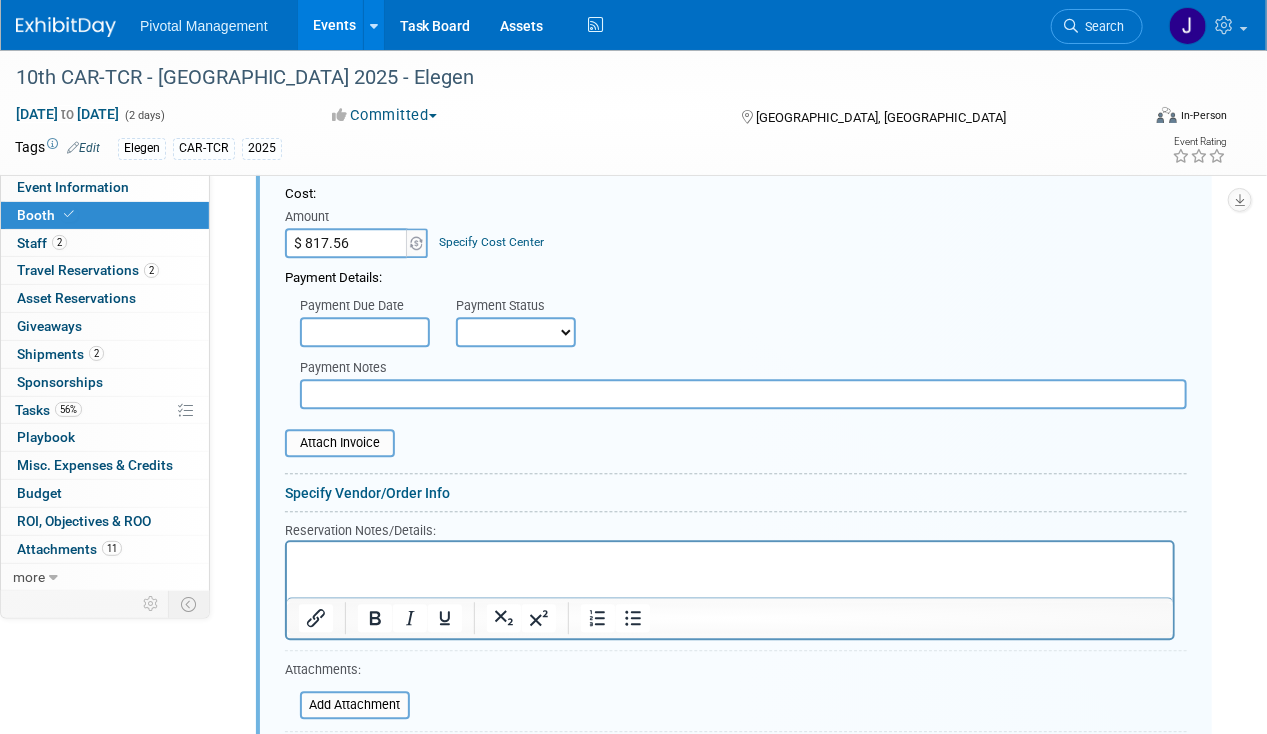 scroll, scrollTop: 1656, scrollLeft: 0, axis: vertical 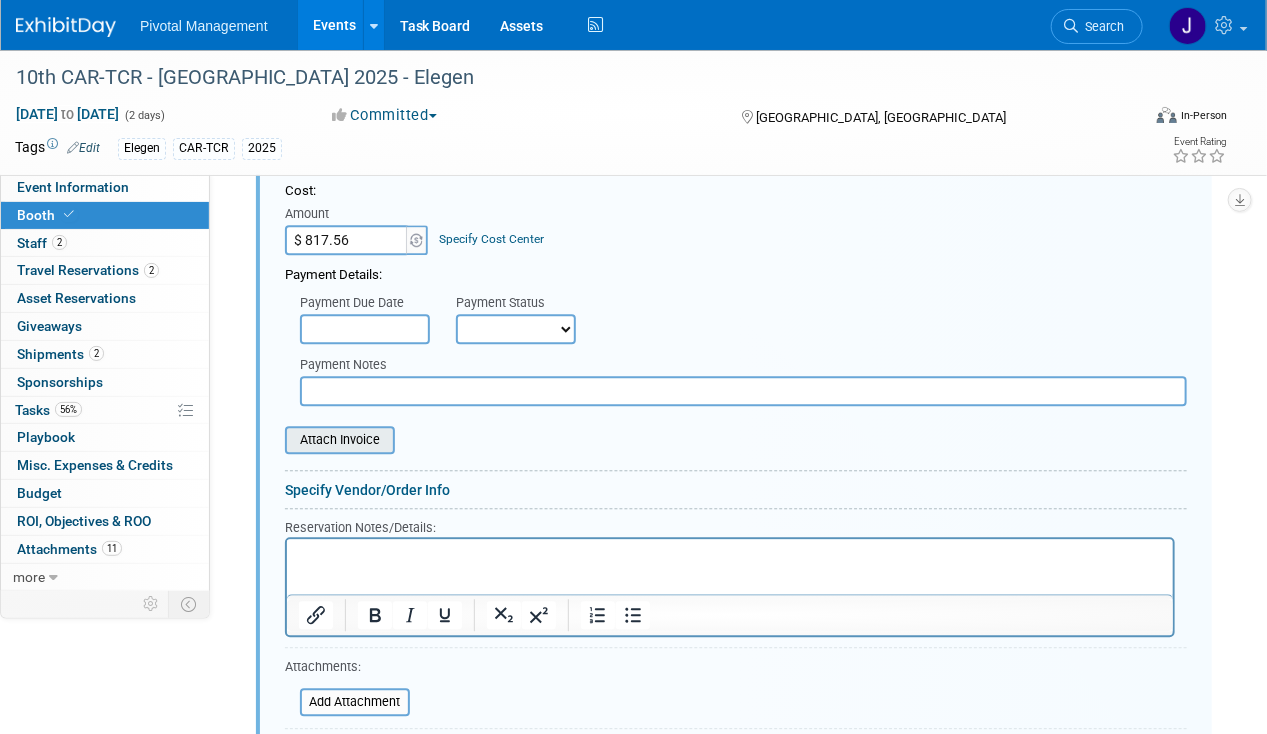 click at bounding box center (274, 440) 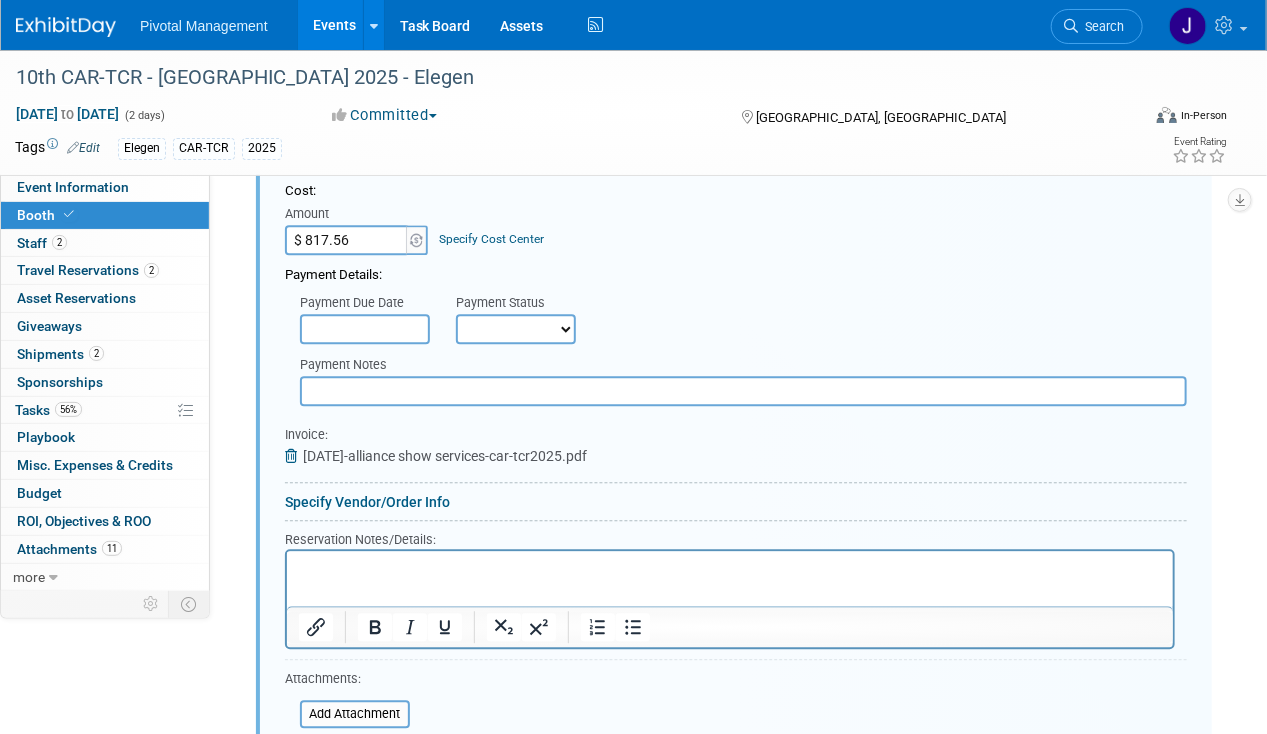 scroll, scrollTop: 1876, scrollLeft: 0, axis: vertical 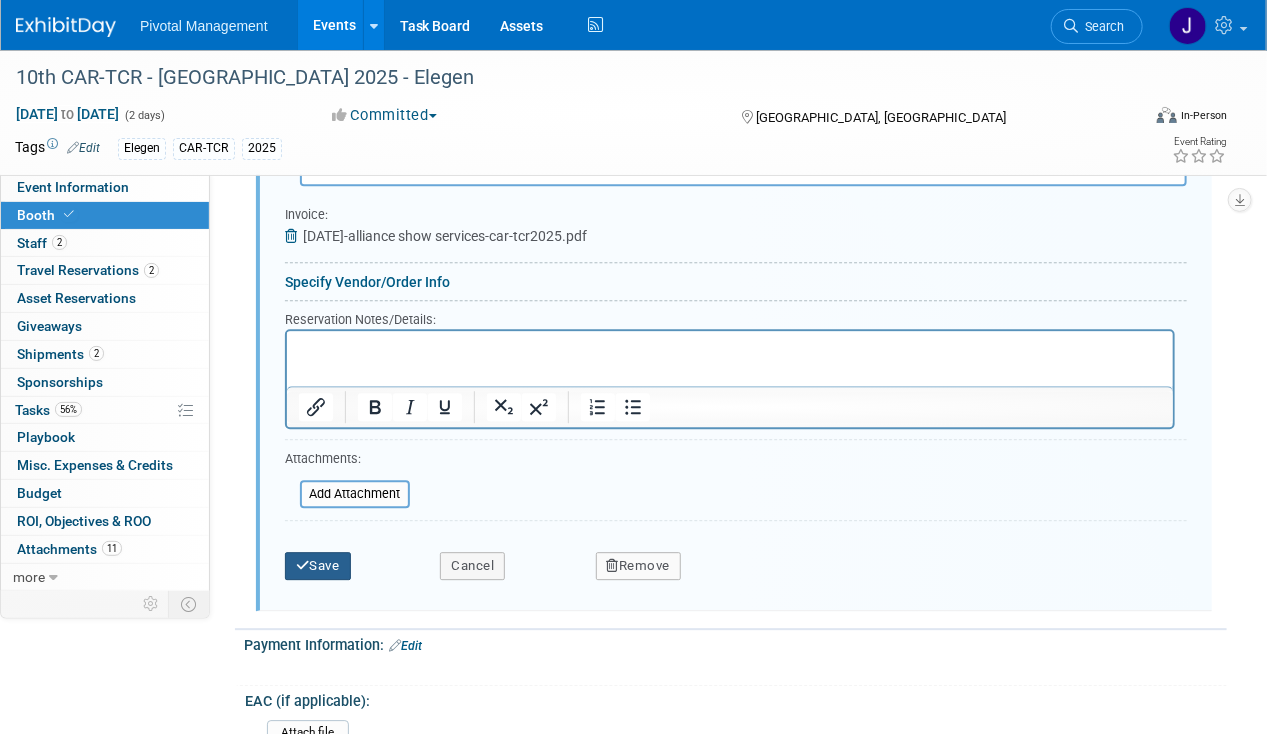 click on "Save" at bounding box center (318, 566) 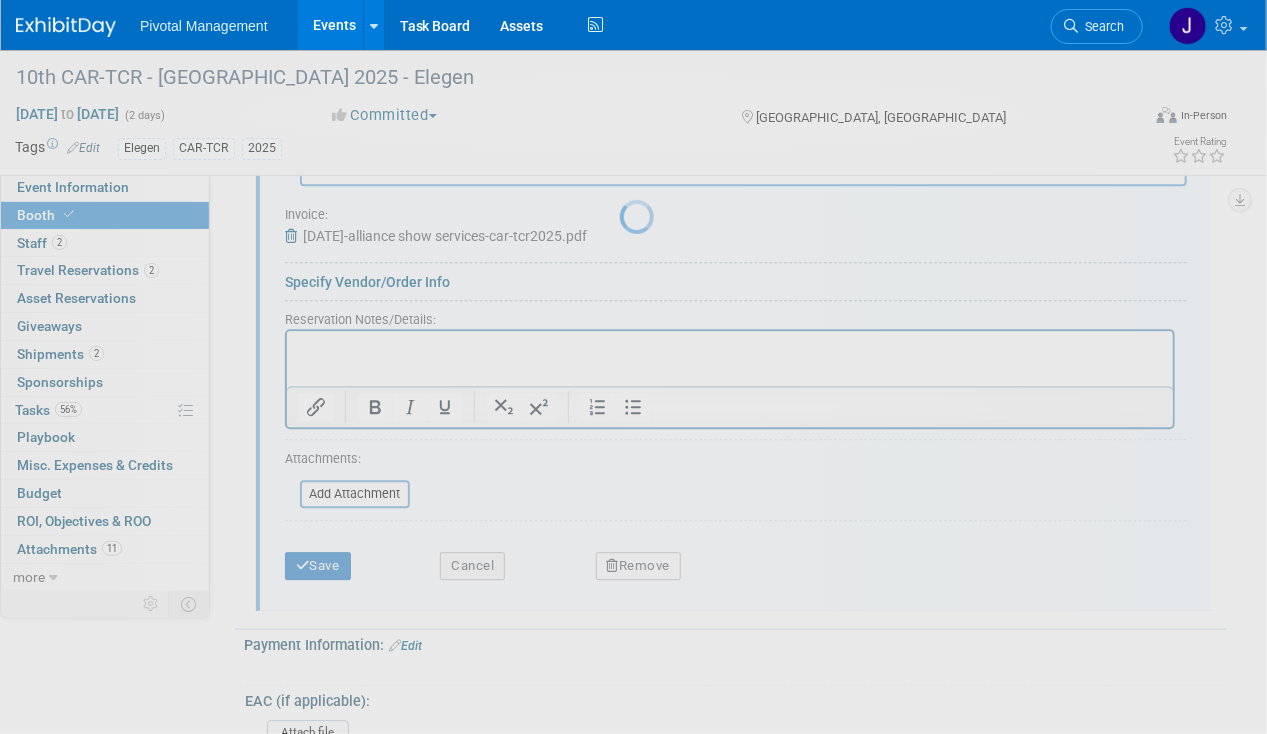 click at bounding box center (634, 367) 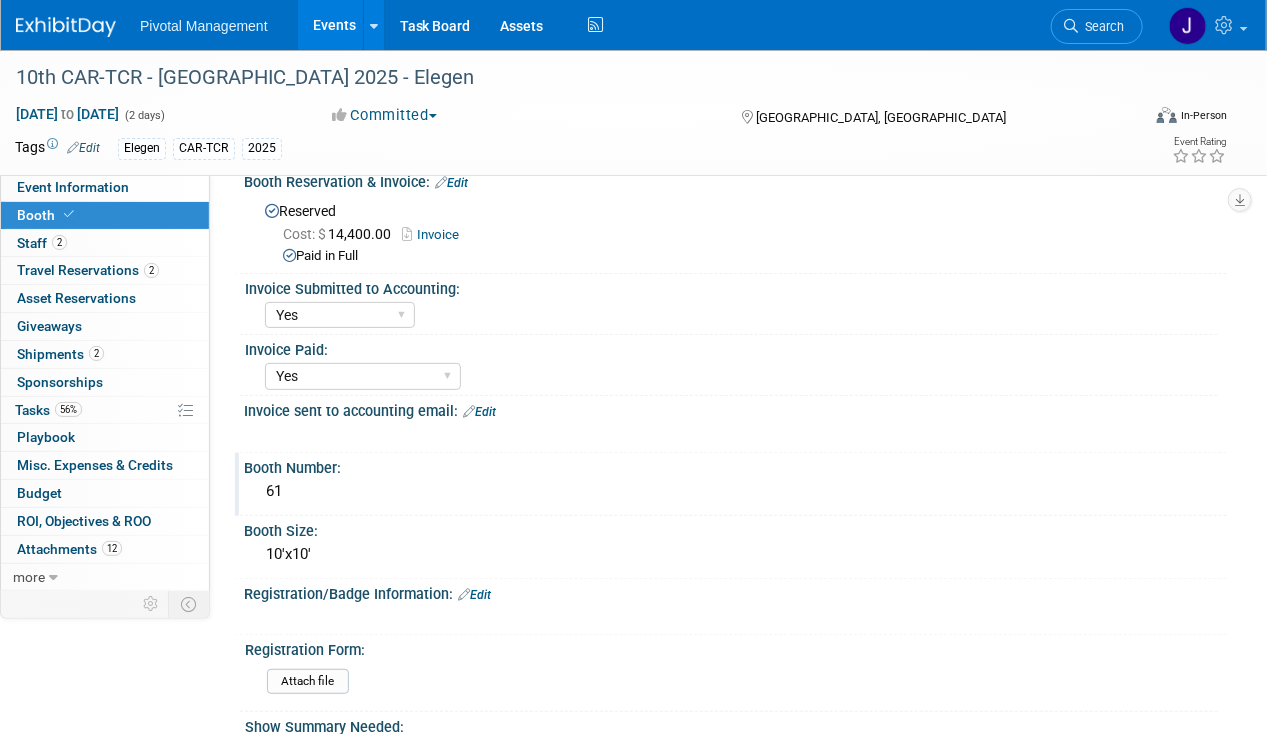 scroll, scrollTop: 28, scrollLeft: 0, axis: vertical 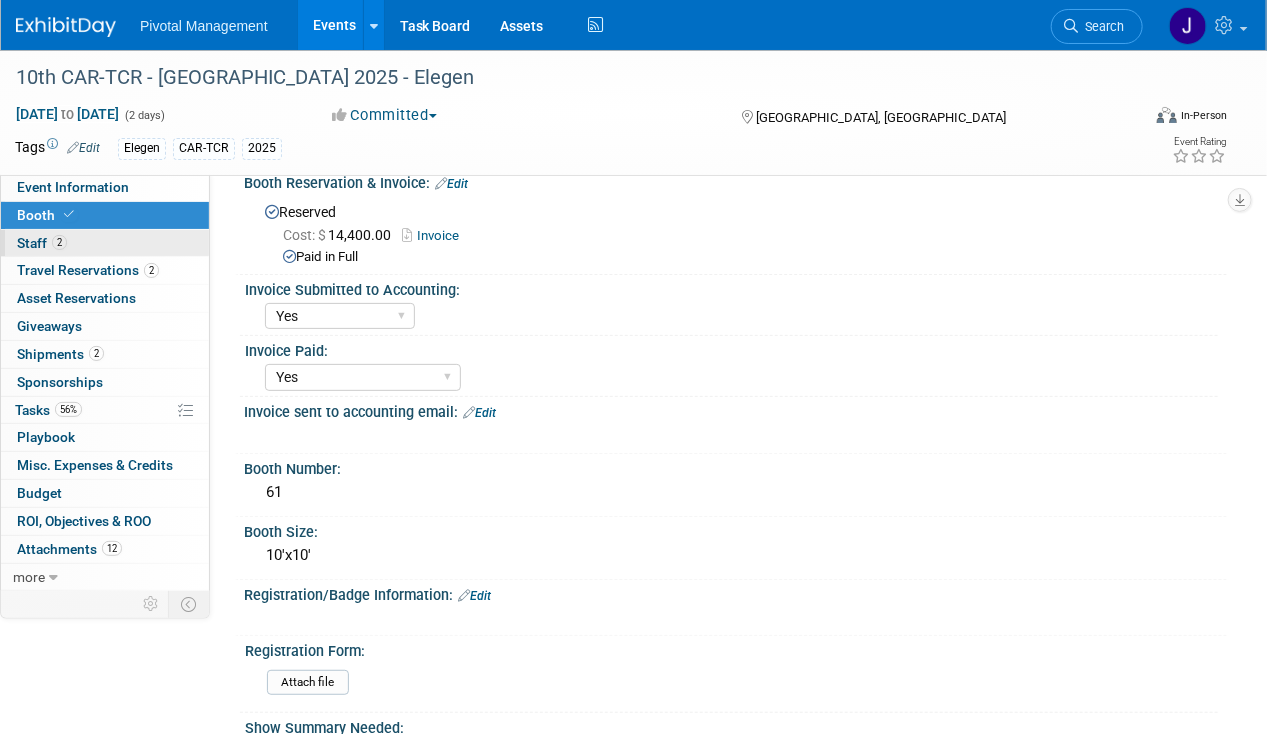 drag, startPoint x: 74, startPoint y: 239, endPoint x: 145, endPoint y: 246, distance: 71.34424 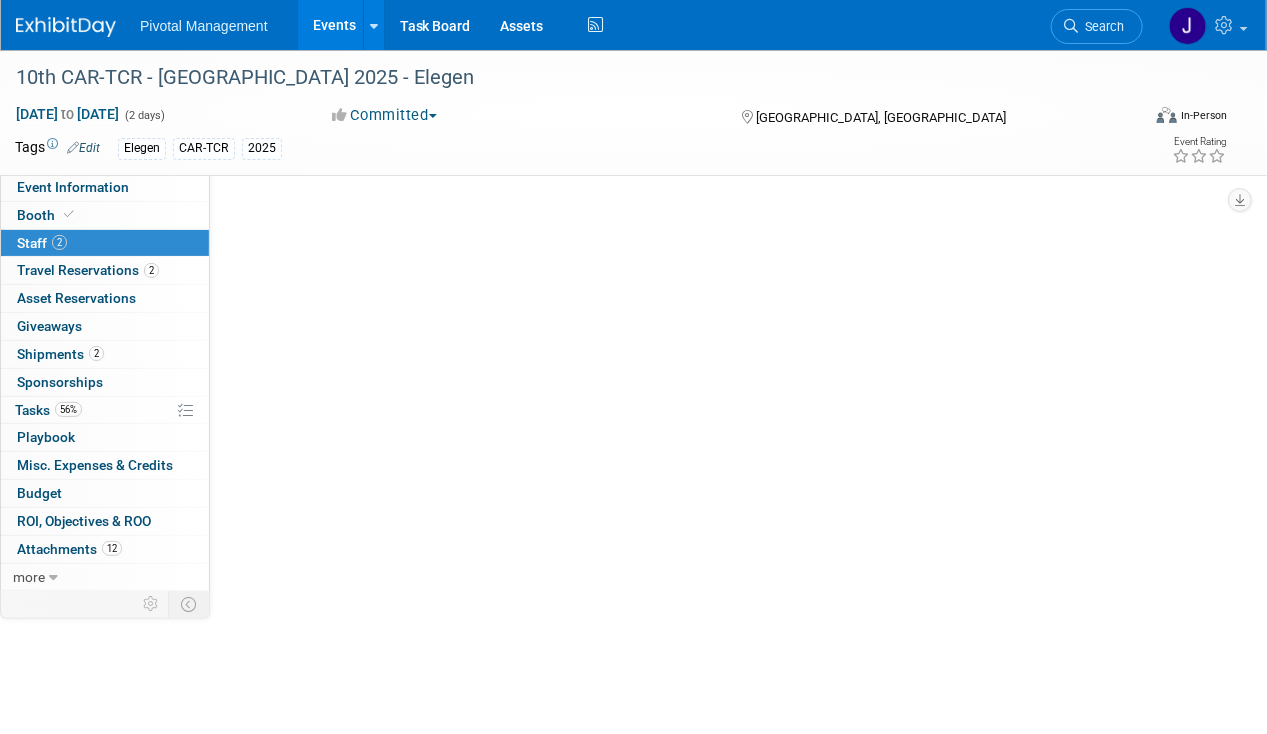 scroll, scrollTop: 0, scrollLeft: 0, axis: both 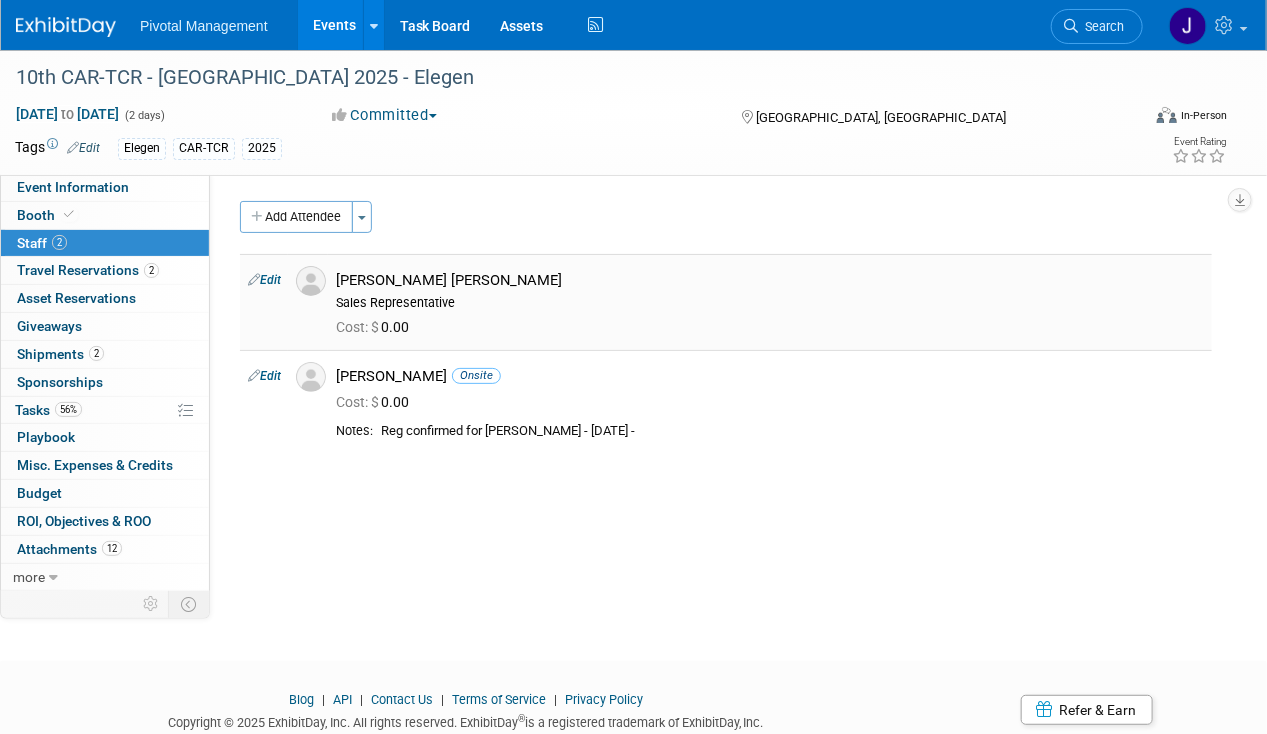 drag, startPoint x: 452, startPoint y: 271, endPoint x: 336, endPoint y: 274, distance: 116.03879 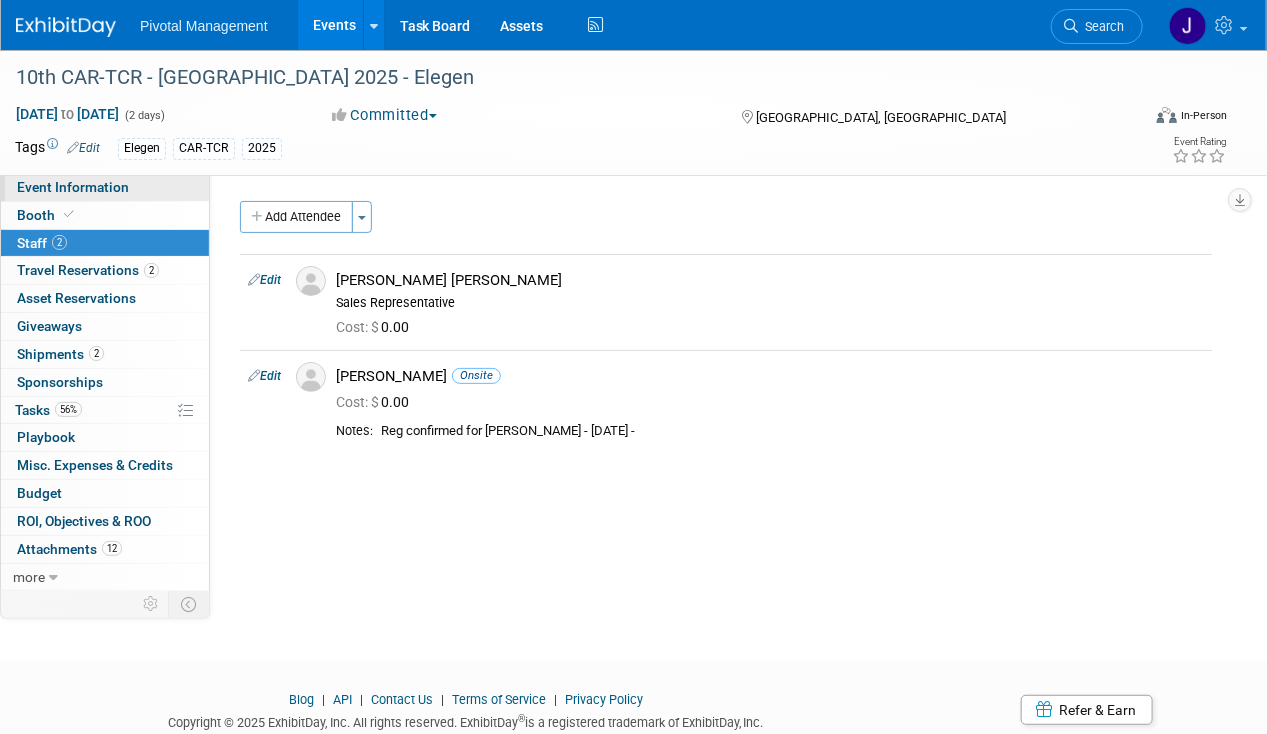click on "Event Information" at bounding box center (73, 187) 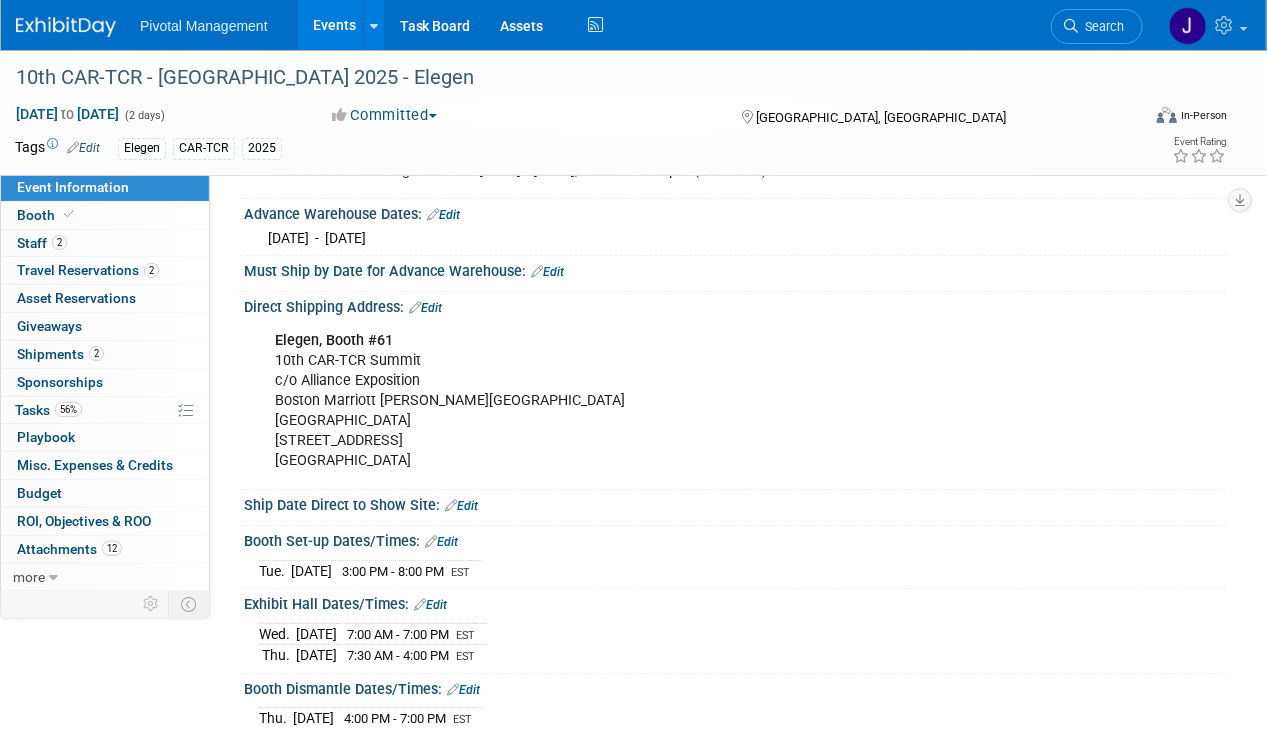 scroll, scrollTop: 3073, scrollLeft: 0, axis: vertical 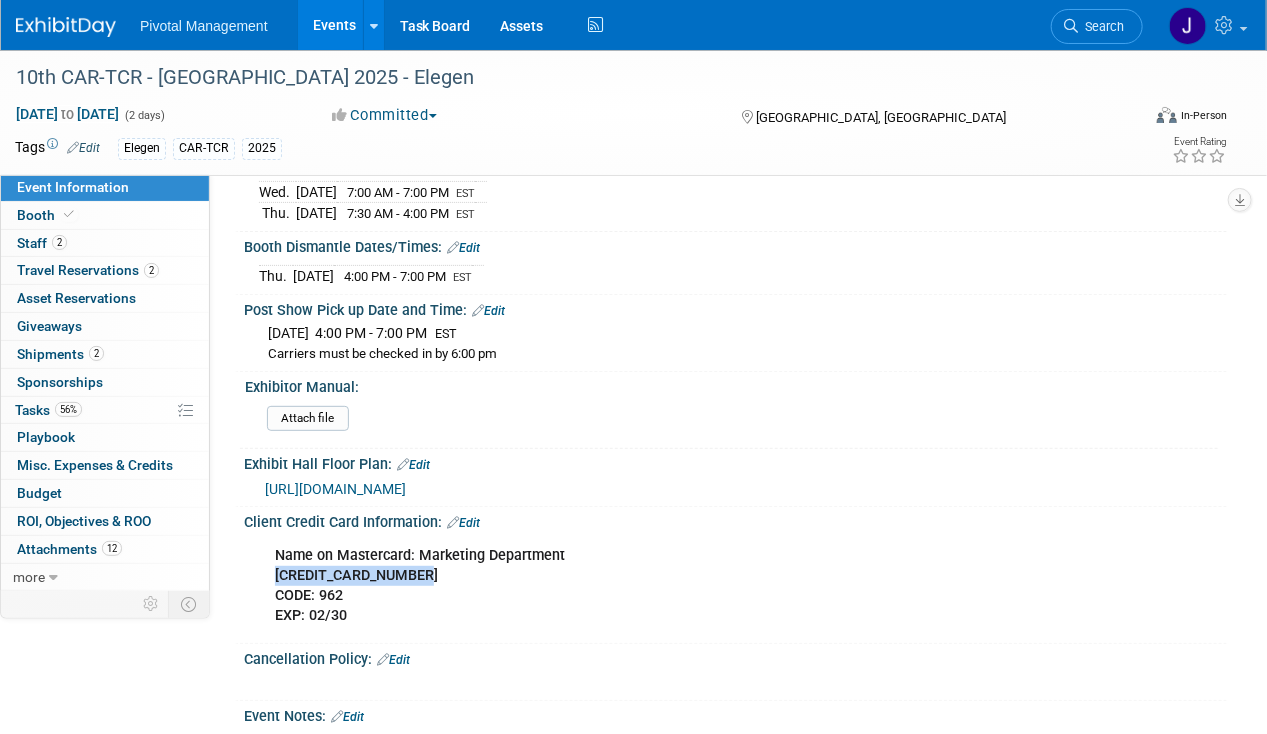 drag, startPoint x: 273, startPoint y: 585, endPoint x: 421, endPoint y: 590, distance: 148.08444 